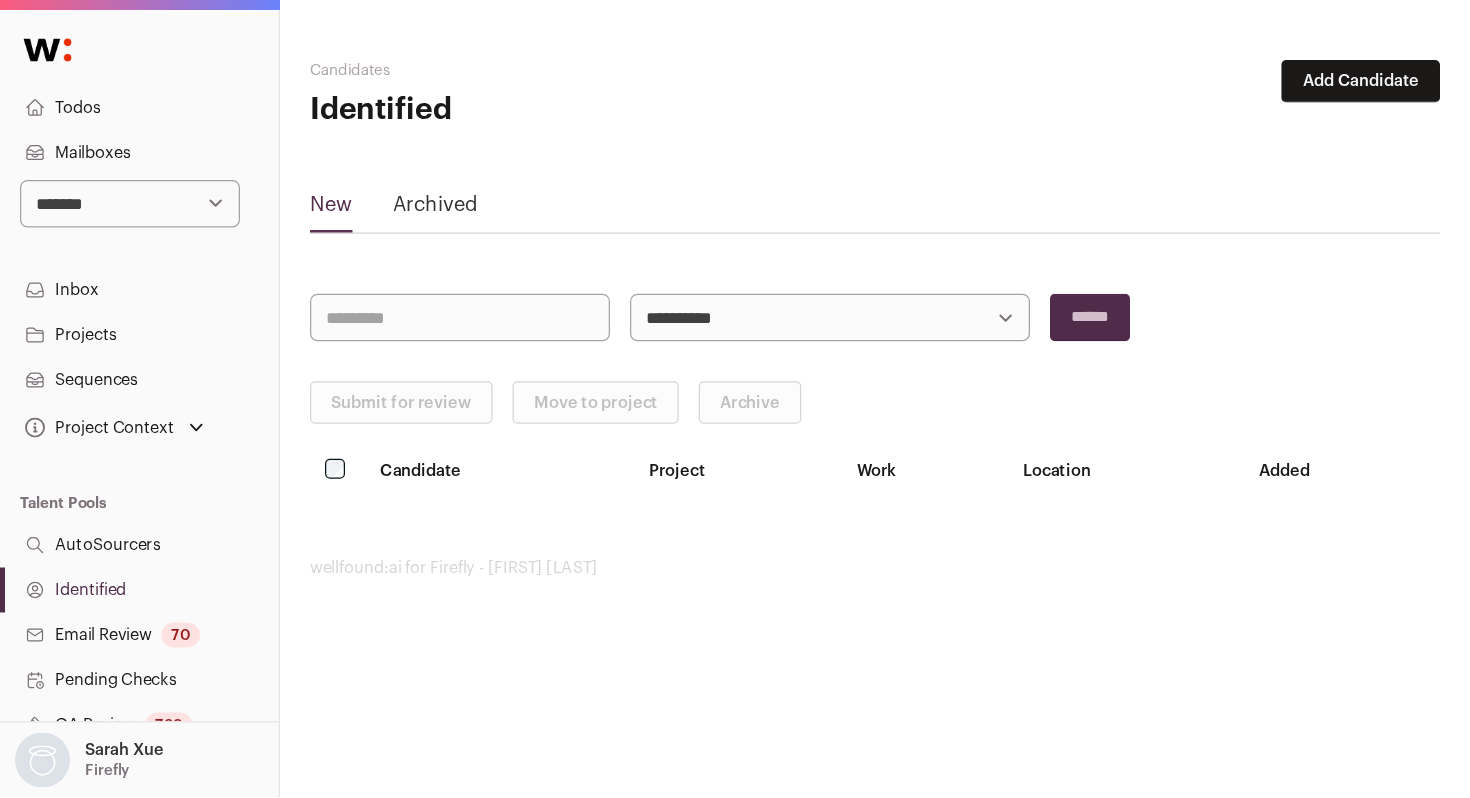 scroll, scrollTop: 0, scrollLeft: 0, axis: both 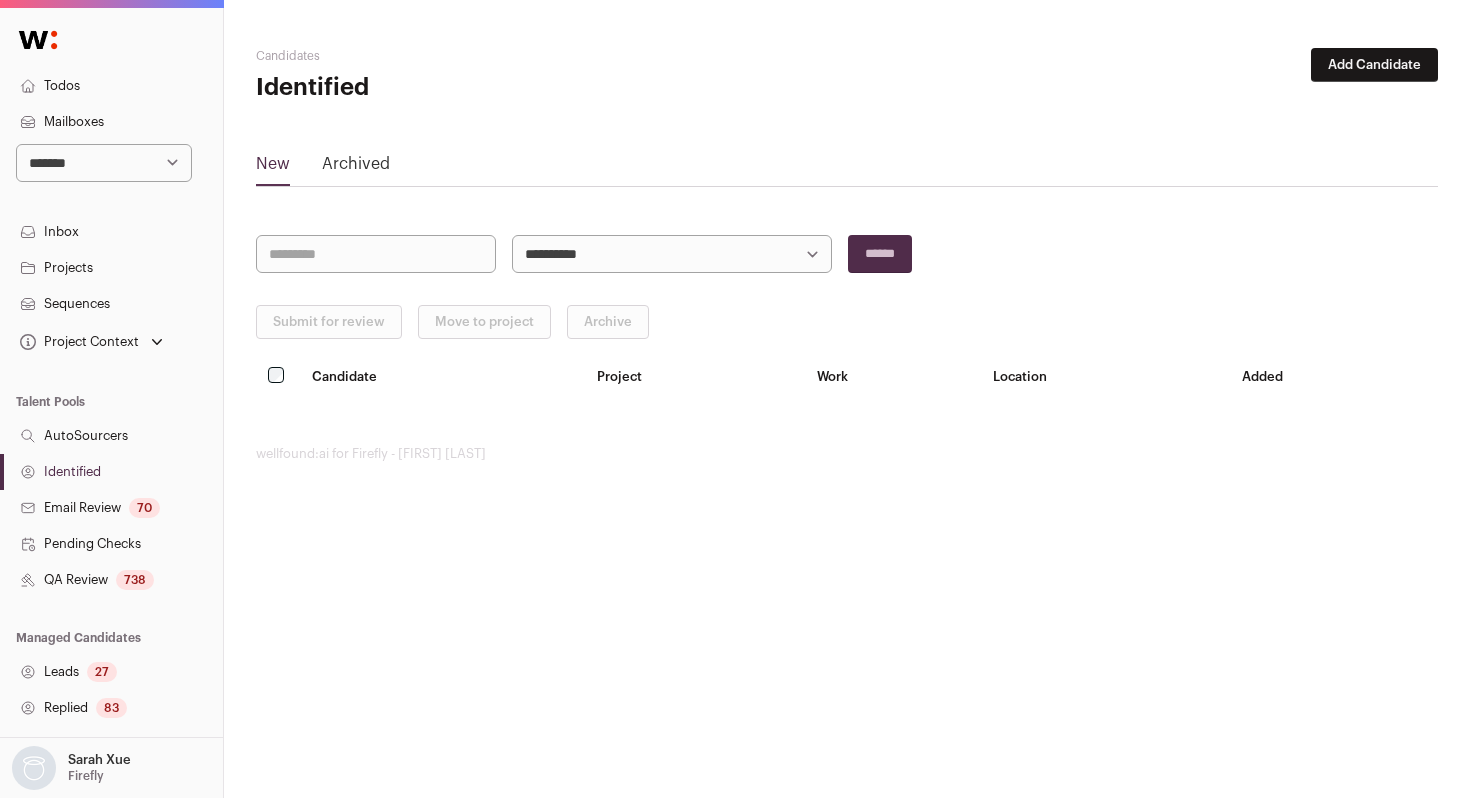 click on "**********" at bounding box center (104, 163) 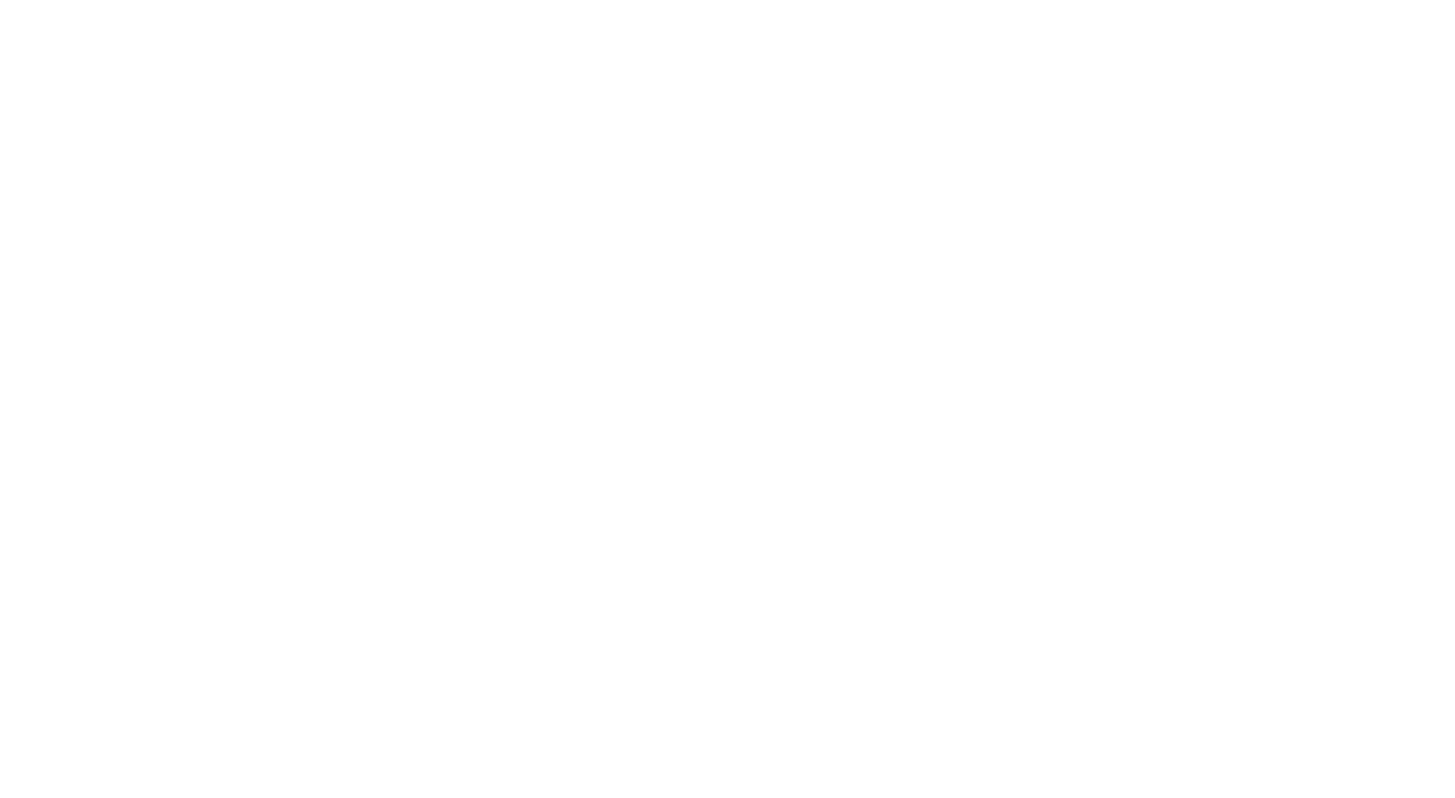 scroll, scrollTop: 0, scrollLeft: 0, axis: both 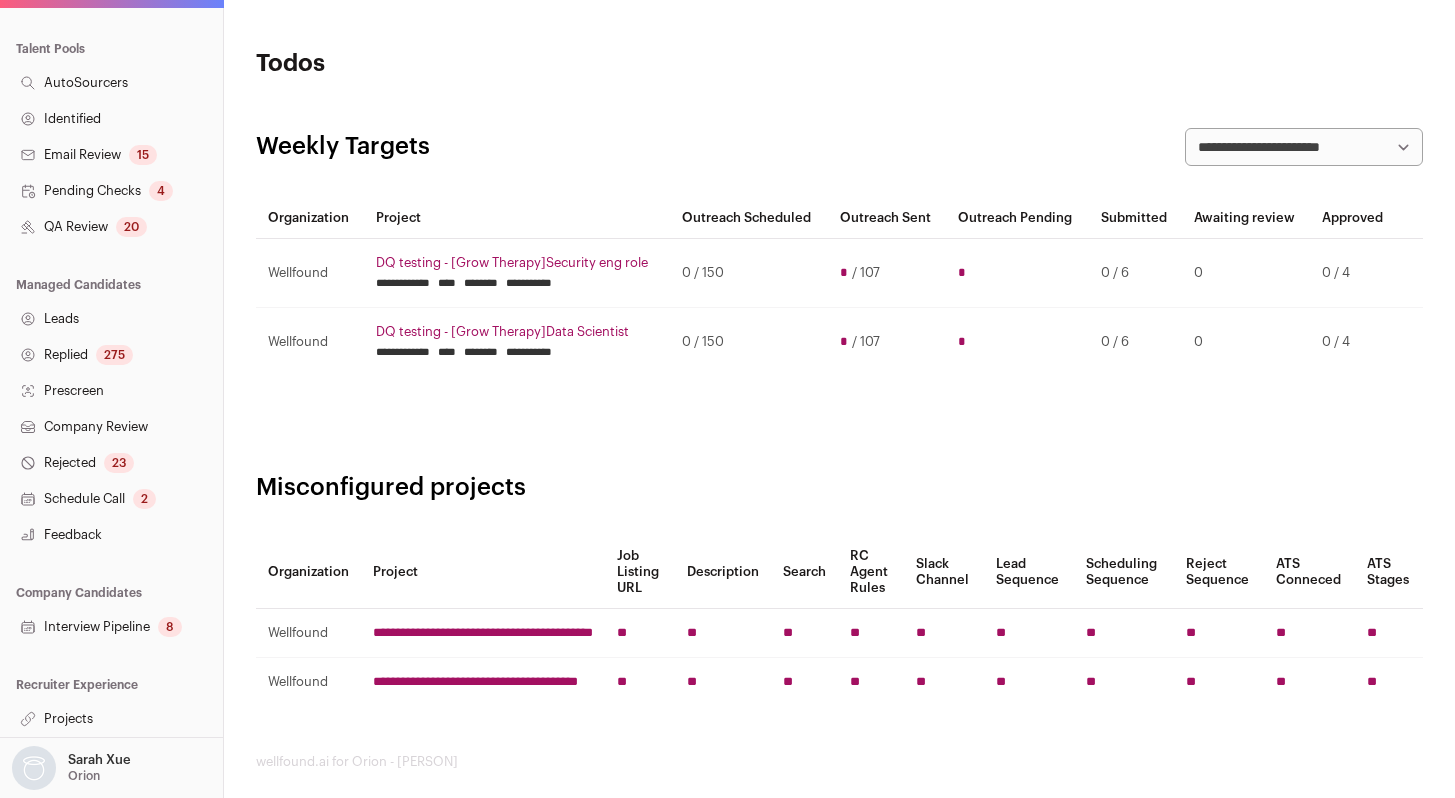 click on "Interview Pipeline
8" at bounding box center (111, 627) 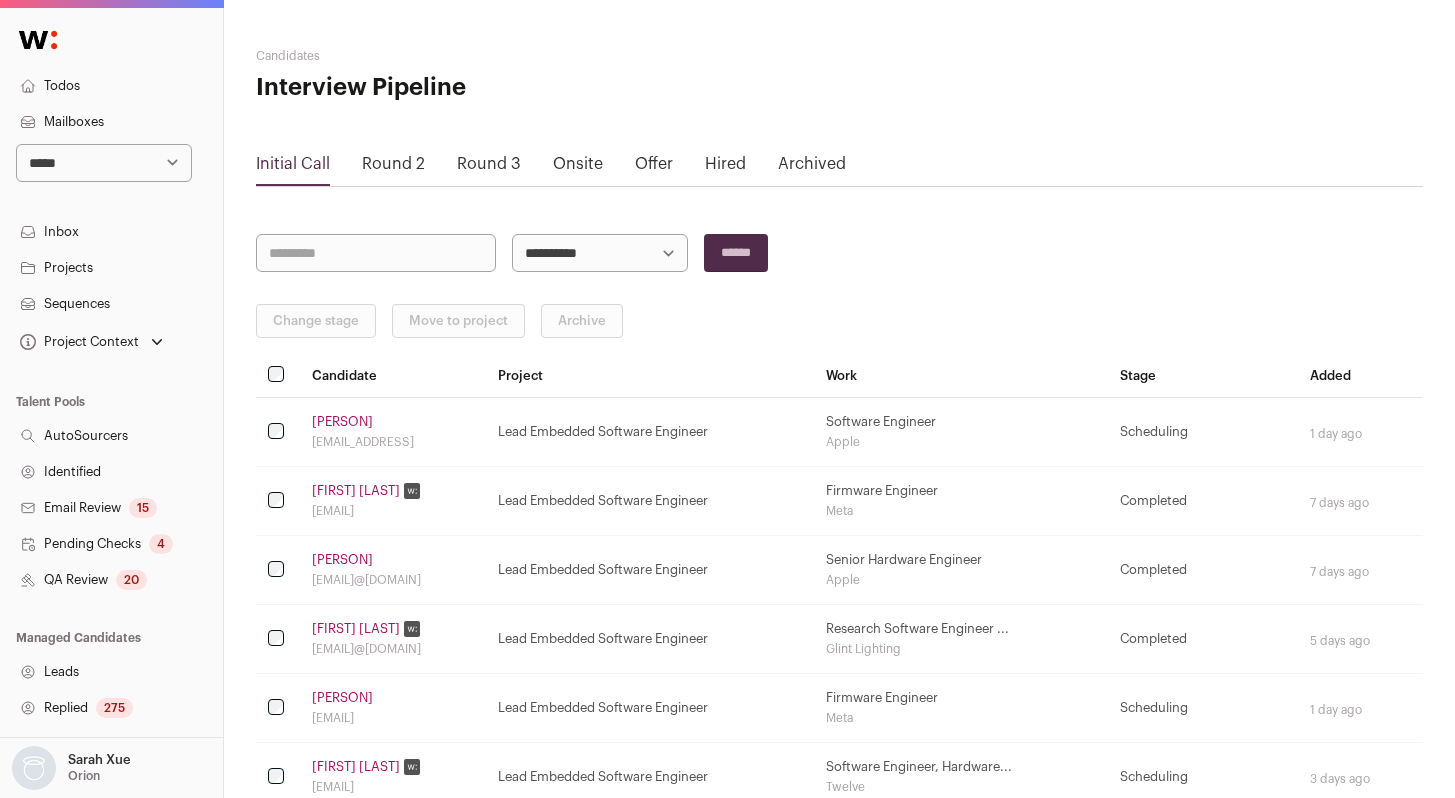 click on "Offer" at bounding box center [654, 164] 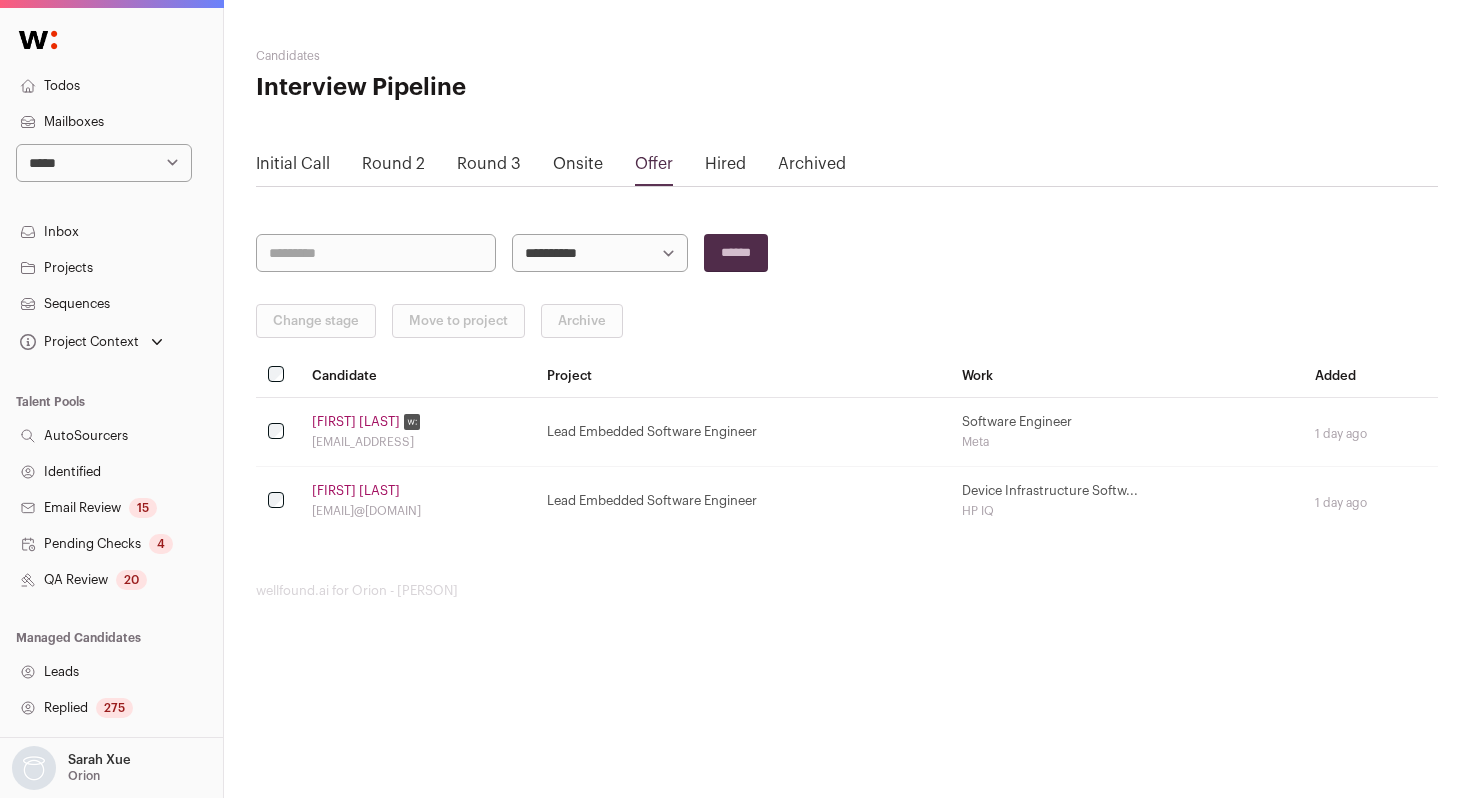click on "[FIRST] [LAST]" at bounding box center (356, 422) 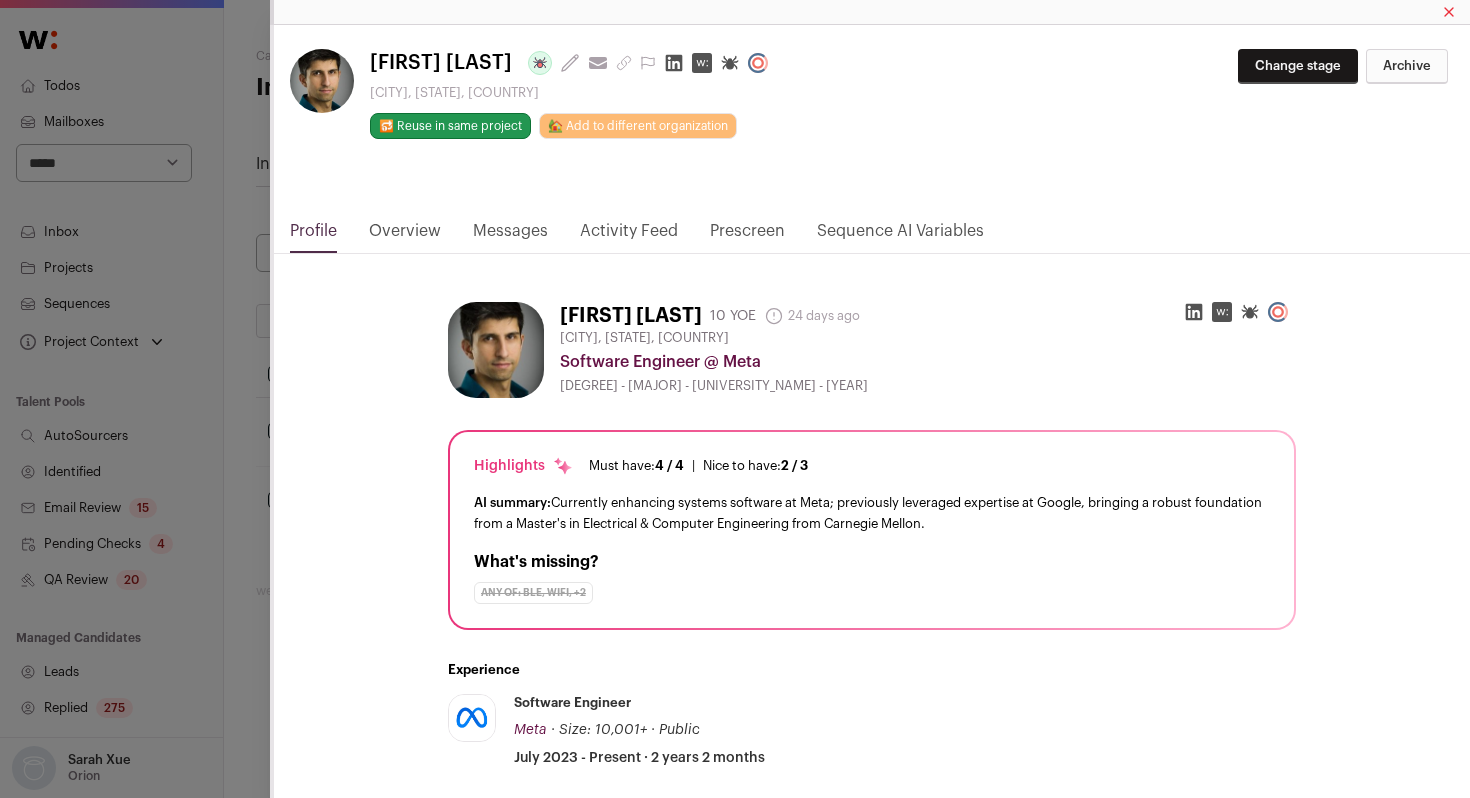 click on "Activity Feed" at bounding box center [629, 236] 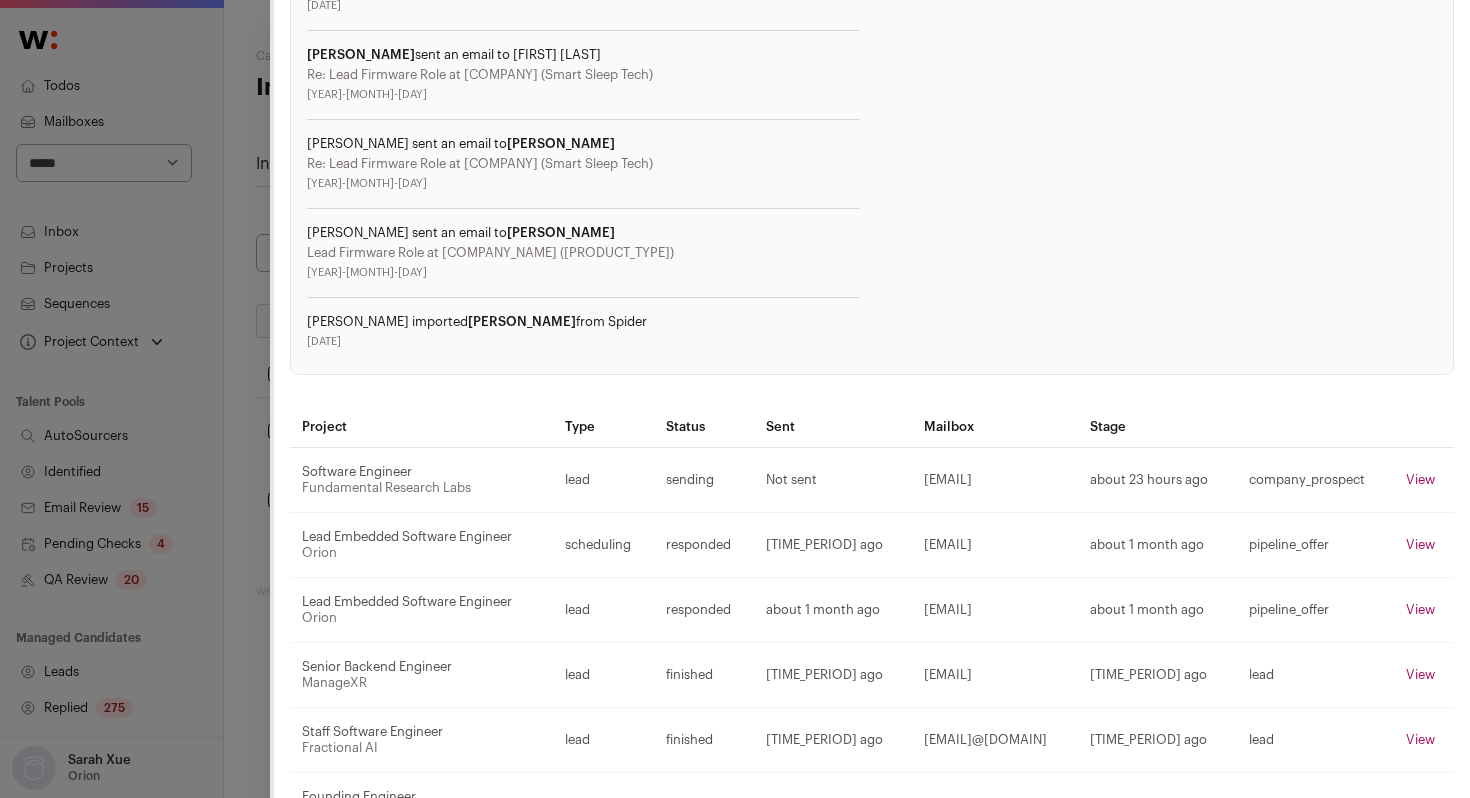 scroll, scrollTop: 1488, scrollLeft: 0, axis: vertical 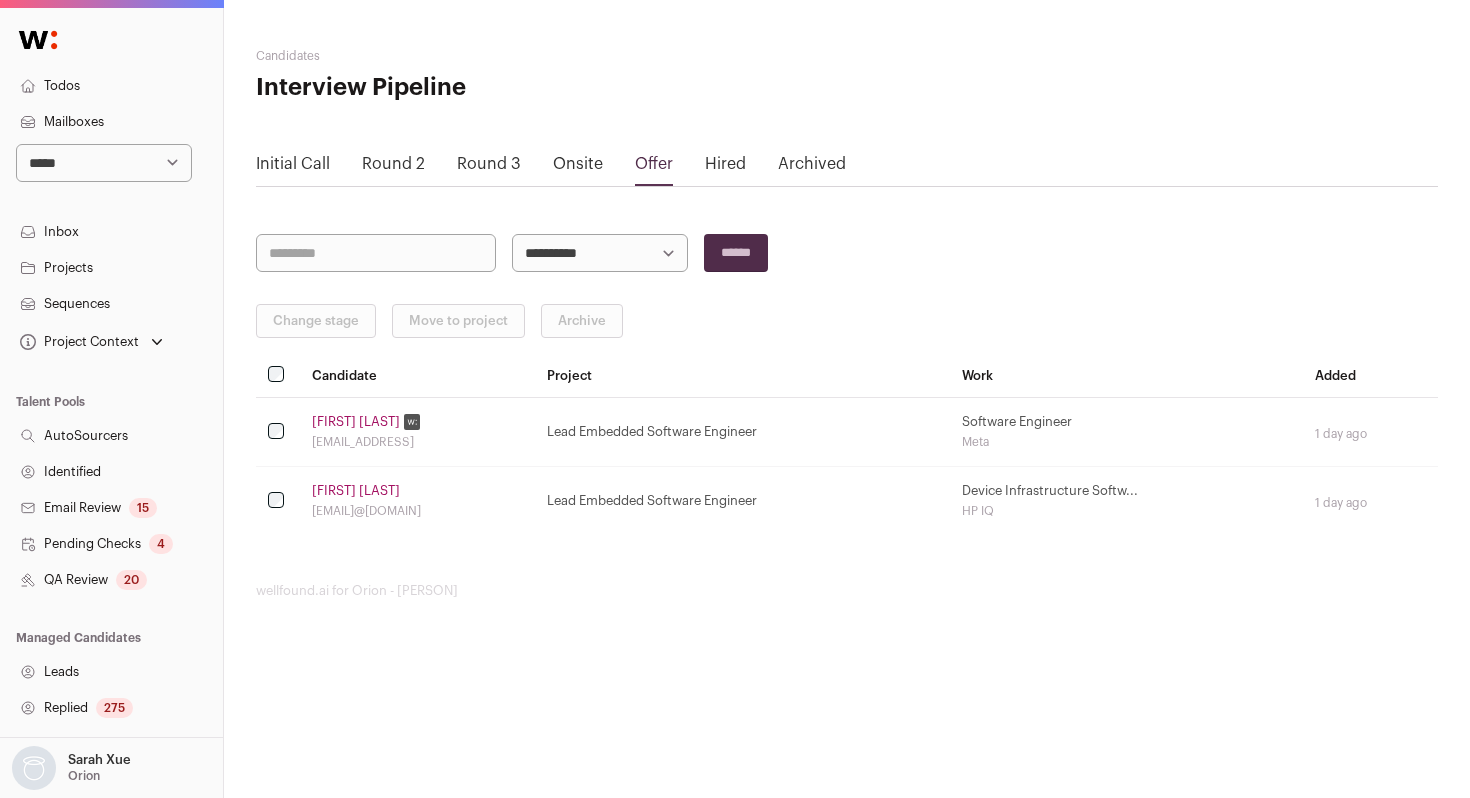 click on "Karmit Dandona" at bounding box center [356, 491] 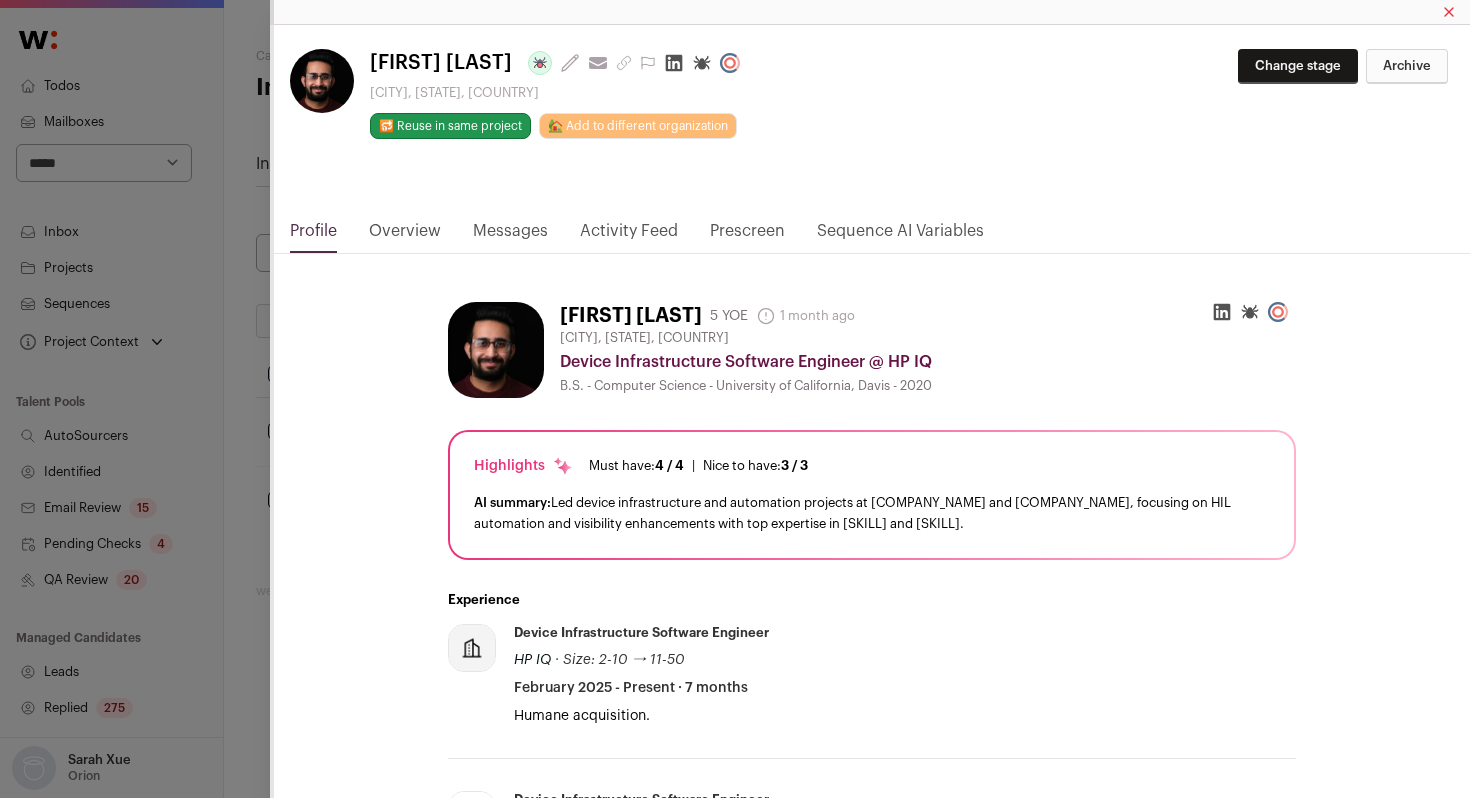 click on "Activity Feed" at bounding box center [629, 236] 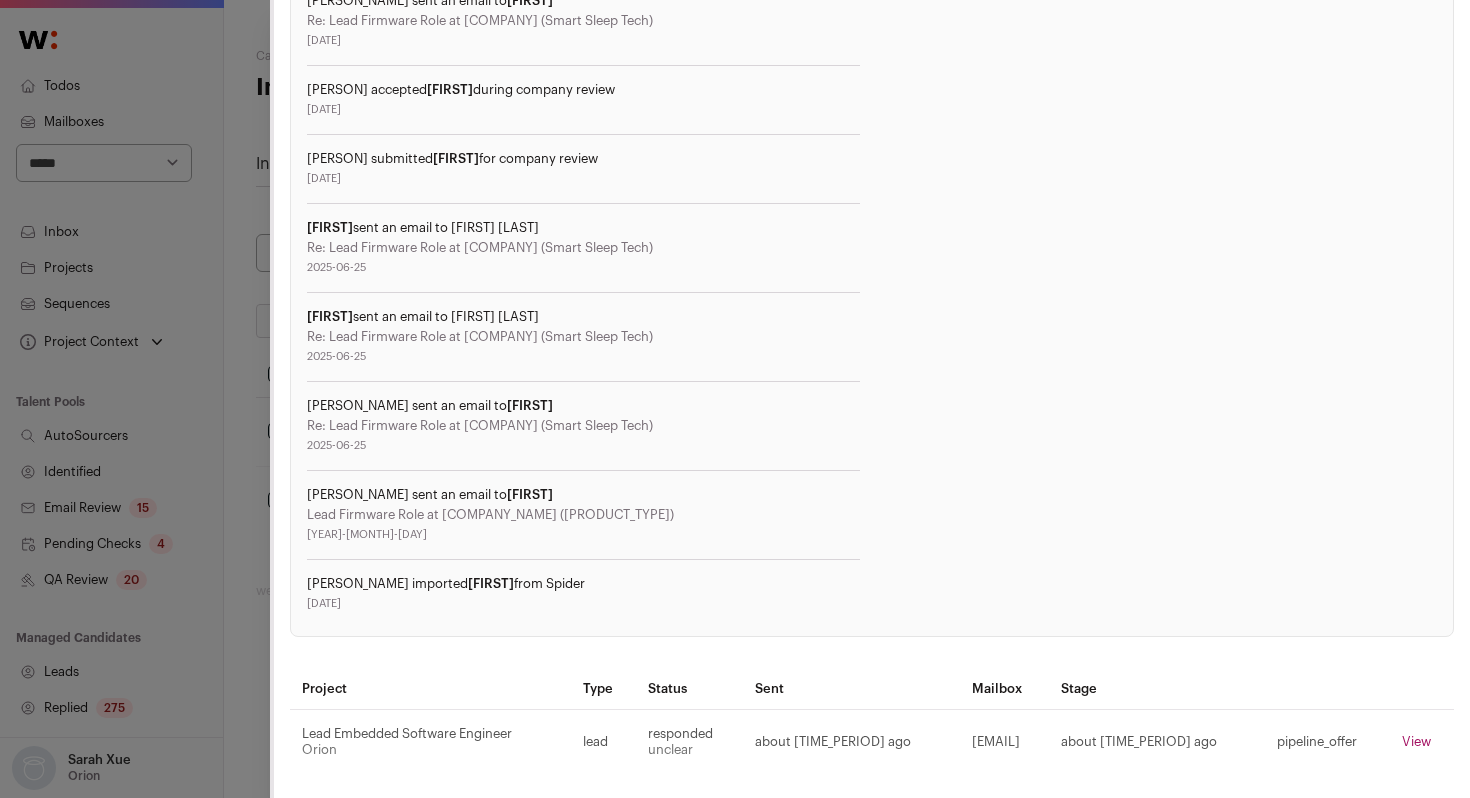 scroll, scrollTop: 0, scrollLeft: 0, axis: both 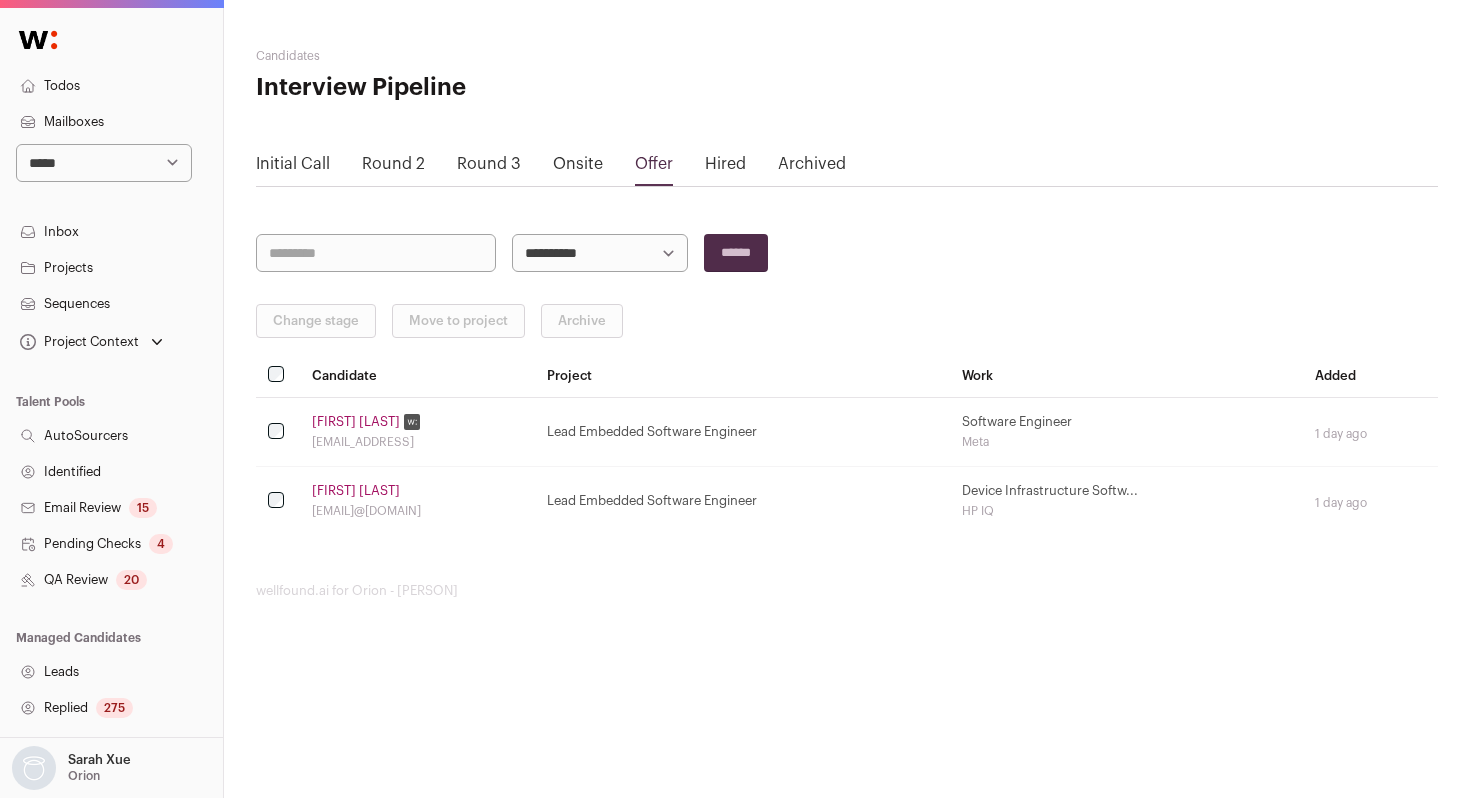 click on "Onsite" at bounding box center [578, 164] 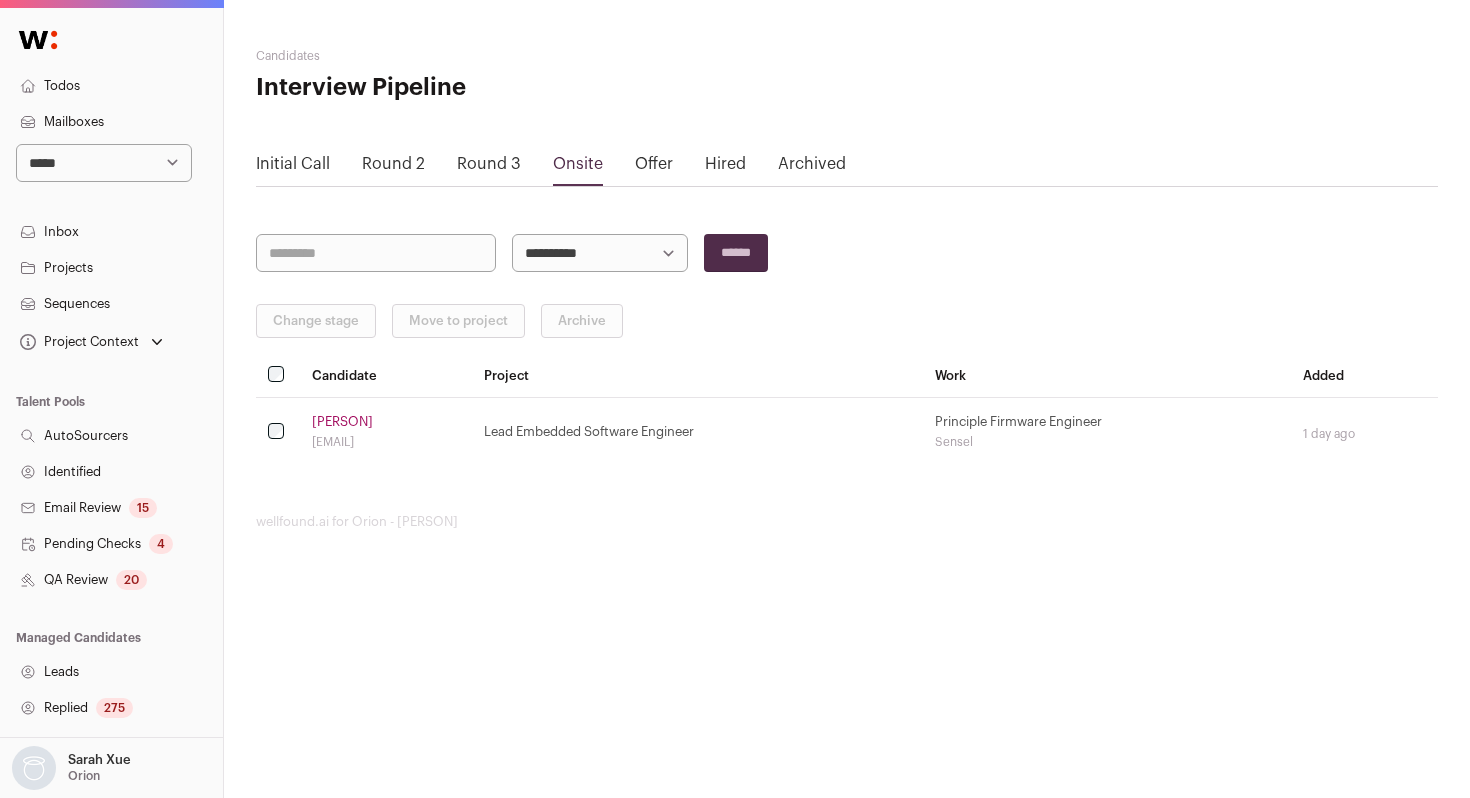 click on "Mike Puckett" at bounding box center [342, 422] 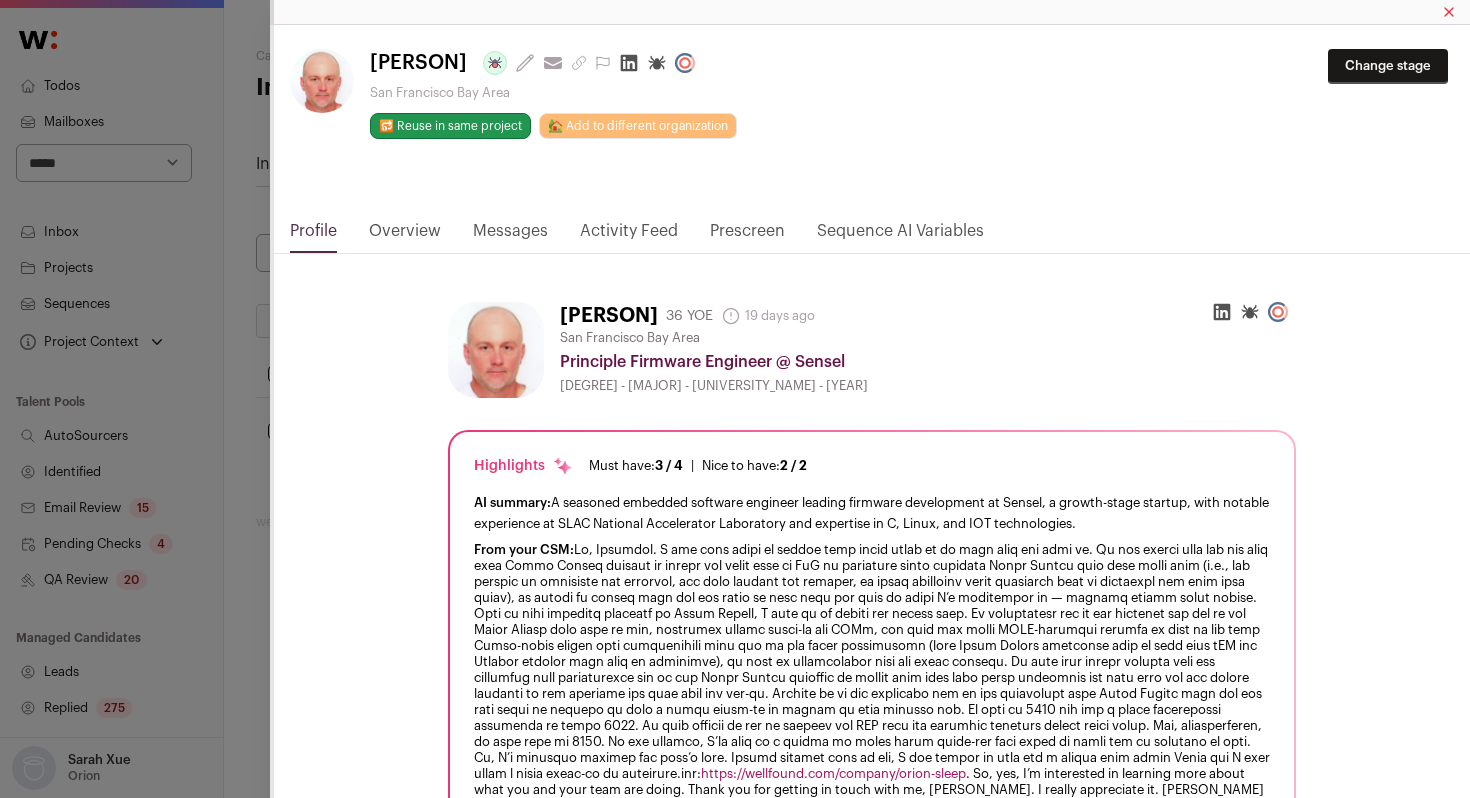 click on "Activity Feed" at bounding box center (629, 236) 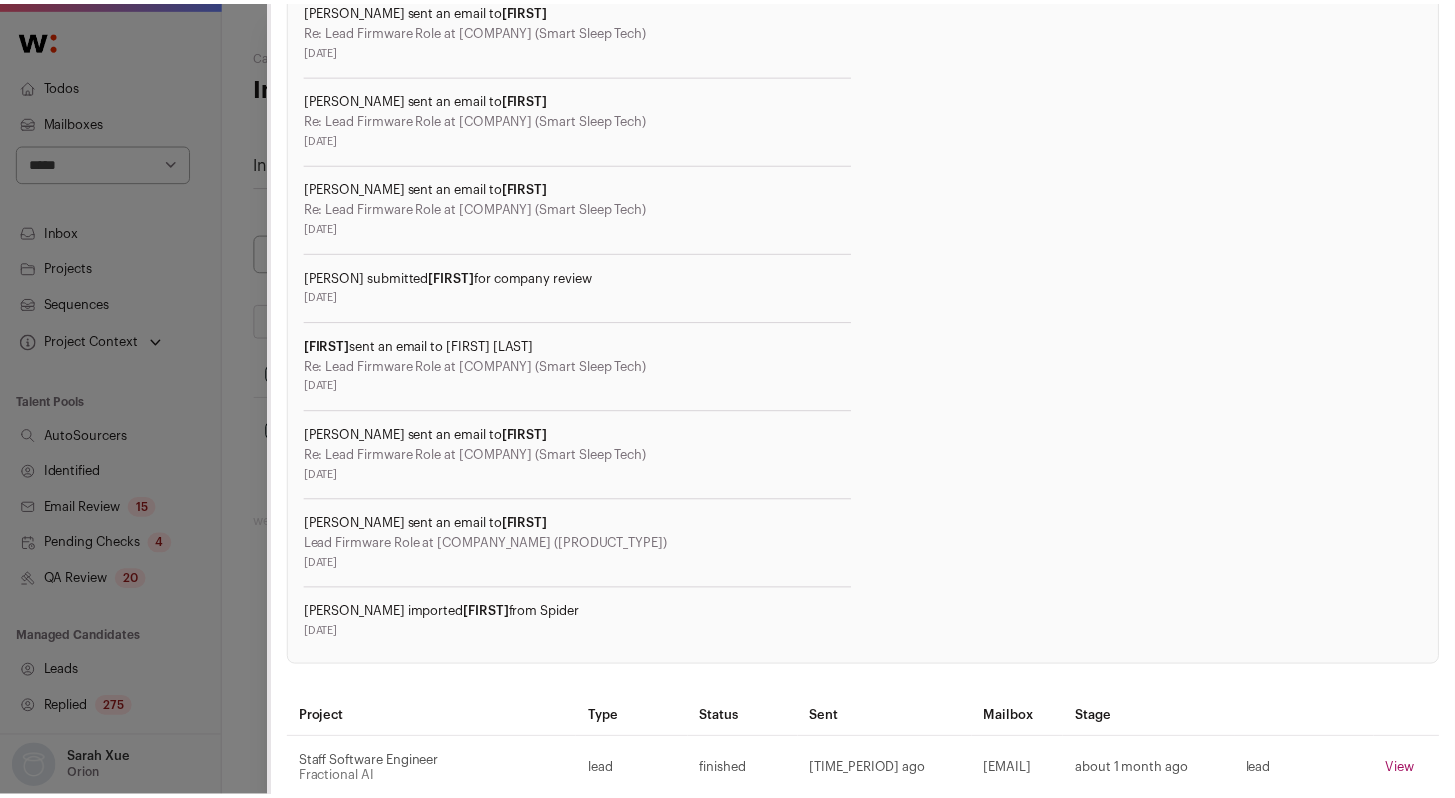 scroll, scrollTop: 1362, scrollLeft: 0, axis: vertical 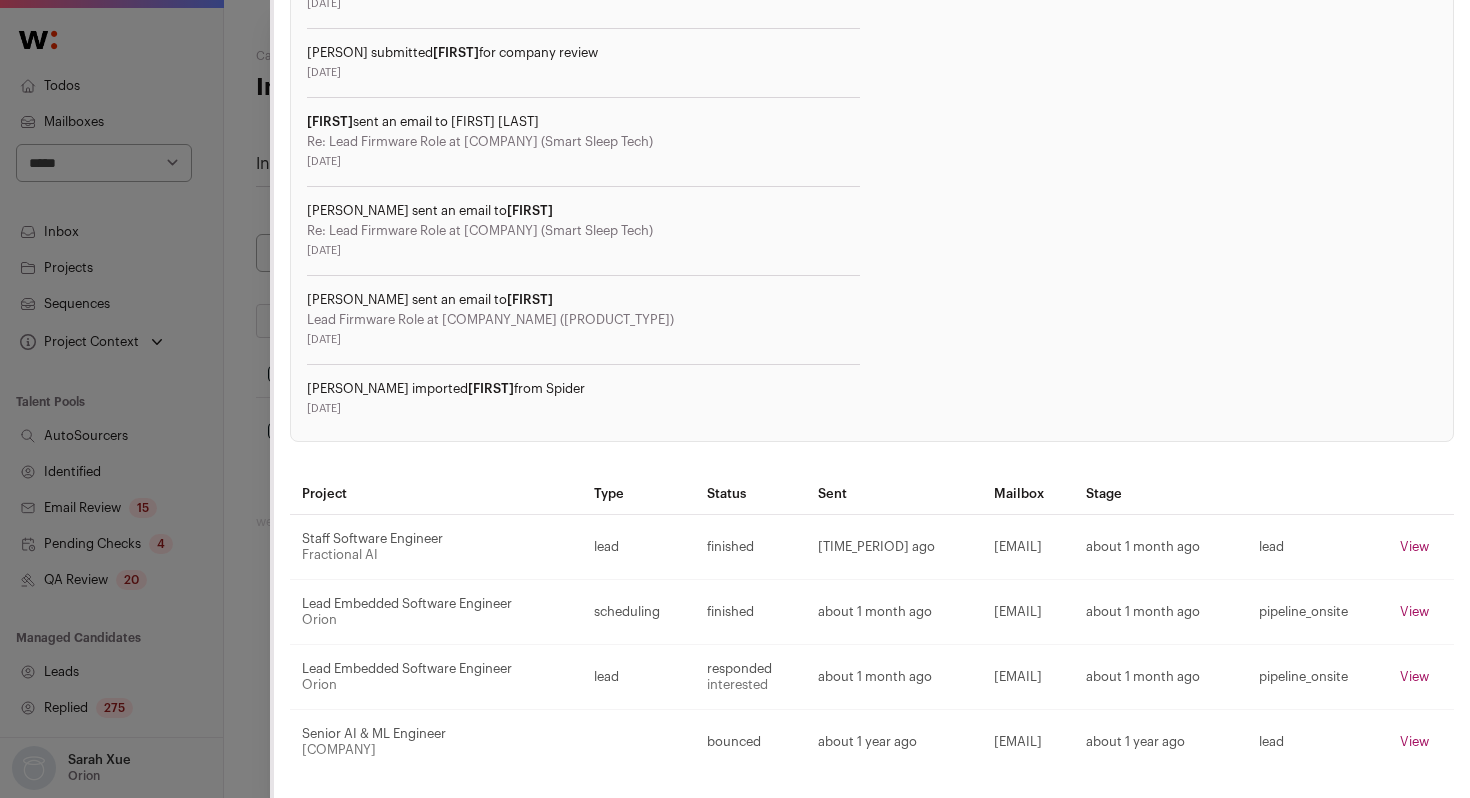 click on "Mike Puckett
Last update:  12 days ago
View most recent conversation in Front
San Francisco Bay Area
🔂 Reuse in same project
🏡 Add to different organization" at bounding box center [735, 399] 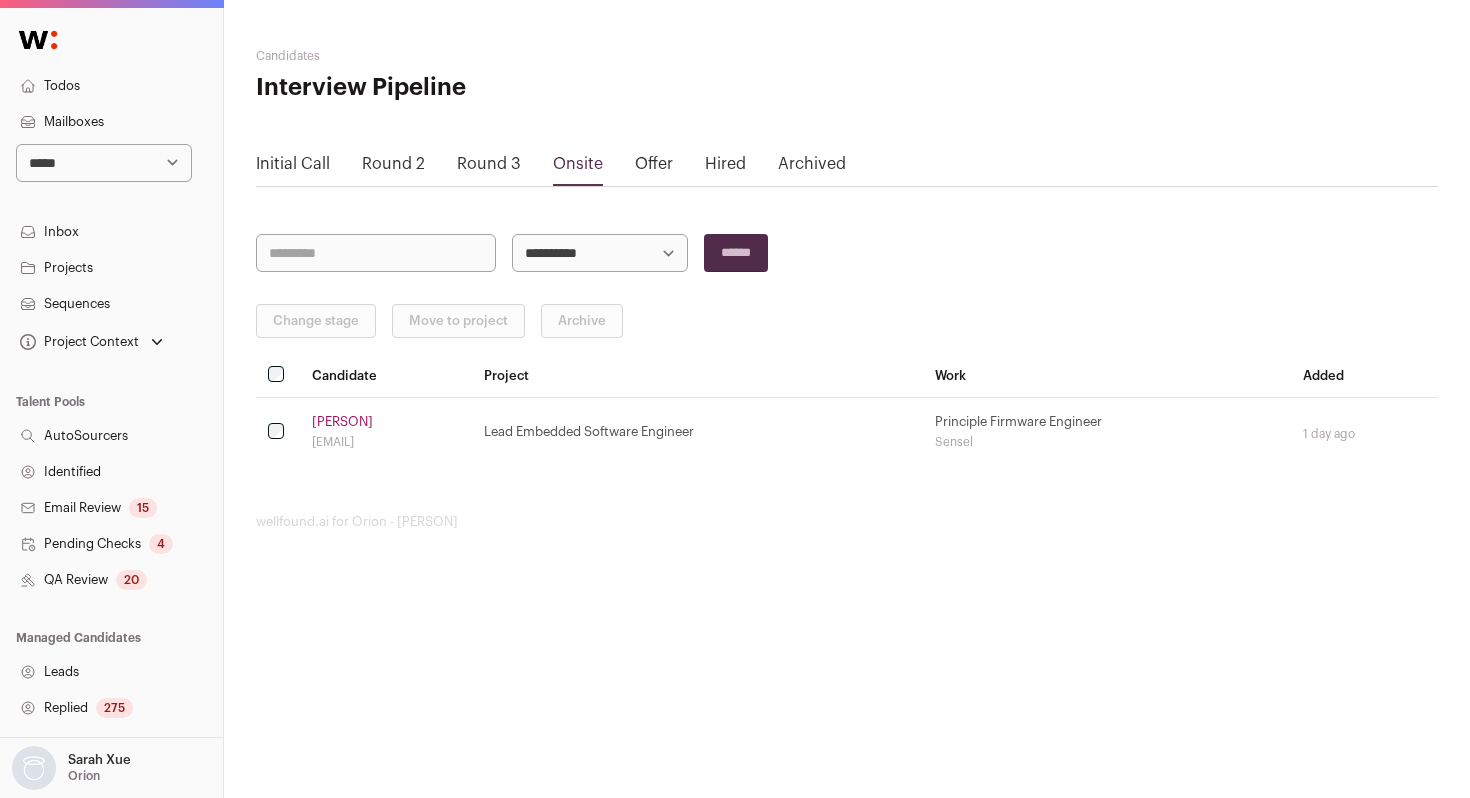 click on "Round 3" at bounding box center [489, 164] 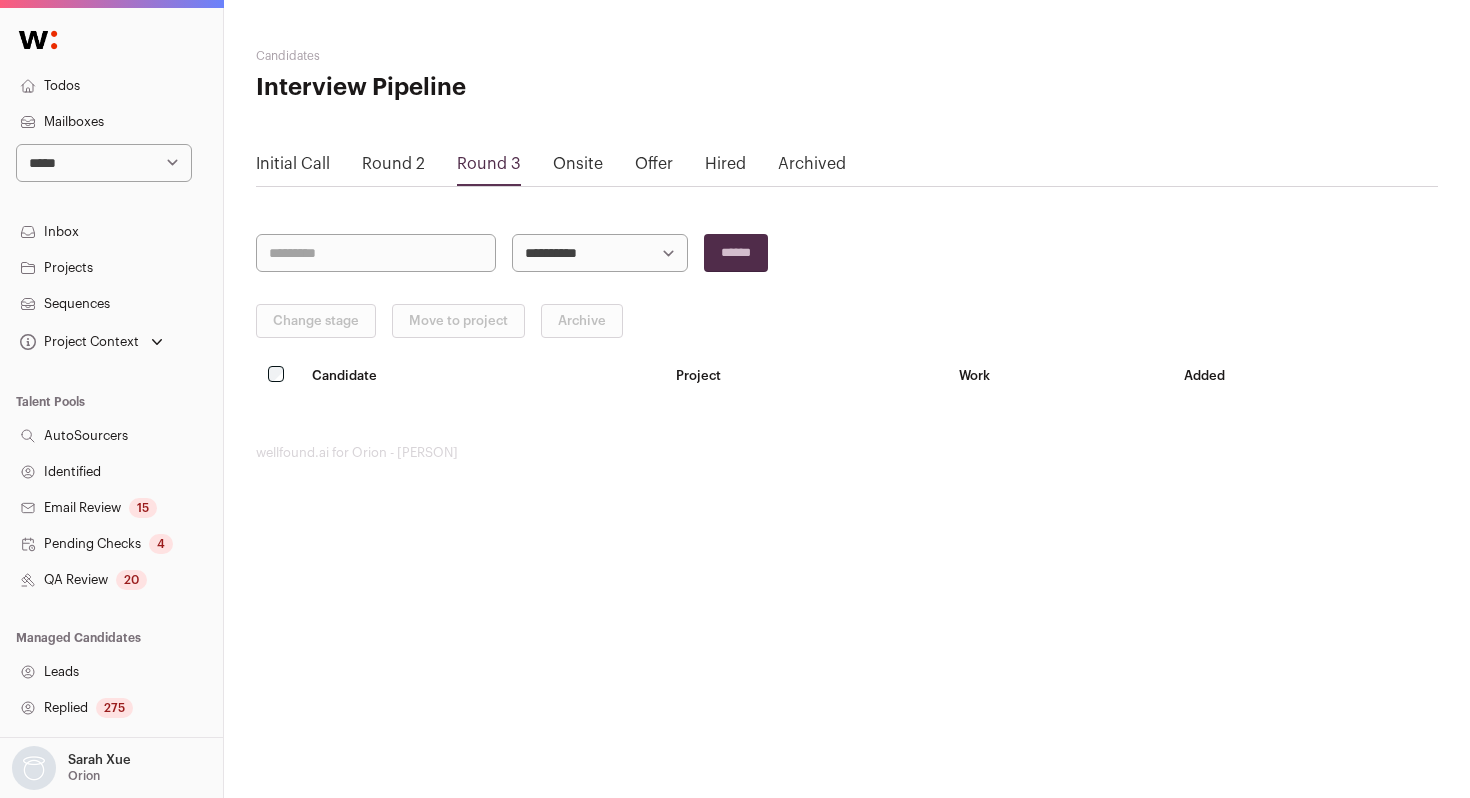 click on "Round 2" at bounding box center [393, 164] 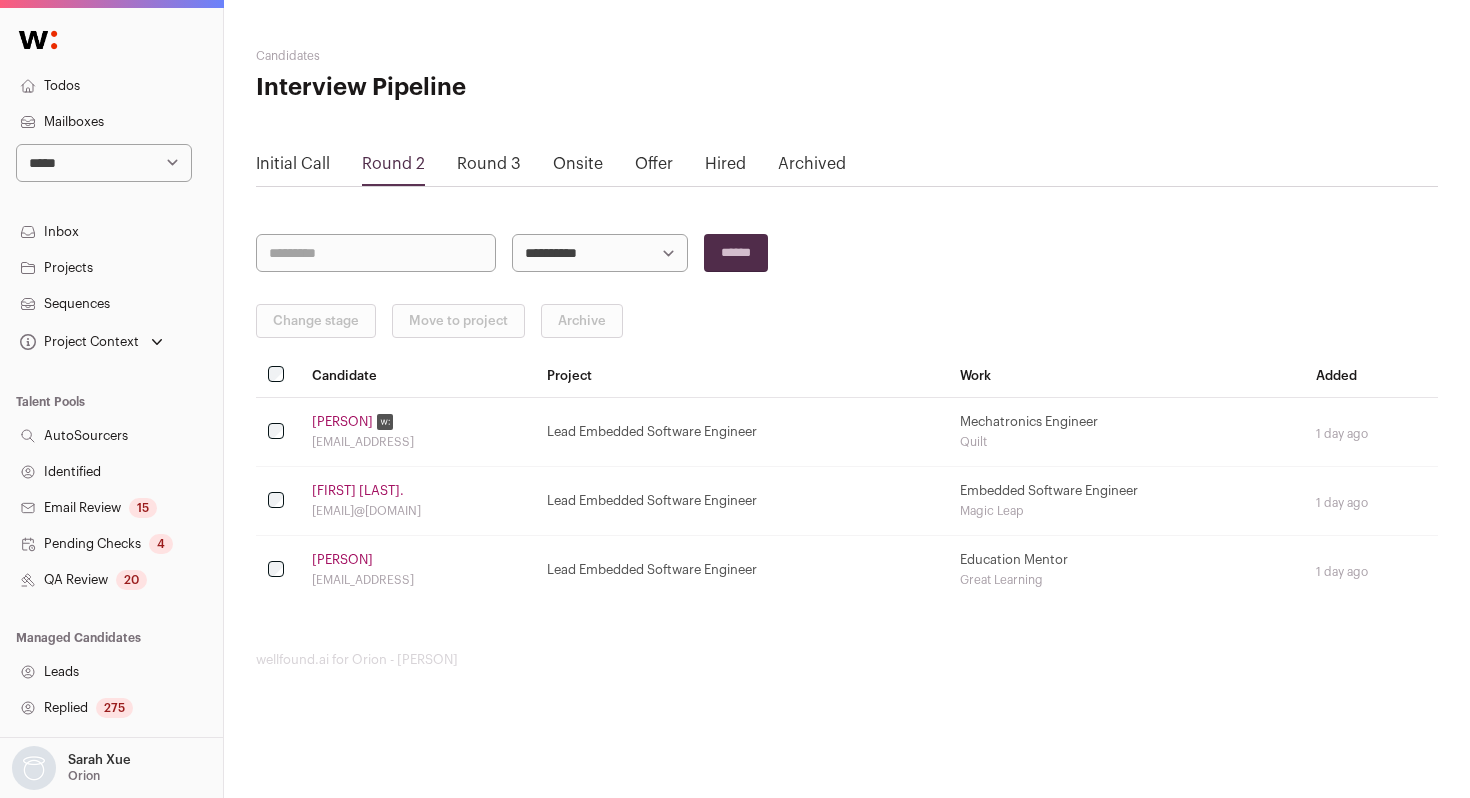 click on "Initial Call" at bounding box center (293, 164) 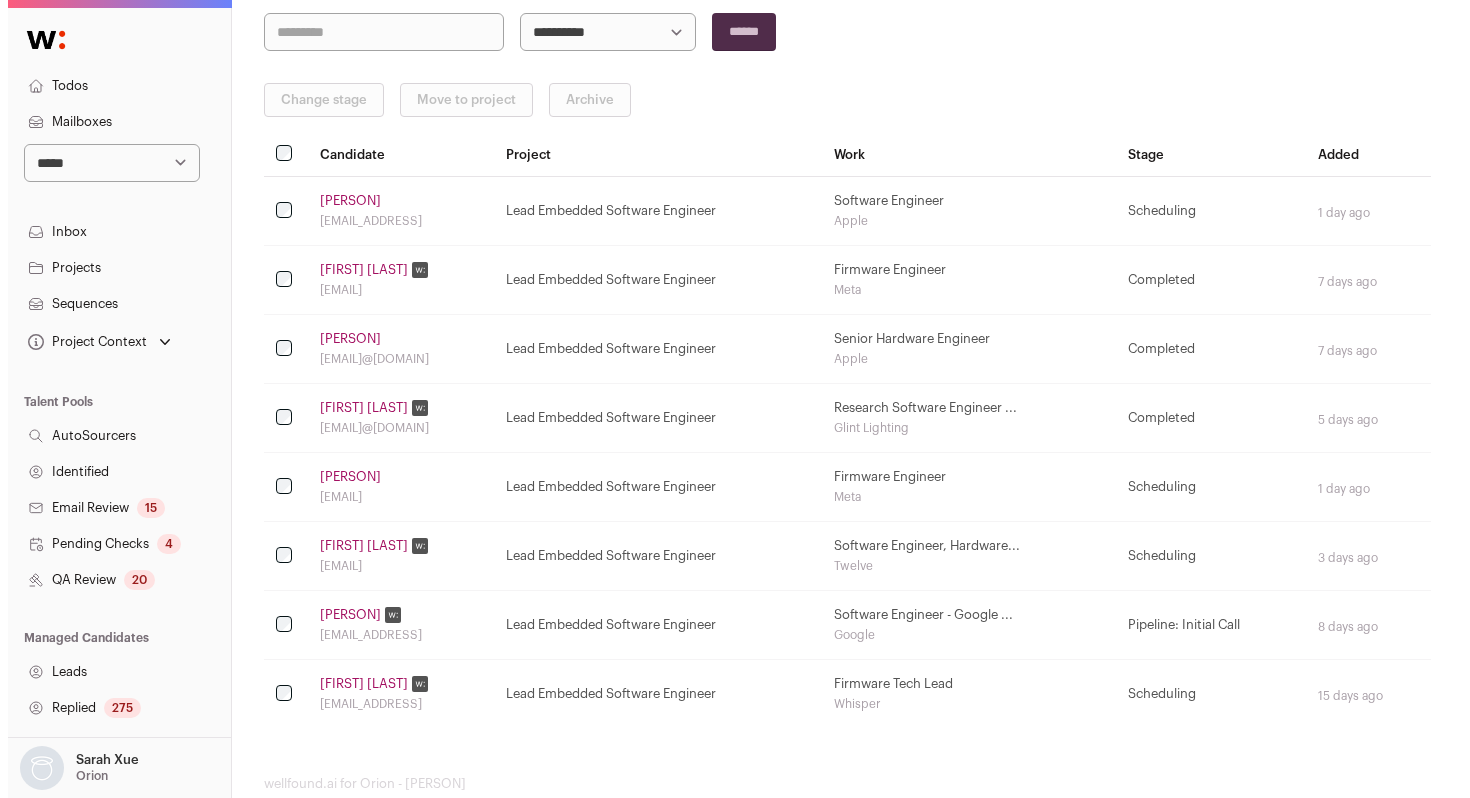 scroll, scrollTop: 263, scrollLeft: 0, axis: vertical 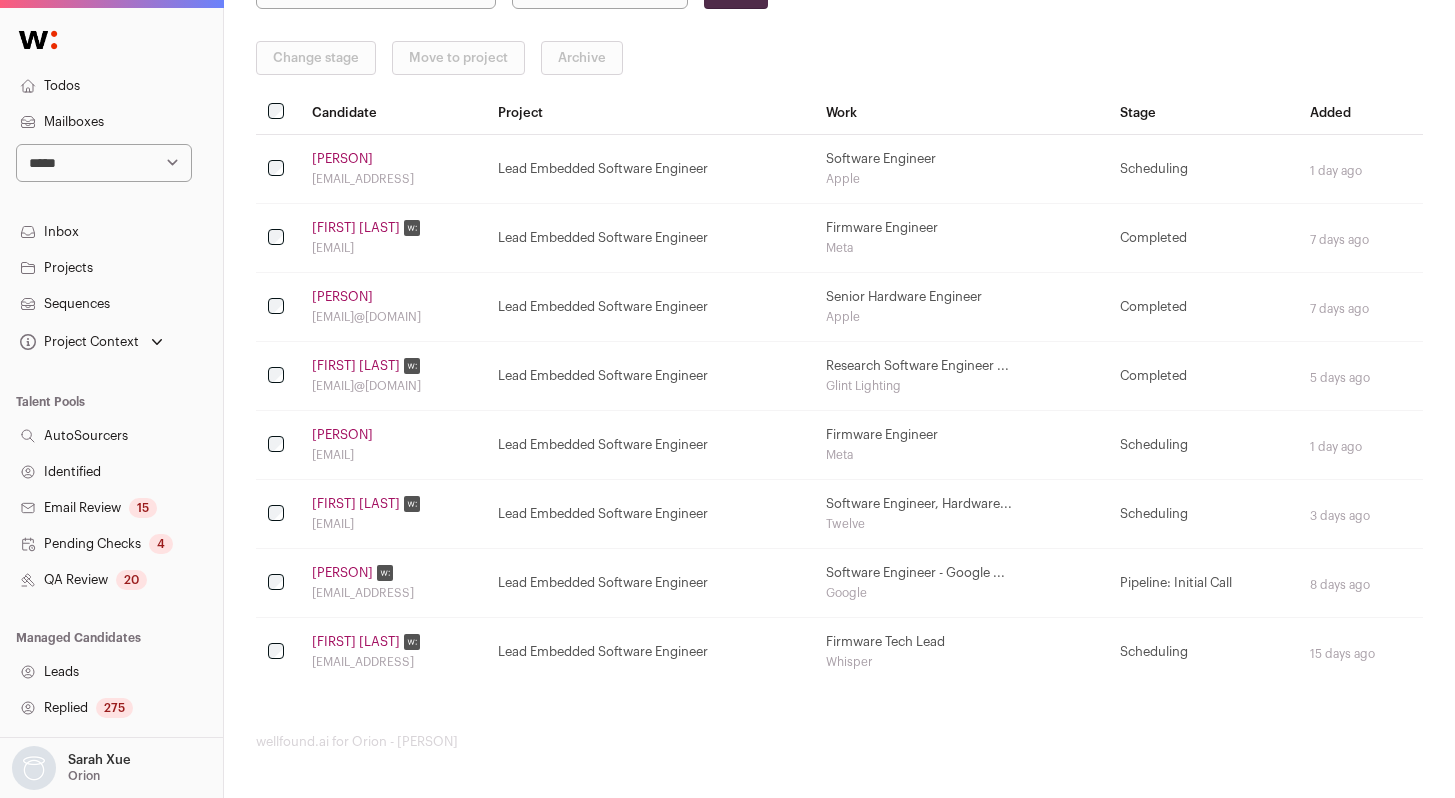 click on "[FIRST] [LAST]" at bounding box center [342, 159] 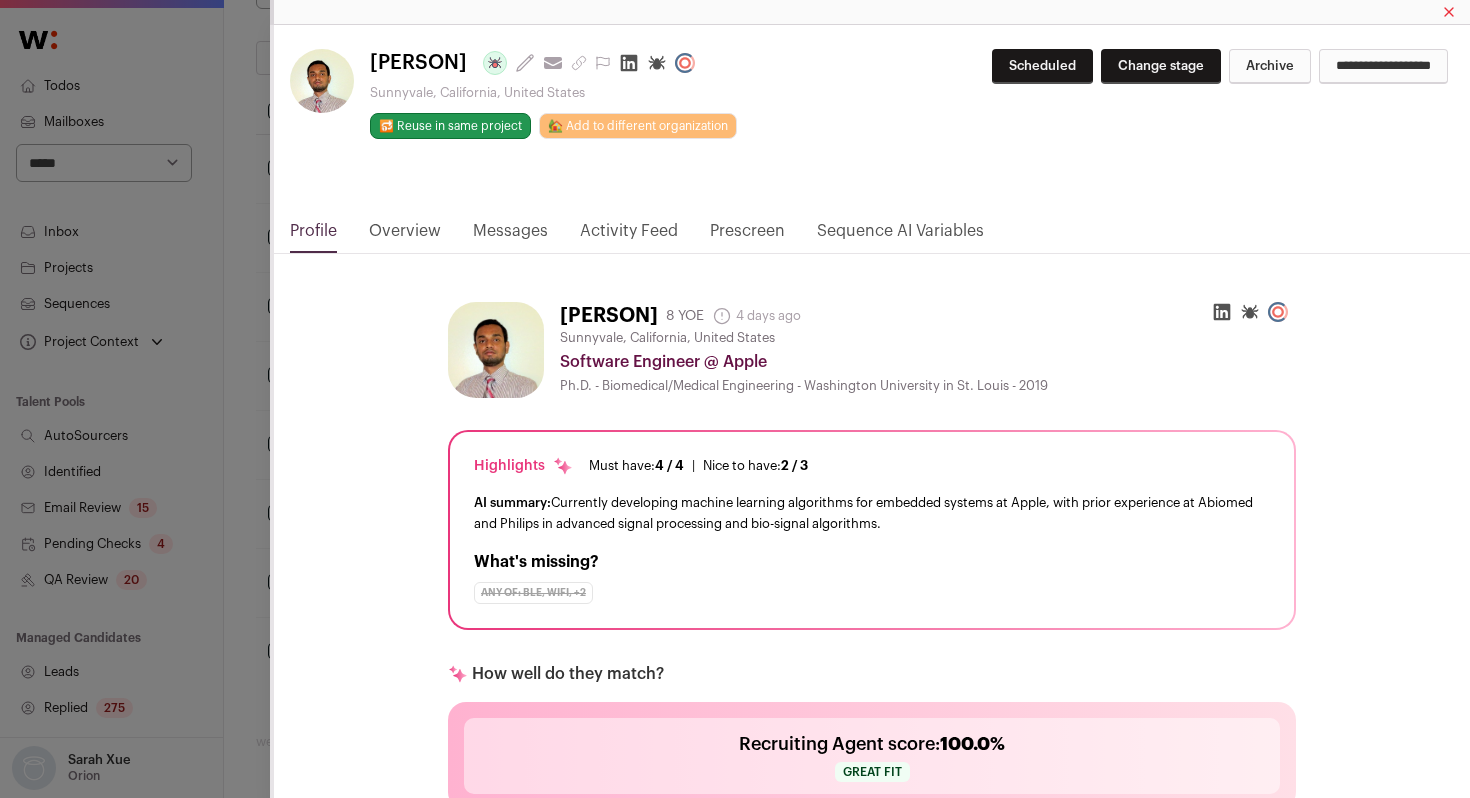 click on "Activity Feed" at bounding box center (629, 236) 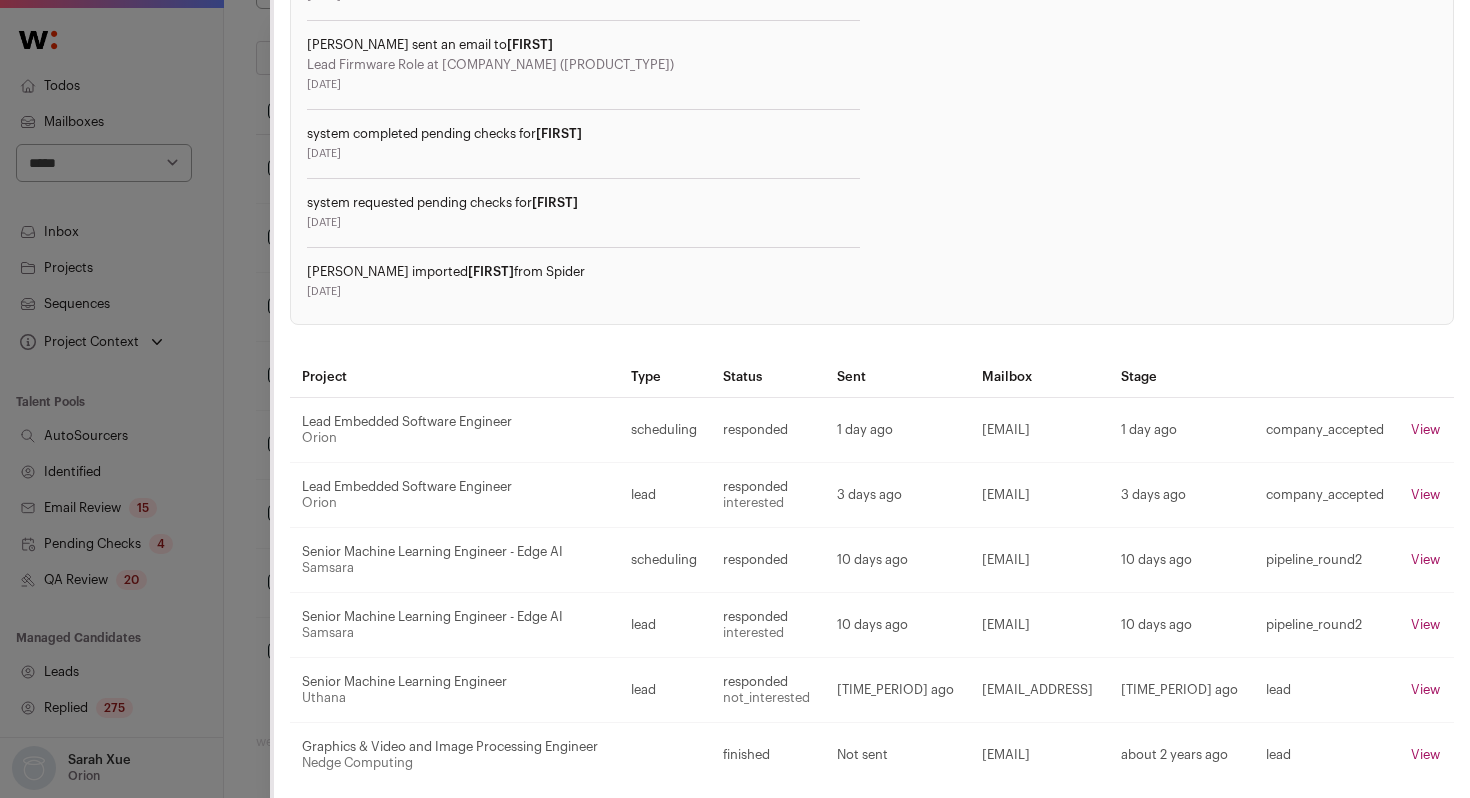 scroll, scrollTop: 909, scrollLeft: 0, axis: vertical 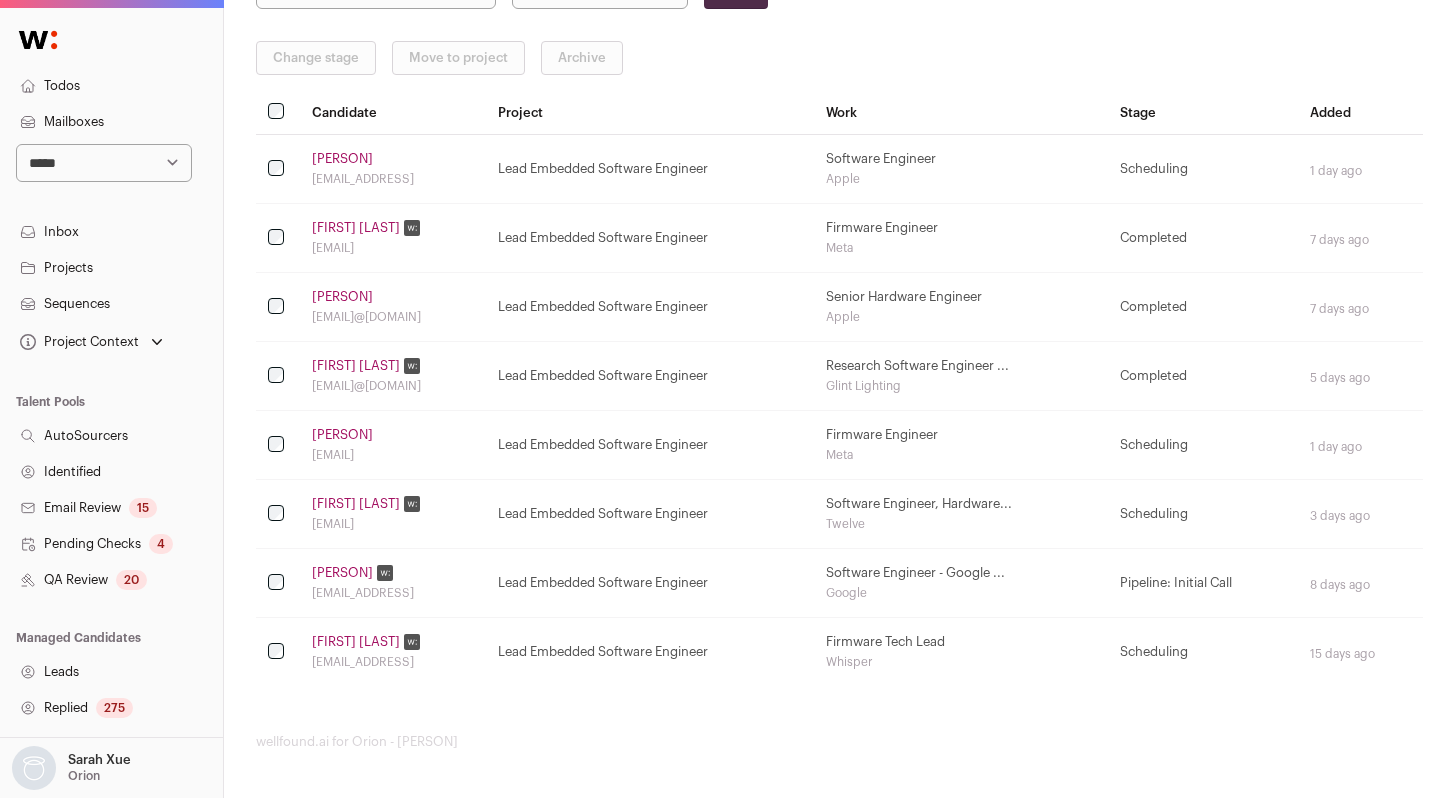 click on "Sarat Keshavabhotla
saratk90@gmail.com" at bounding box center [393, 238] 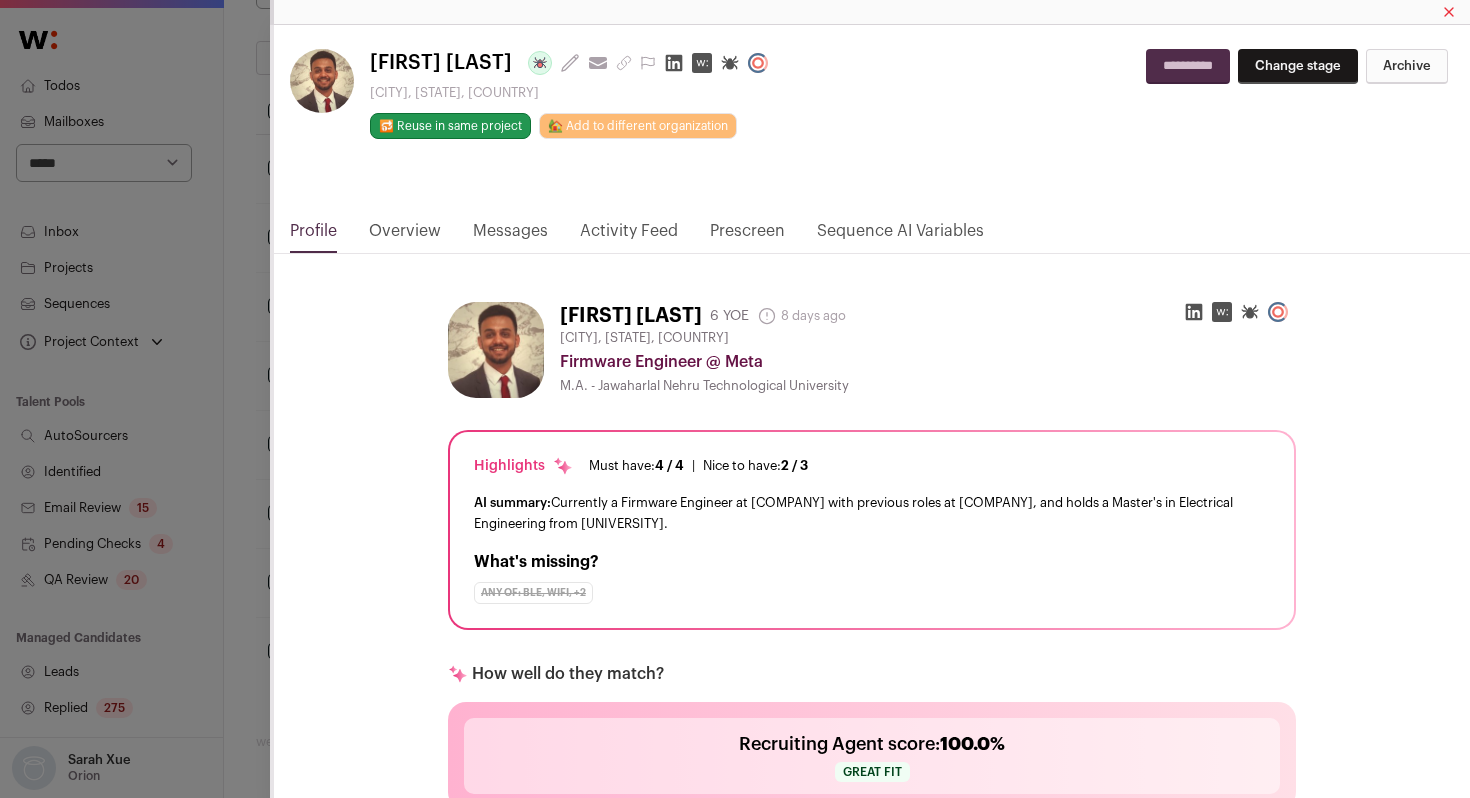 click on "**********" at bounding box center (735, 267) 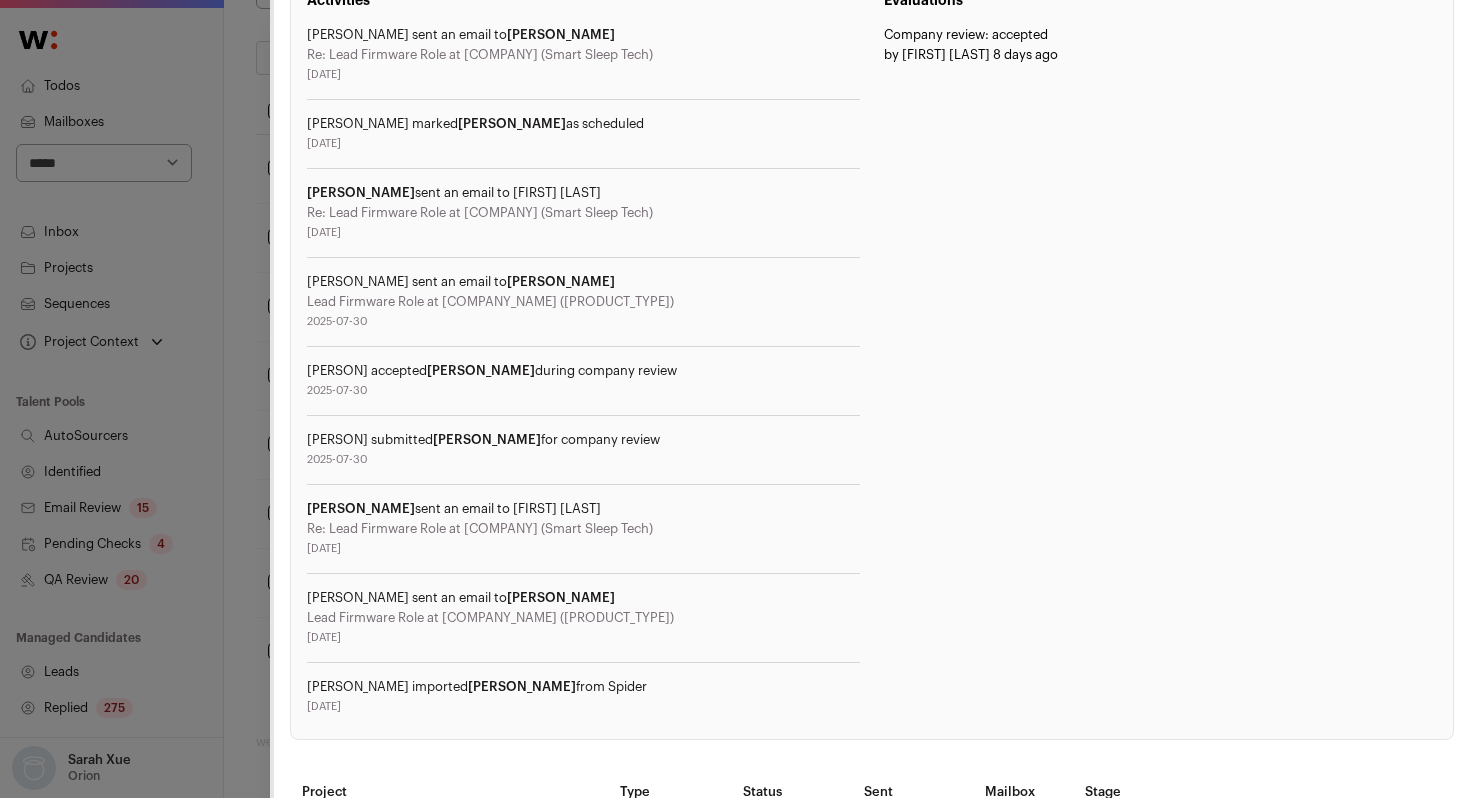 scroll, scrollTop: 580, scrollLeft: 0, axis: vertical 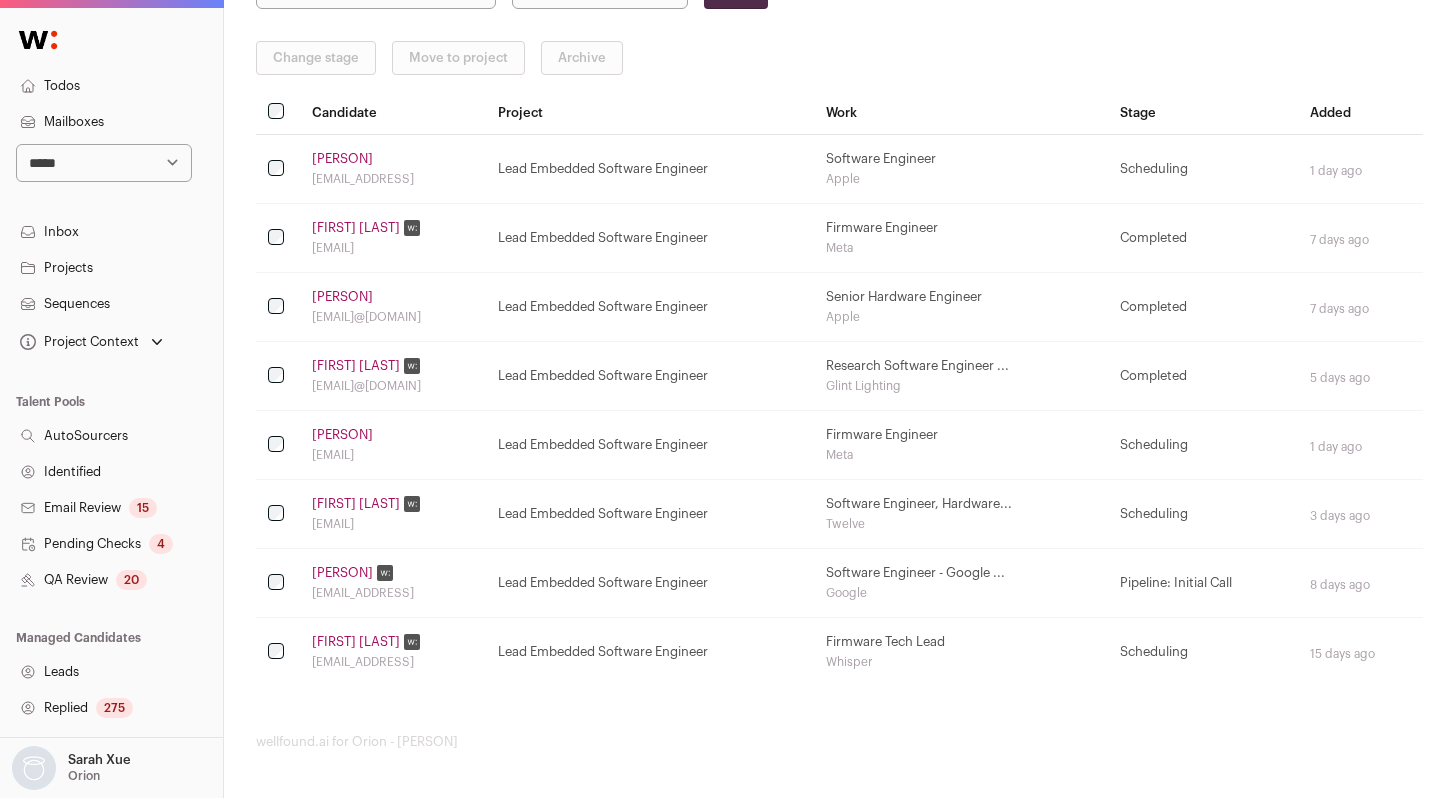 click on "Sina Firoozabadi" at bounding box center (342, 573) 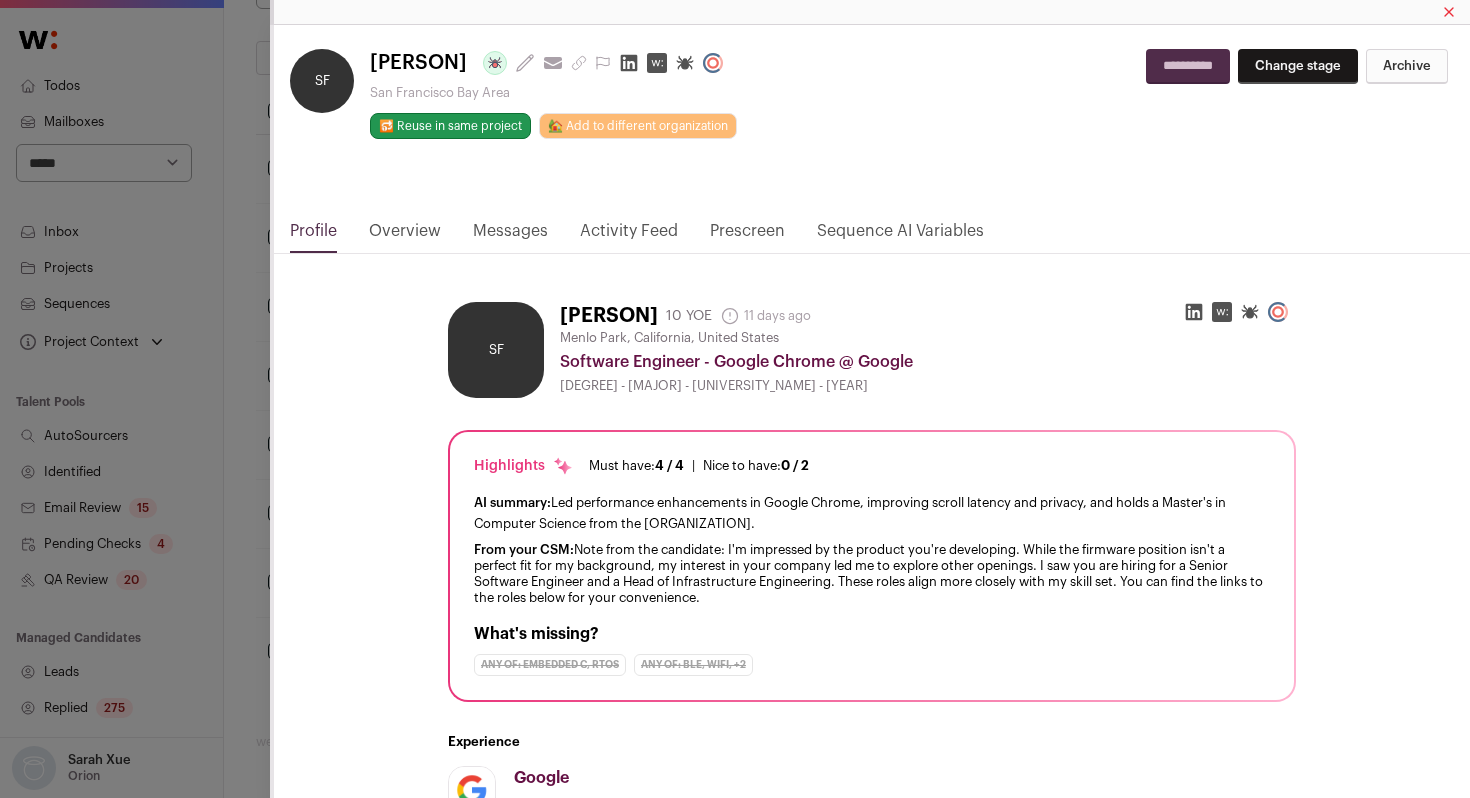 click on "Activity Feed" at bounding box center (629, 236) 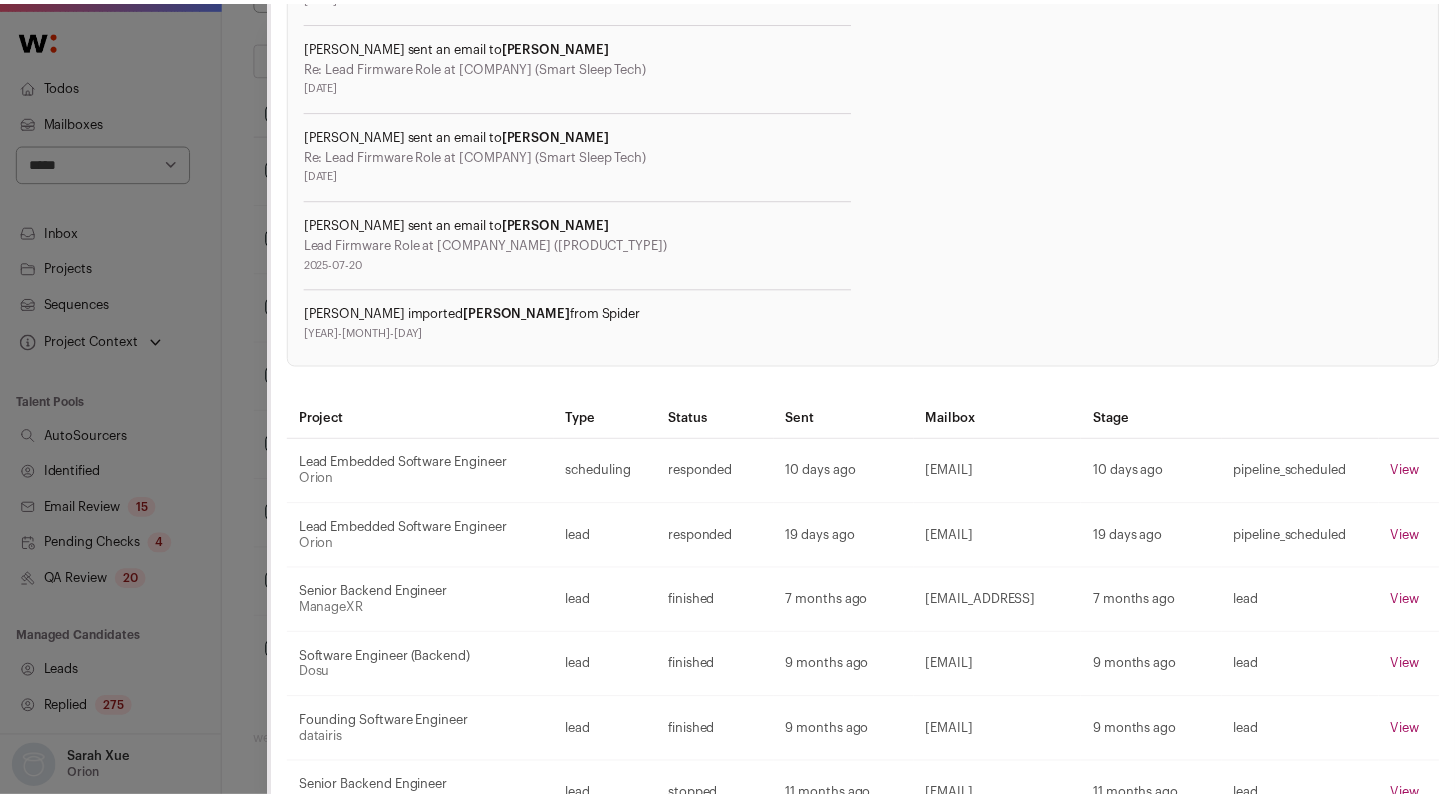 scroll, scrollTop: 1172, scrollLeft: 0, axis: vertical 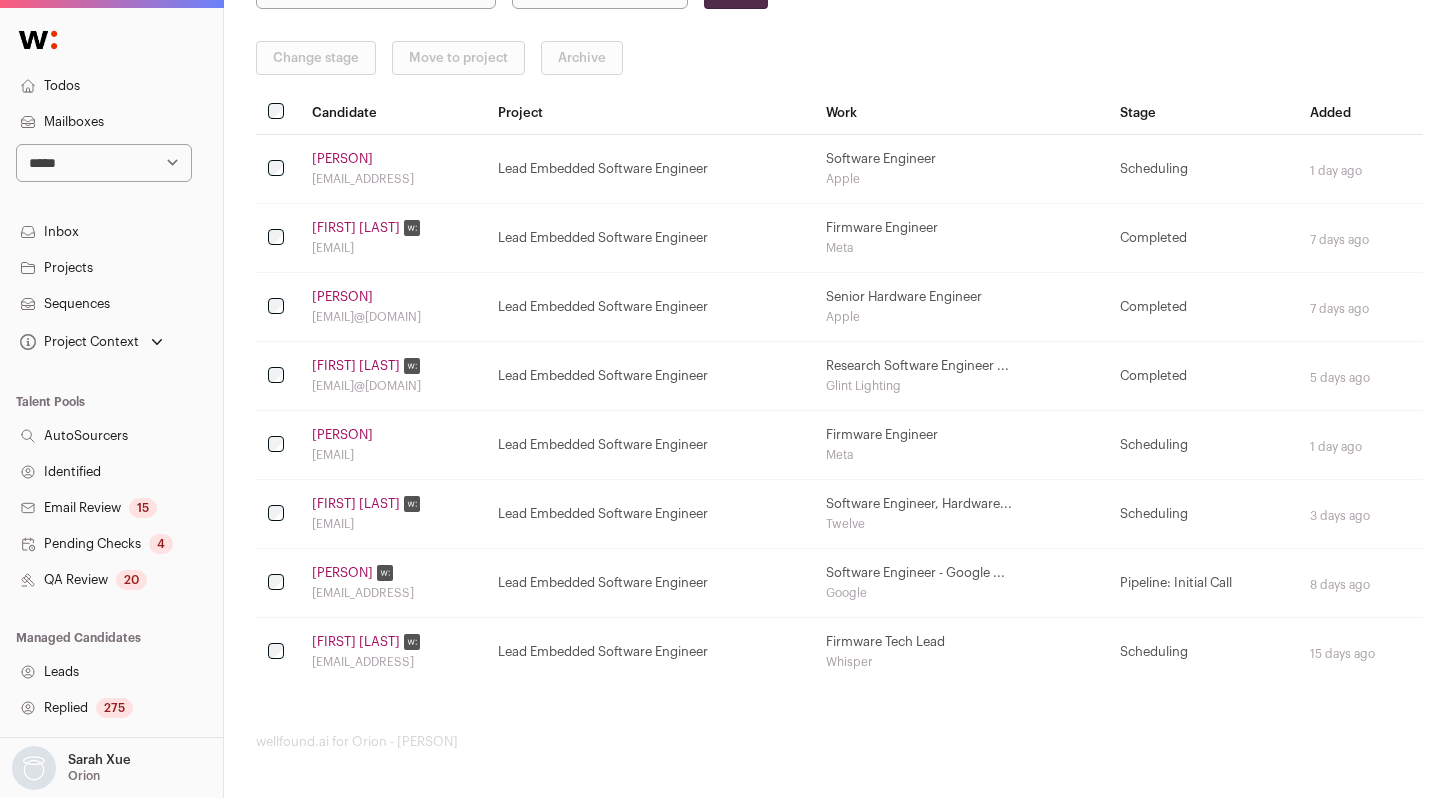 click on "**********" at bounding box center (104, 163) 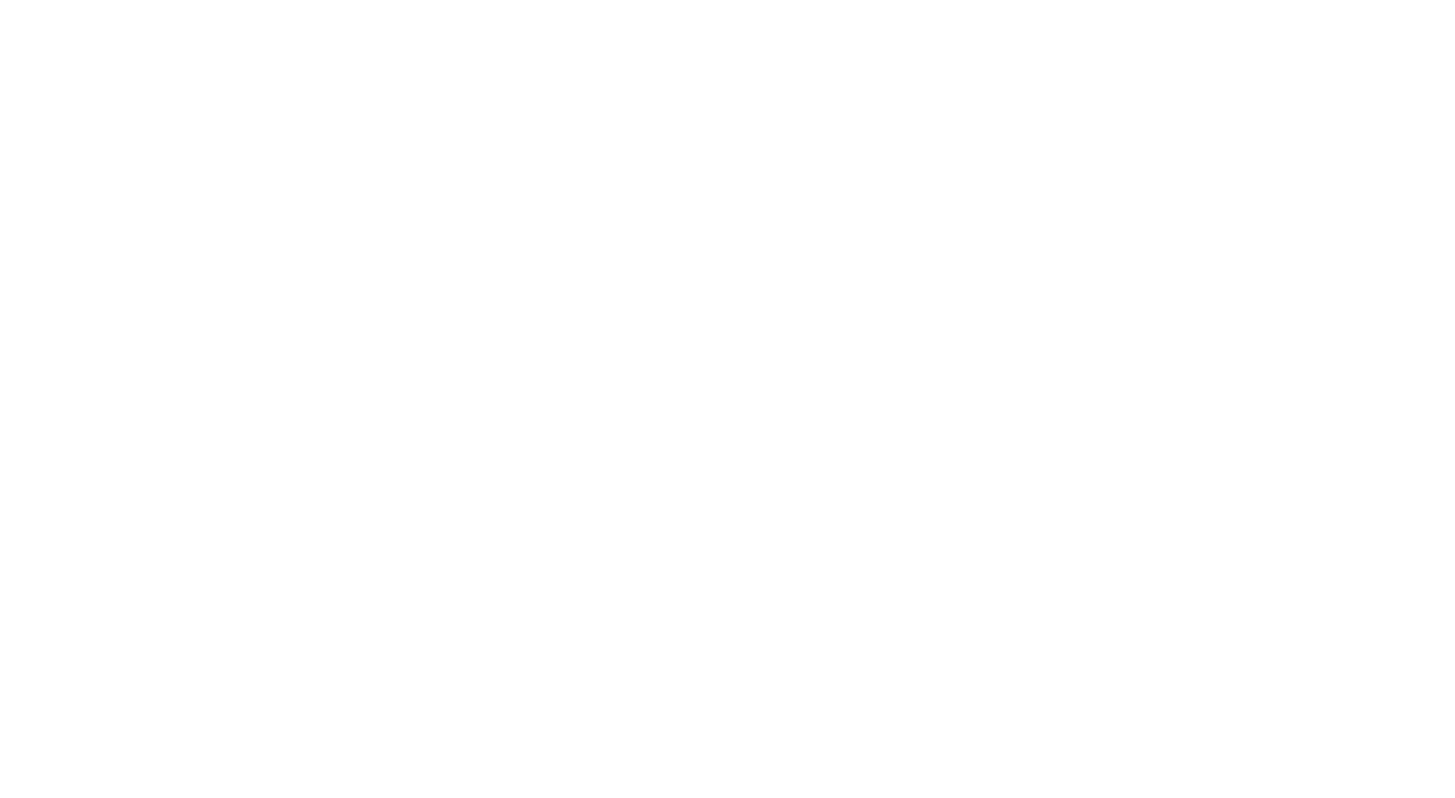 scroll, scrollTop: 0, scrollLeft: 0, axis: both 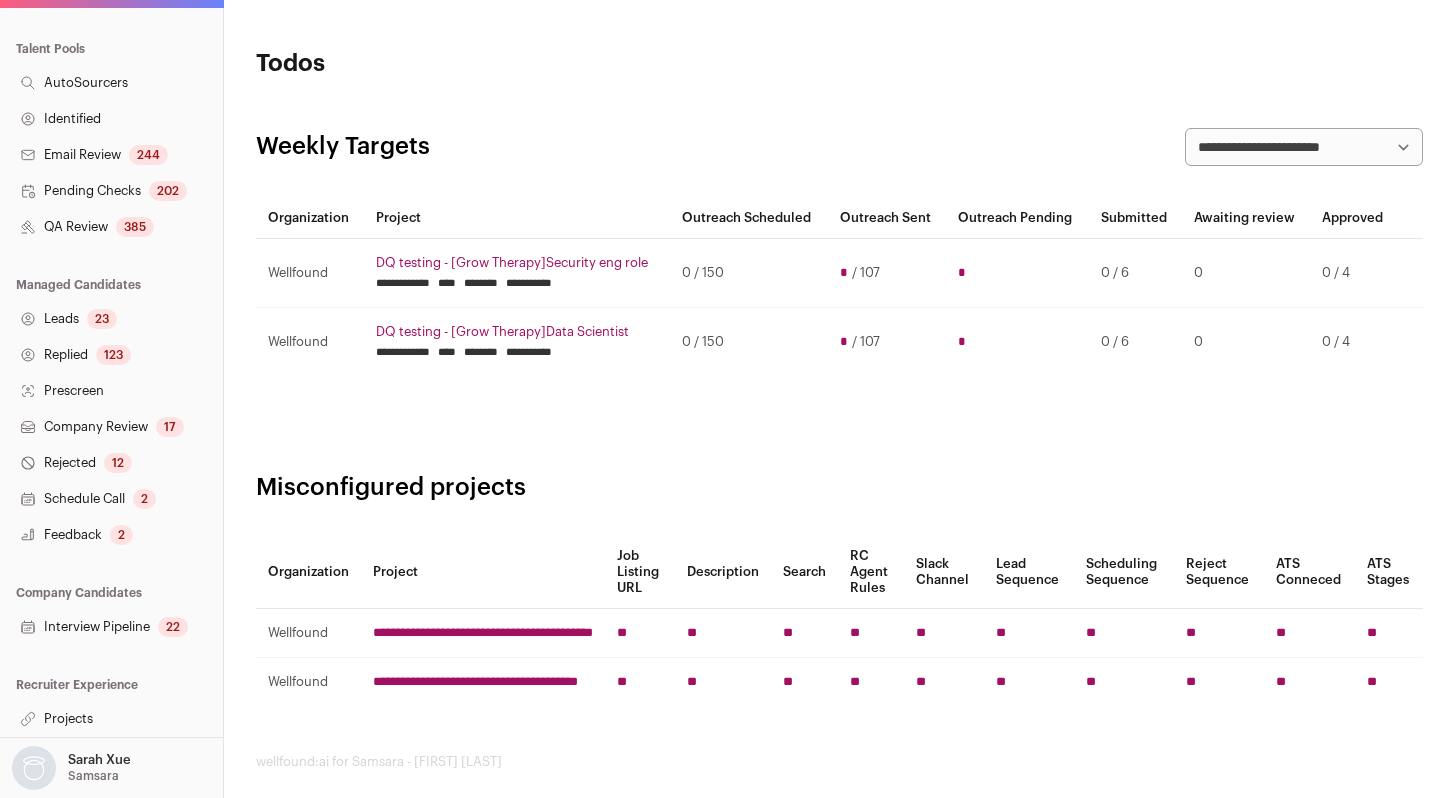 click on "QA Review
385" at bounding box center (111, 227) 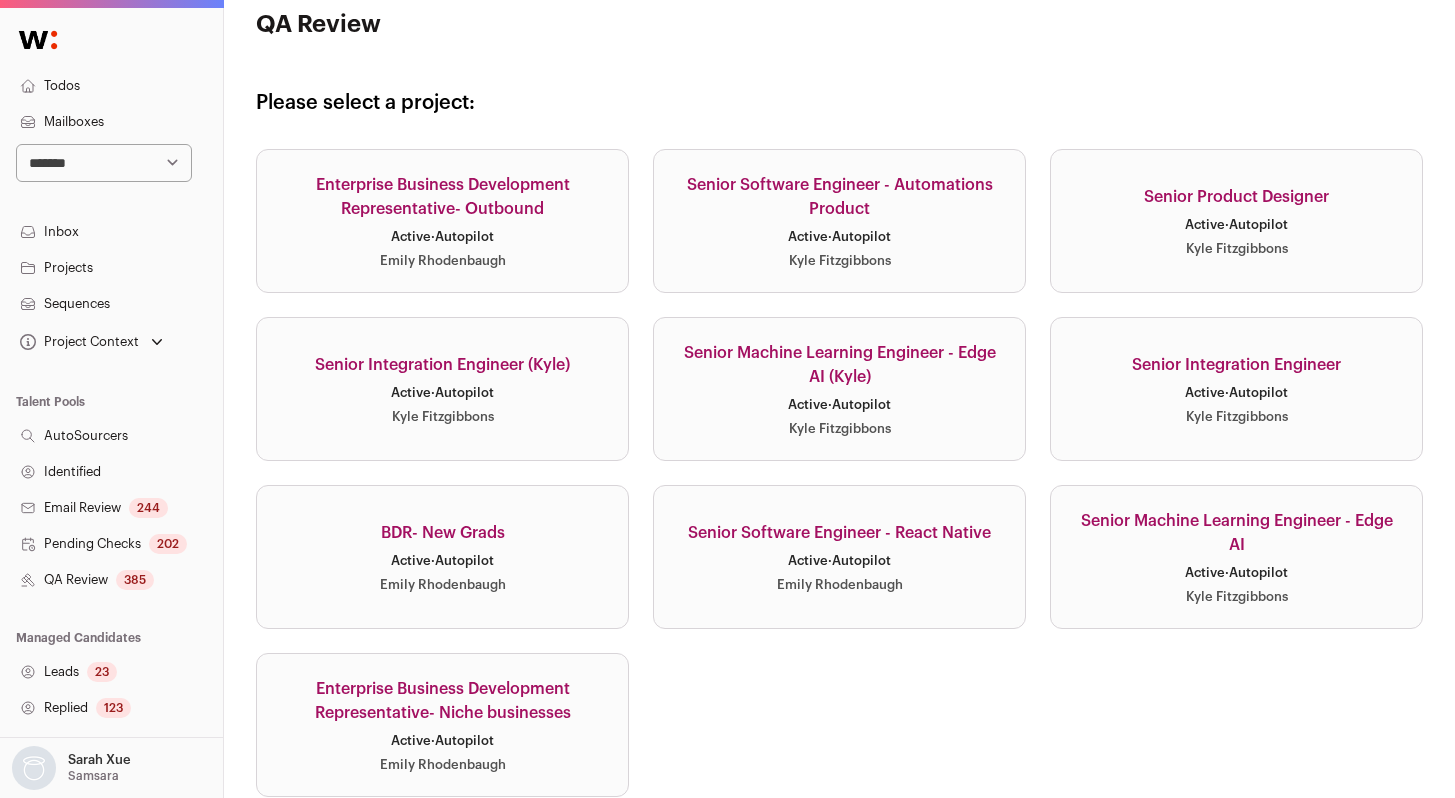 scroll, scrollTop: 84, scrollLeft: 0, axis: vertical 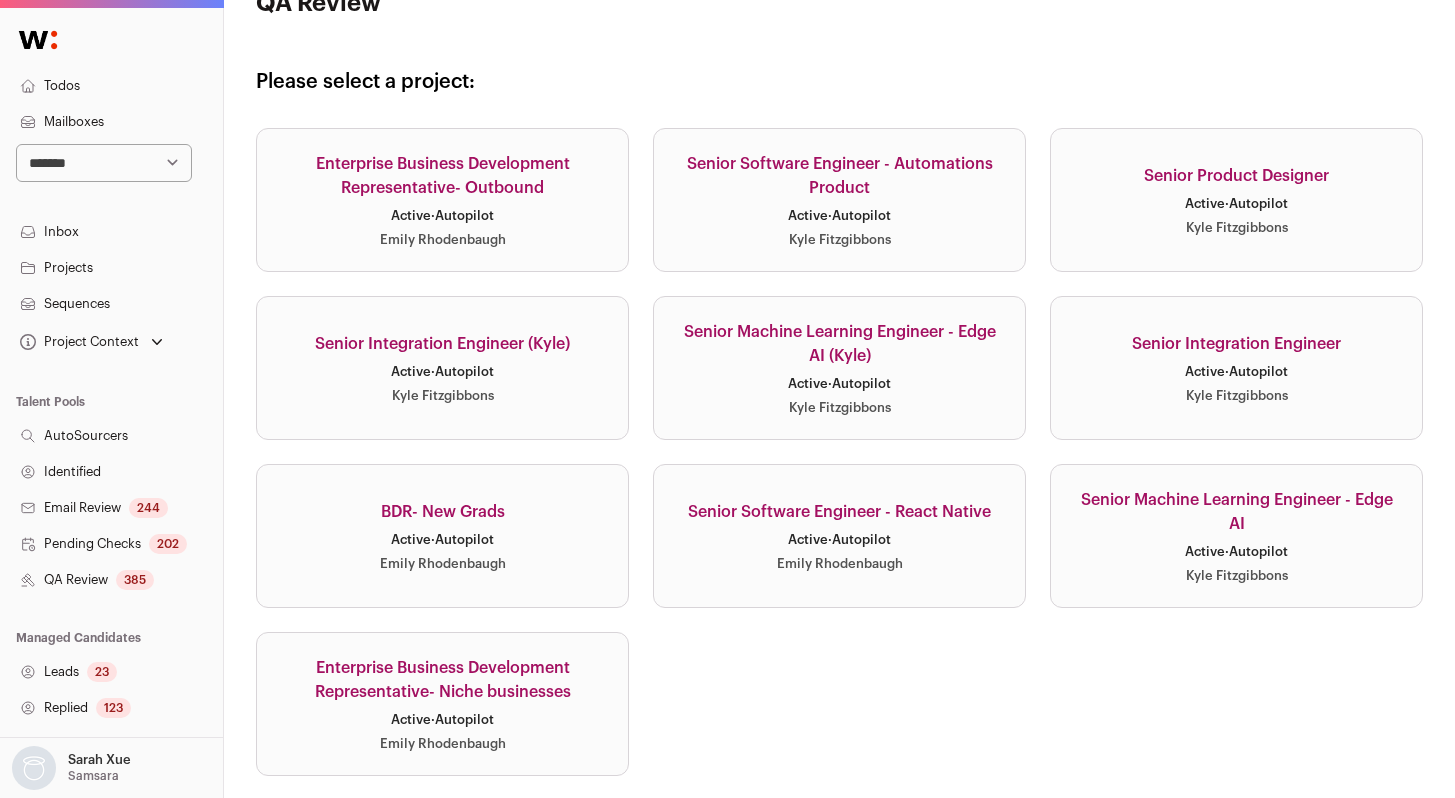 click on "Senior Machine Learning Engineer - Edge AI
Active
·
Autopilot
[FIRST] [LAST]" at bounding box center (1236, 536) 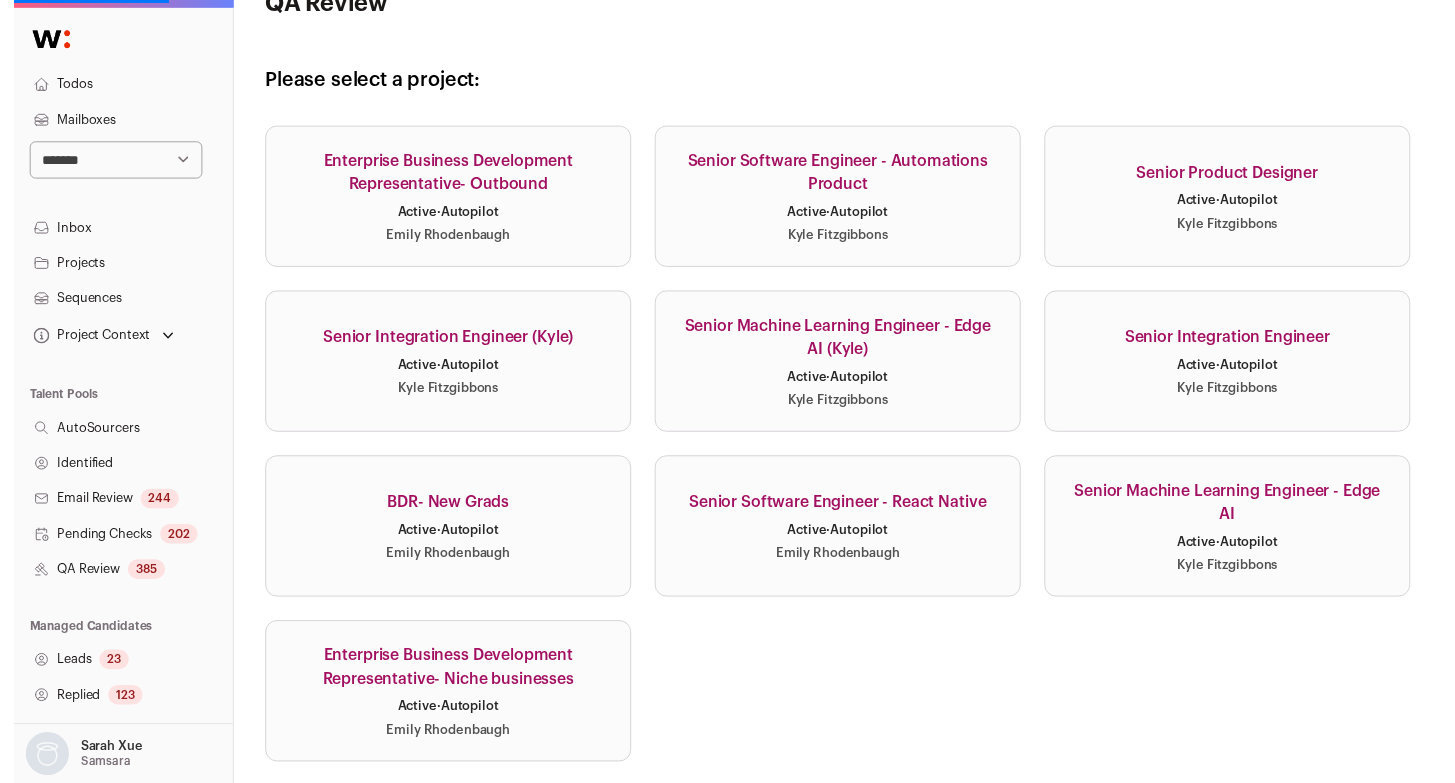 scroll, scrollTop: 0, scrollLeft: 0, axis: both 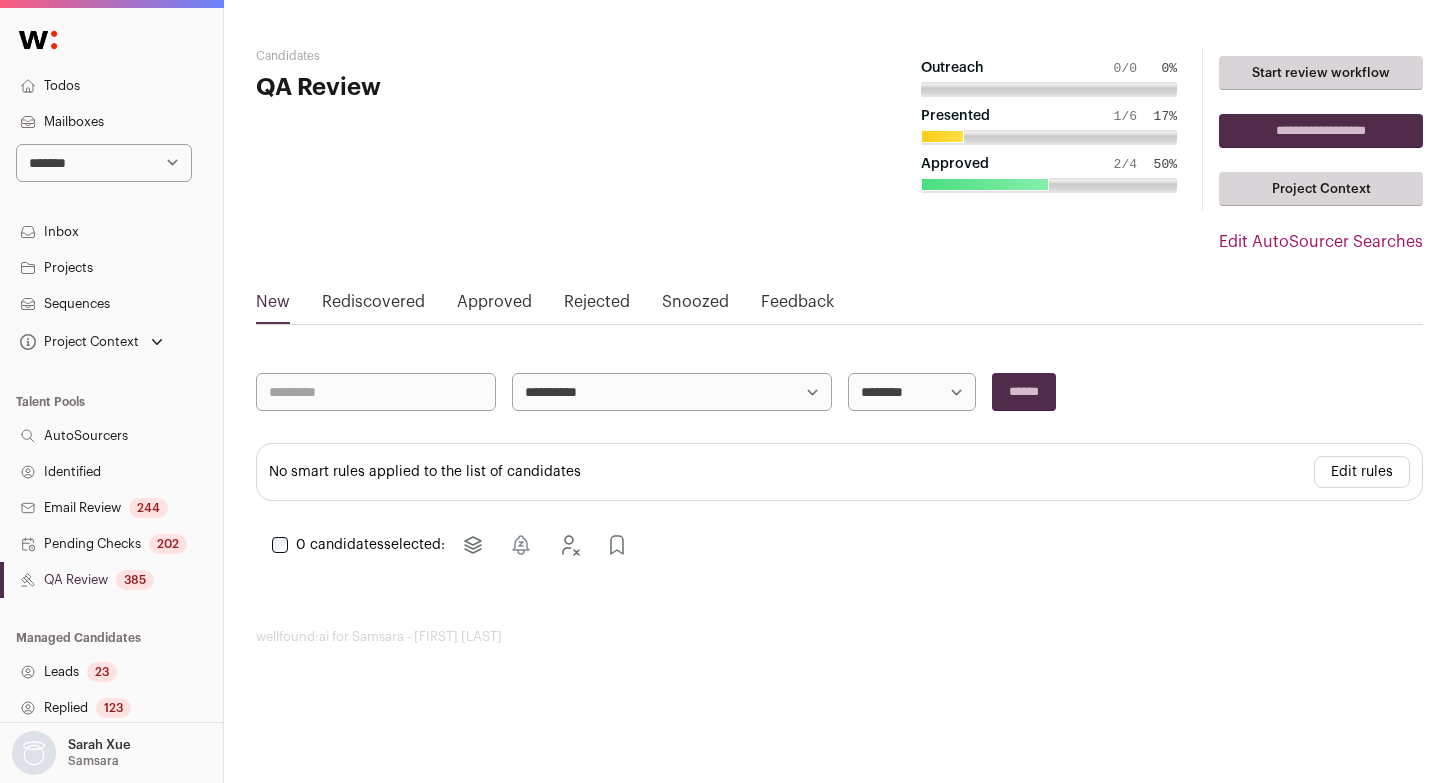 click on "Rediscovered" at bounding box center [373, 306] 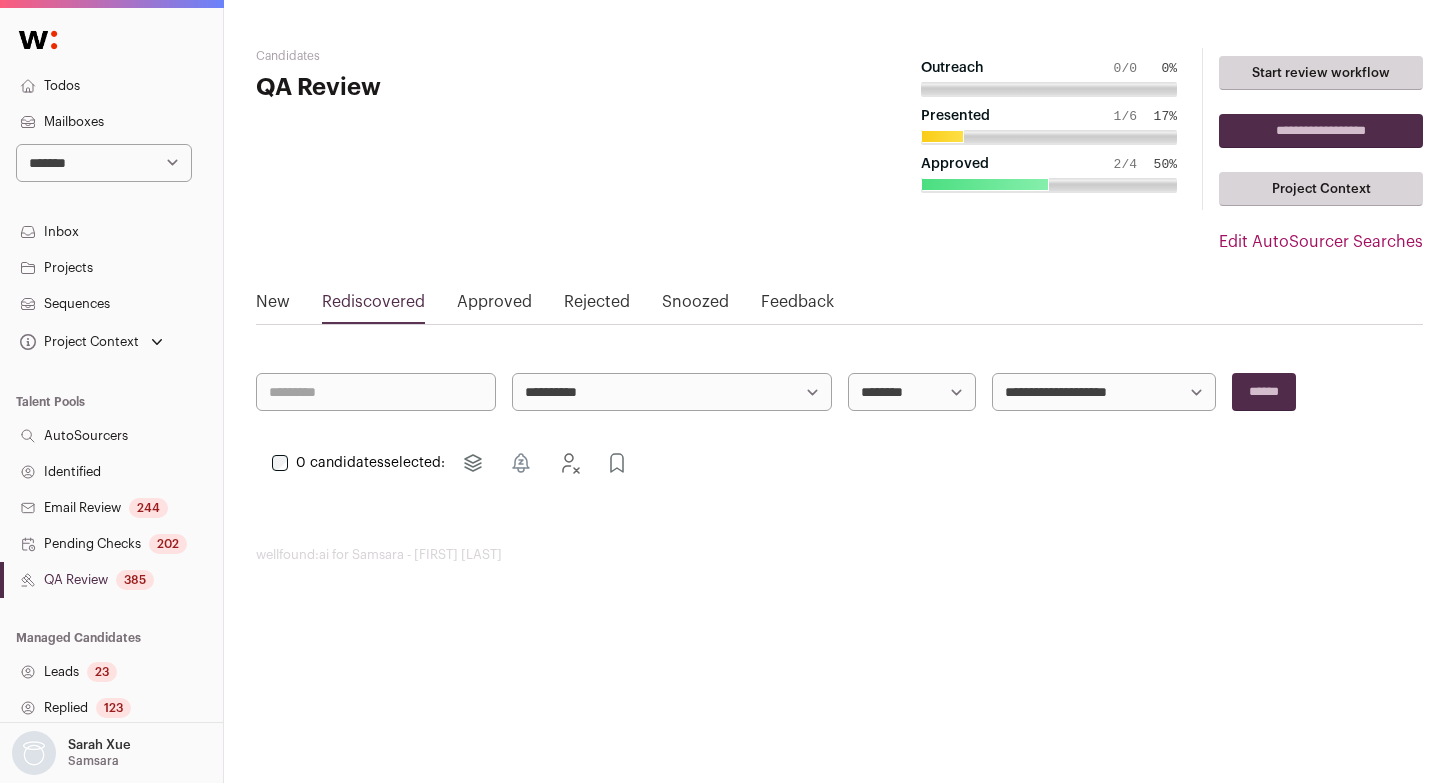 click on "Approved" at bounding box center (494, 306) 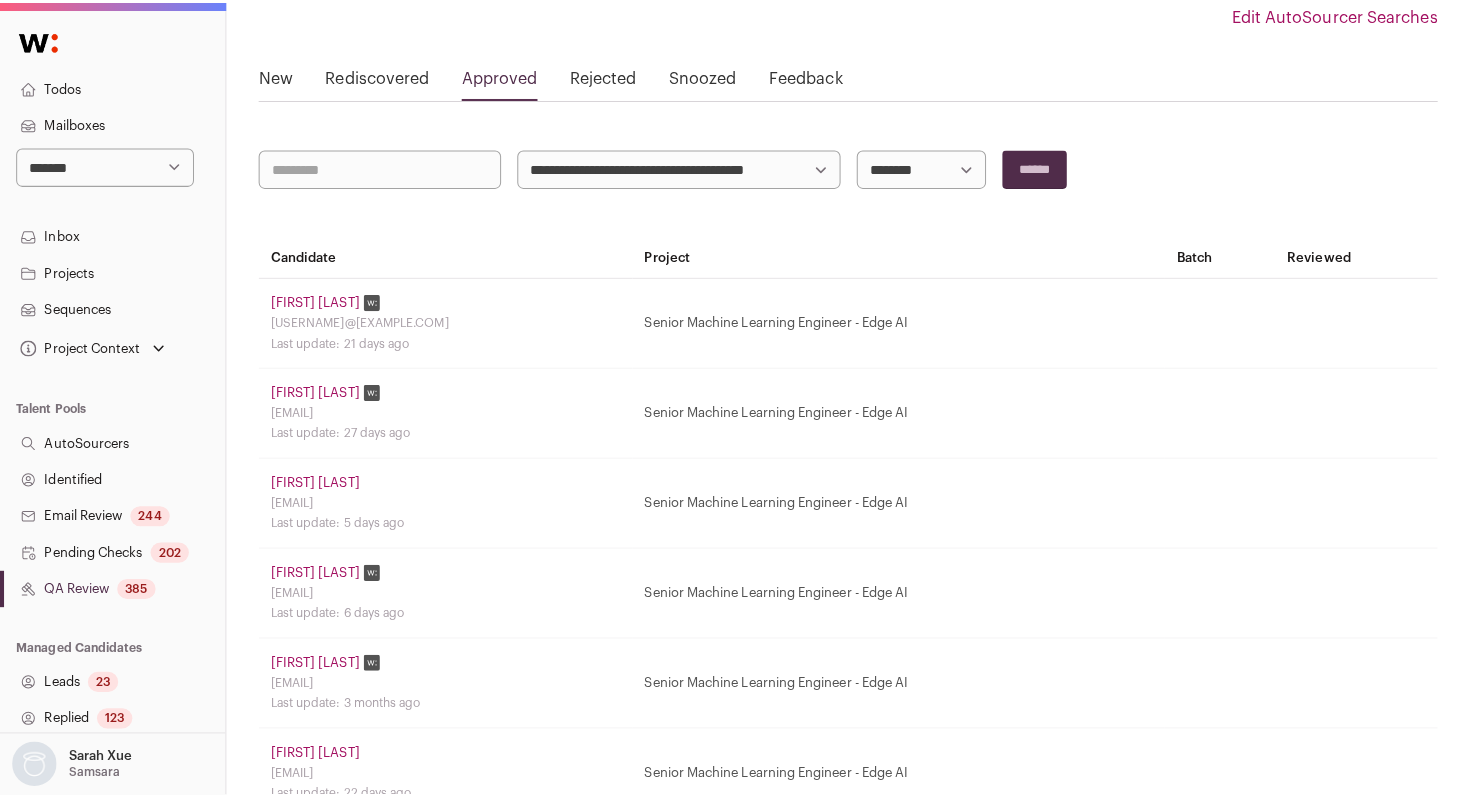 scroll, scrollTop: 0, scrollLeft: 0, axis: both 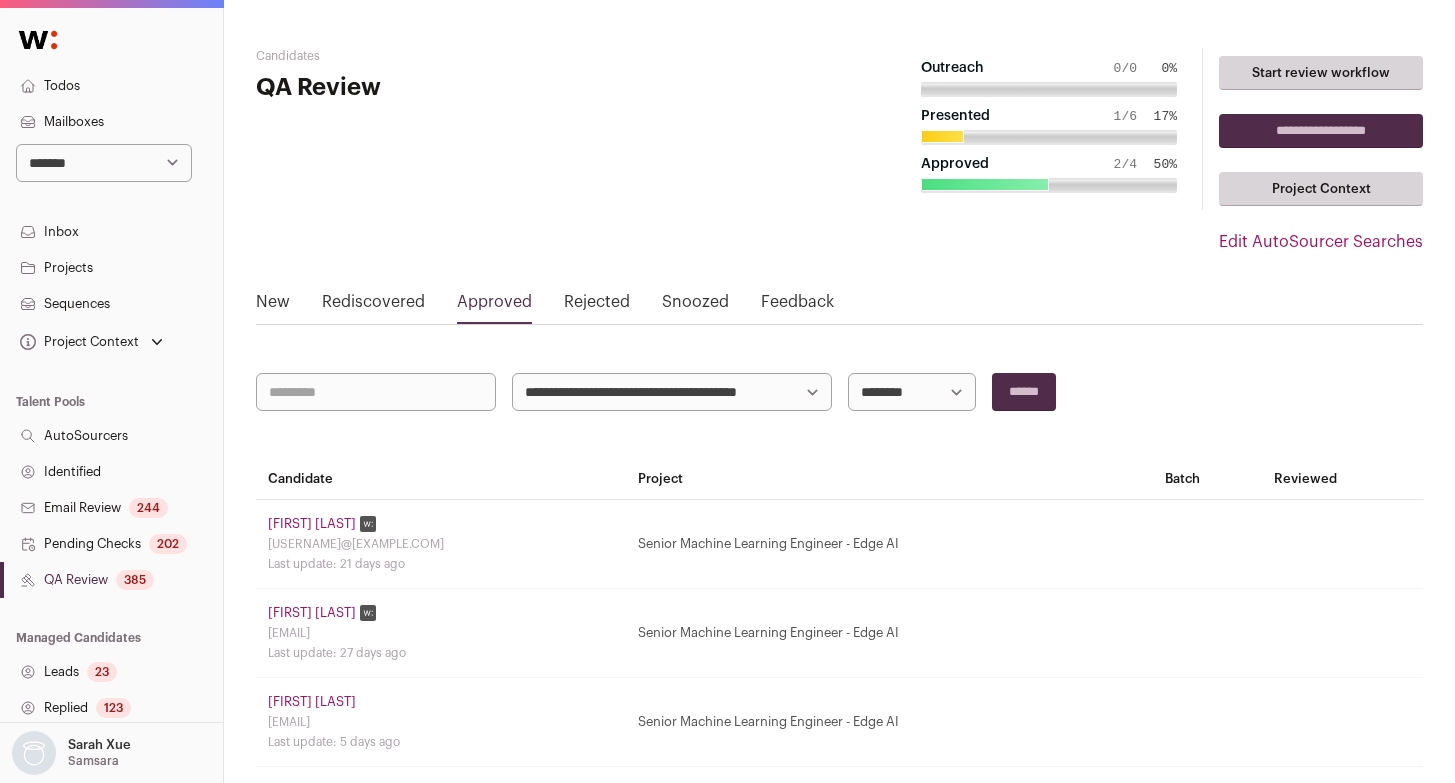 click on "[FIRST] [LAST]" at bounding box center [312, 524] 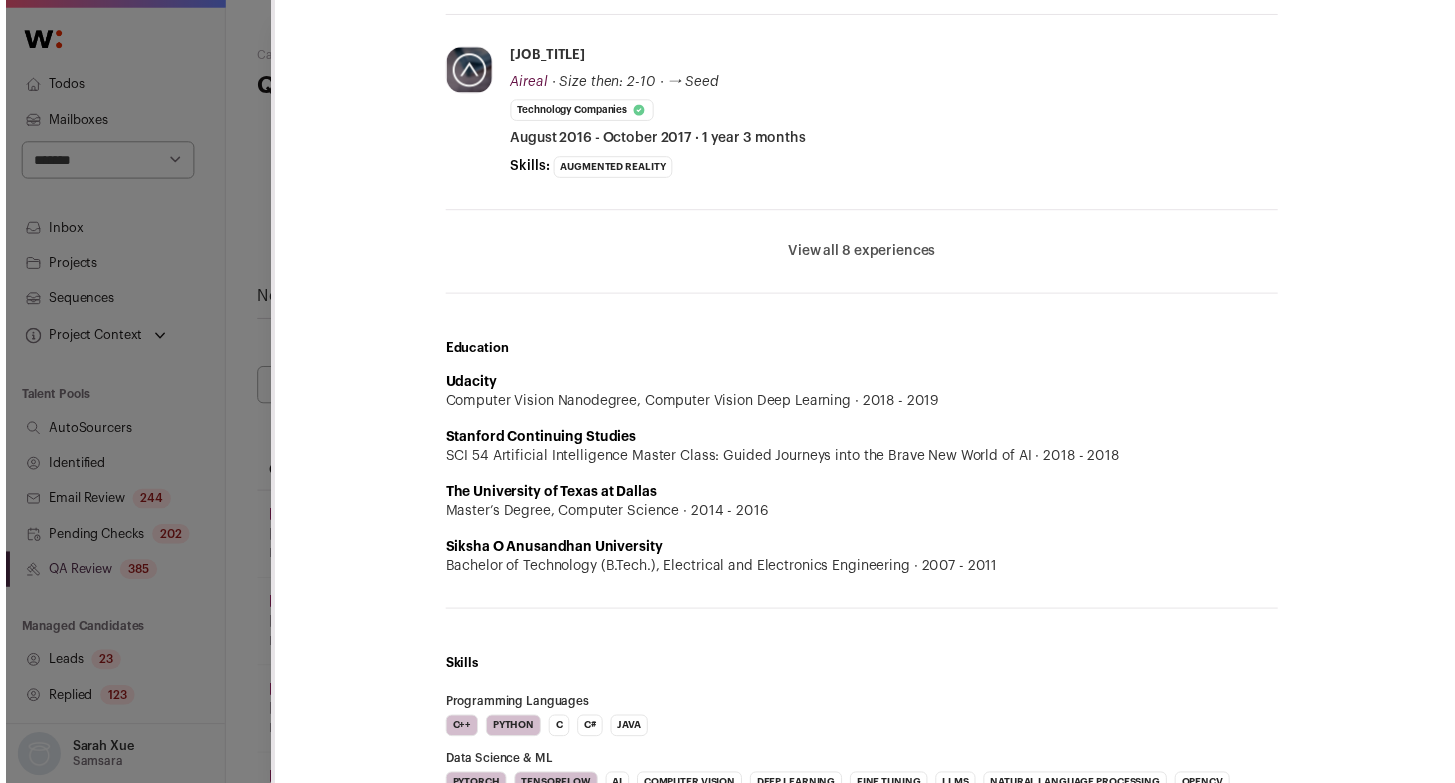 scroll, scrollTop: 1426, scrollLeft: 0, axis: vertical 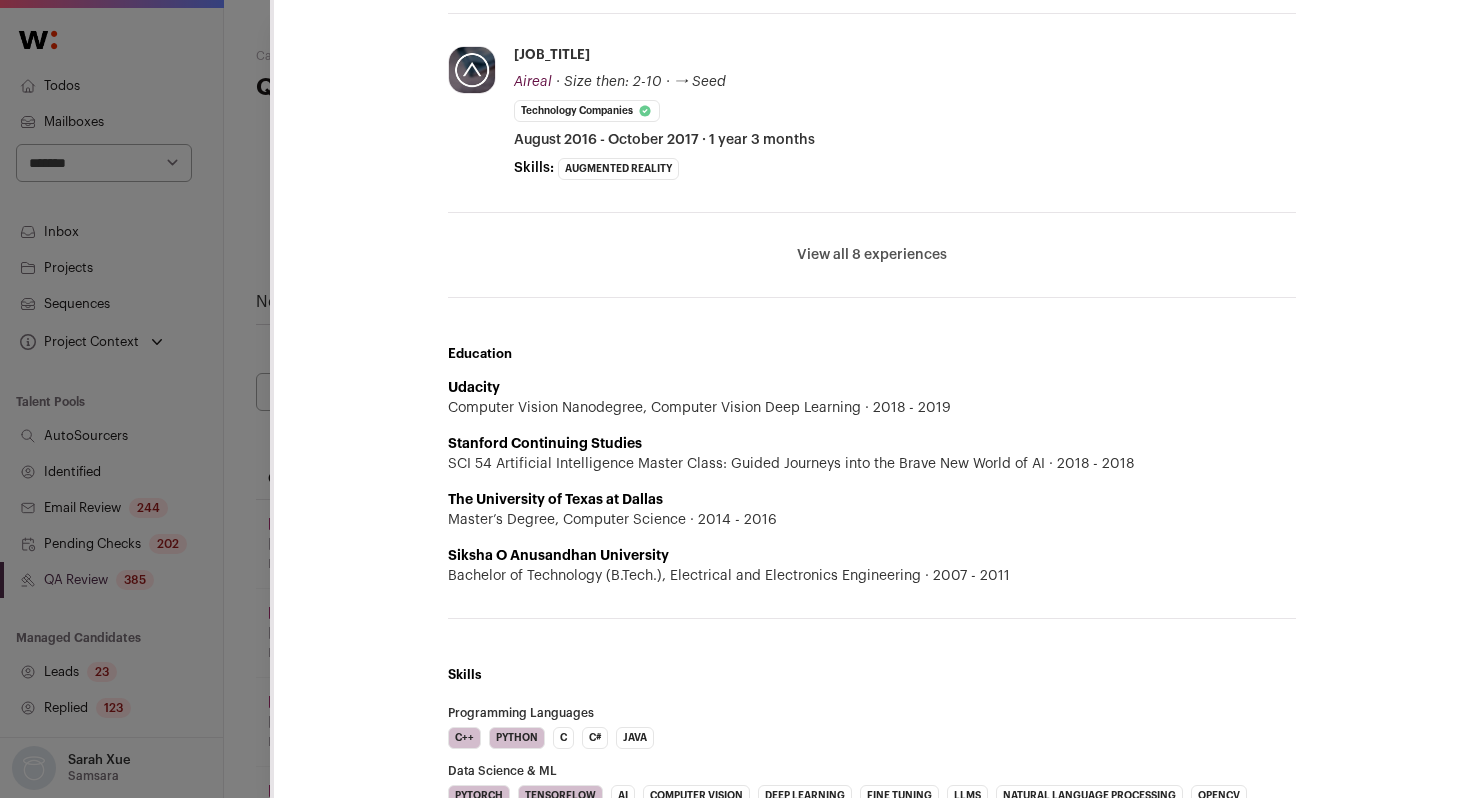 click on "San Francisco Bay Area" at bounding box center (735, 399) 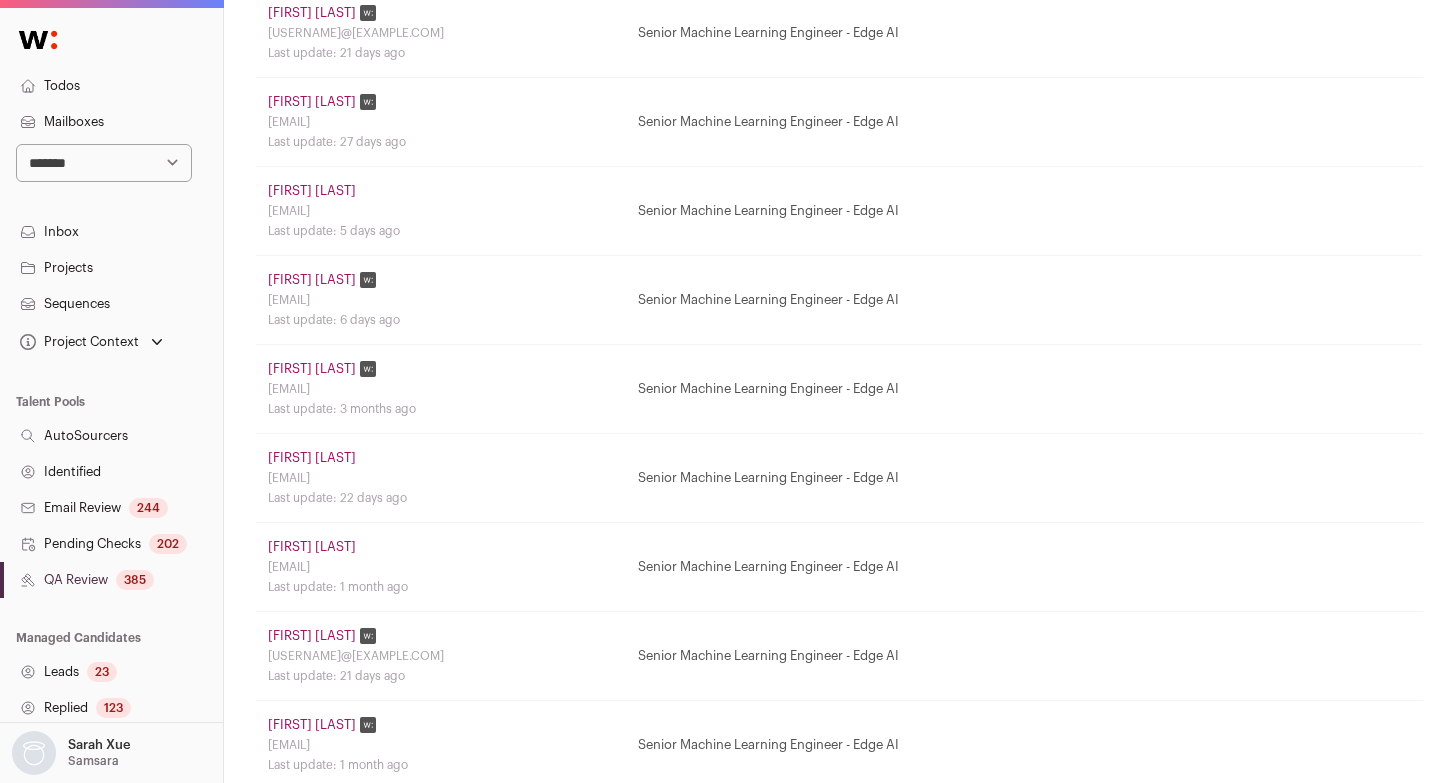 scroll, scrollTop: 1675, scrollLeft: 0, axis: vertical 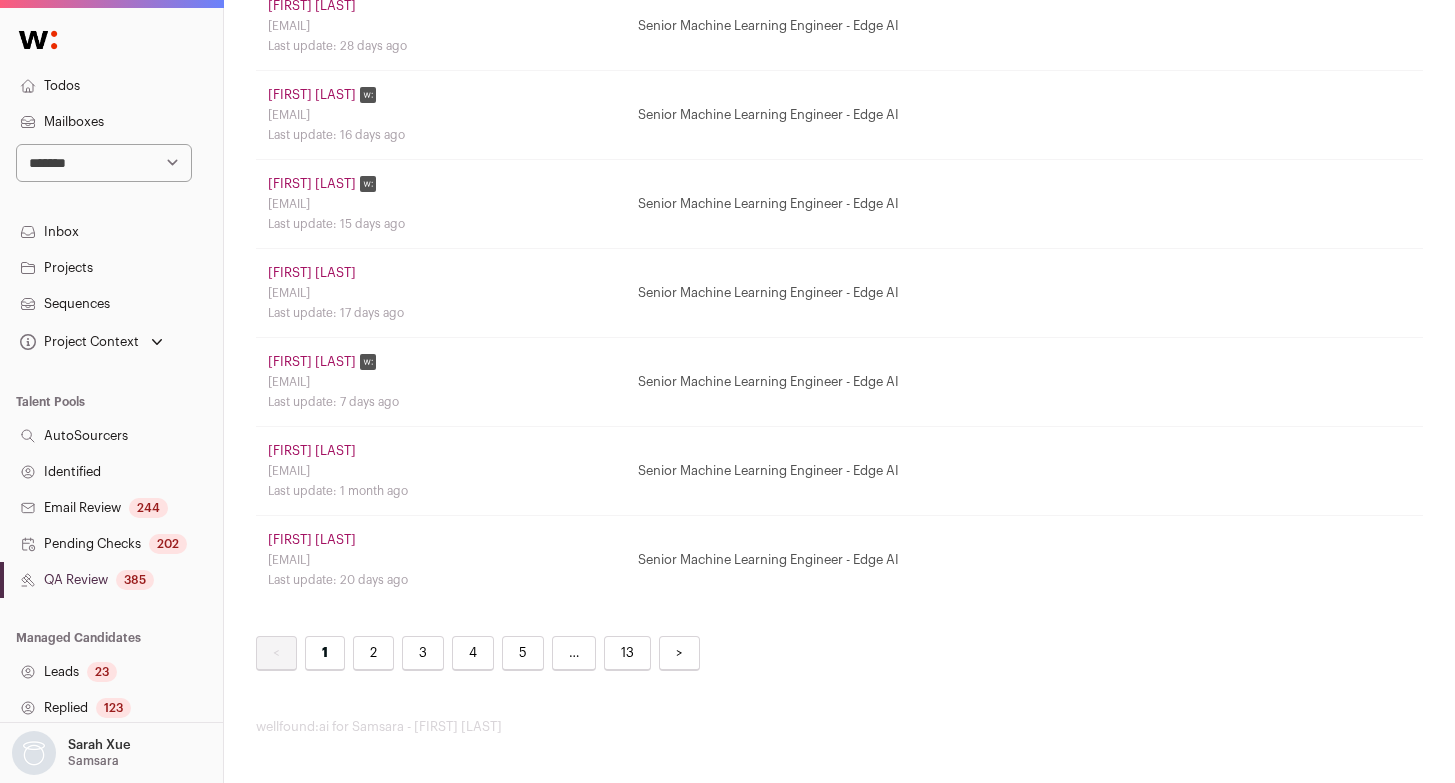 click on "13" at bounding box center (627, 653) 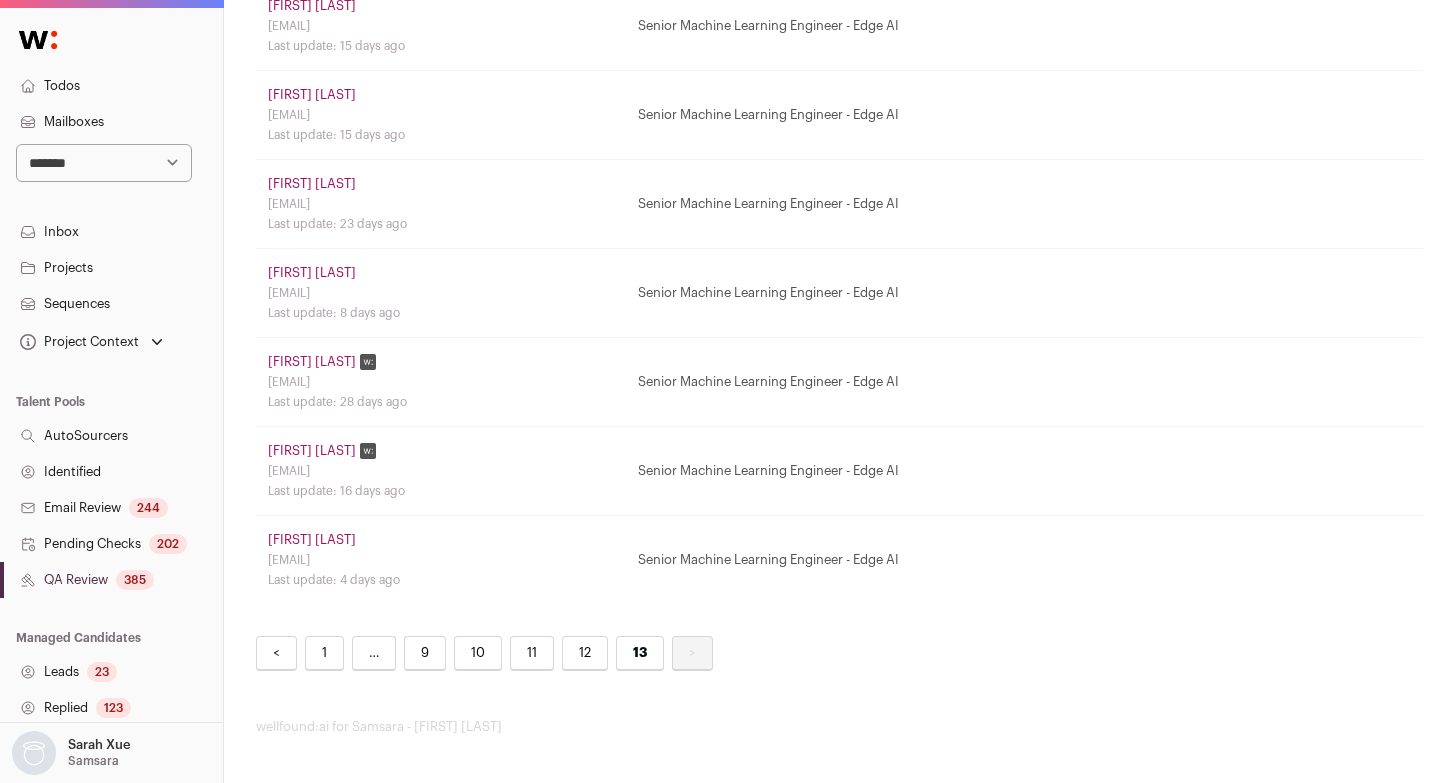 scroll, scrollTop: 0, scrollLeft: 0, axis: both 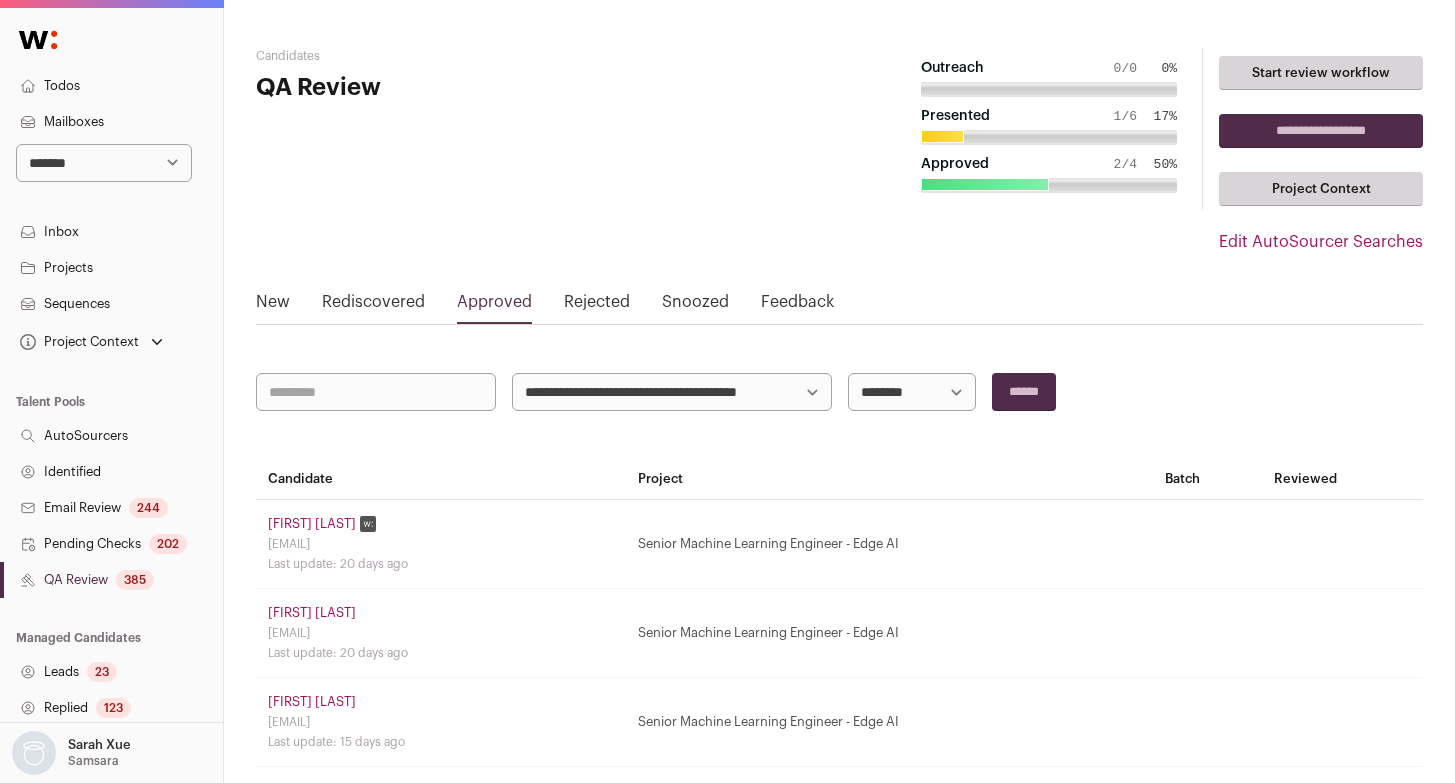 click on "Rejected" at bounding box center [597, 306] 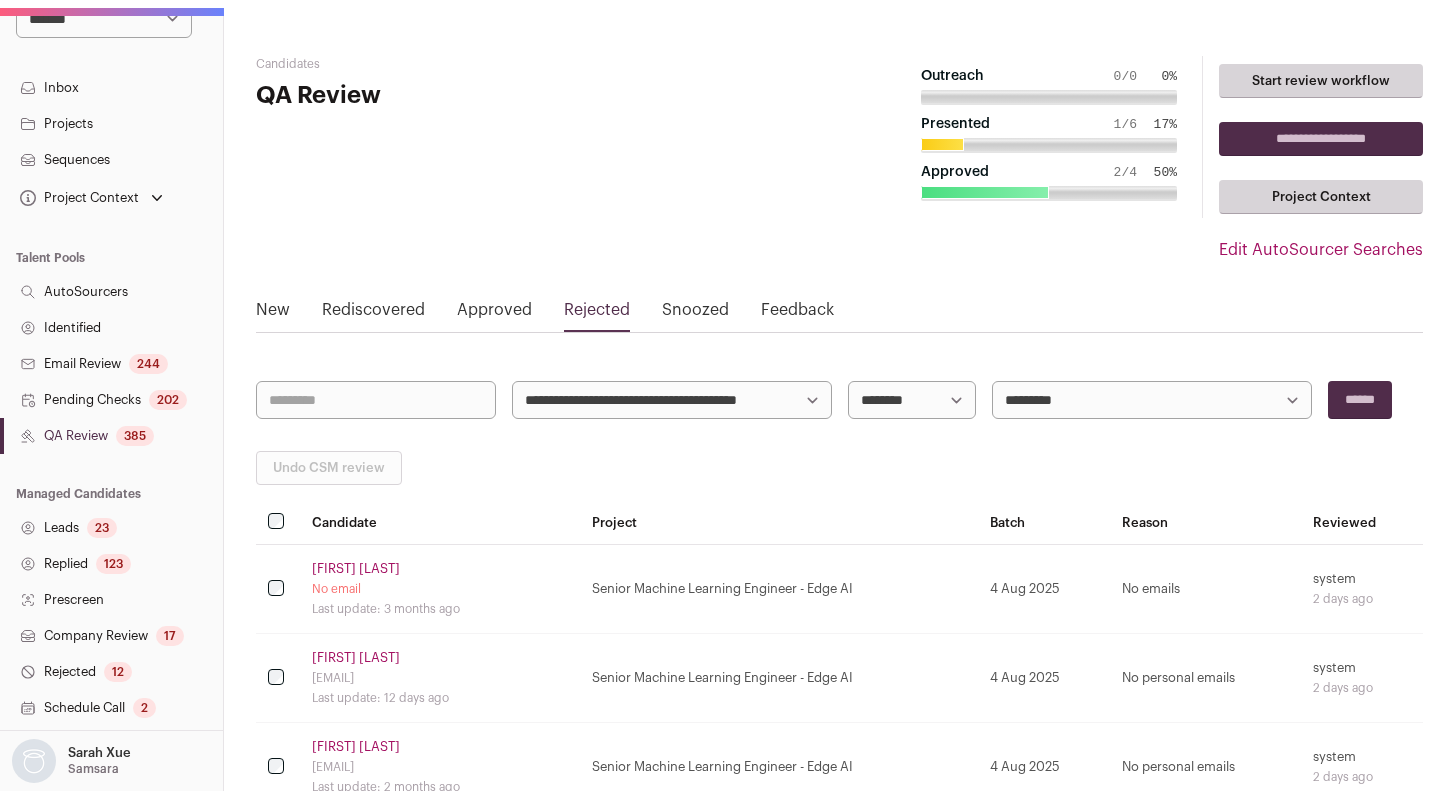 scroll, scrollTop: 368, scrollLeft: 0, axis: vertical 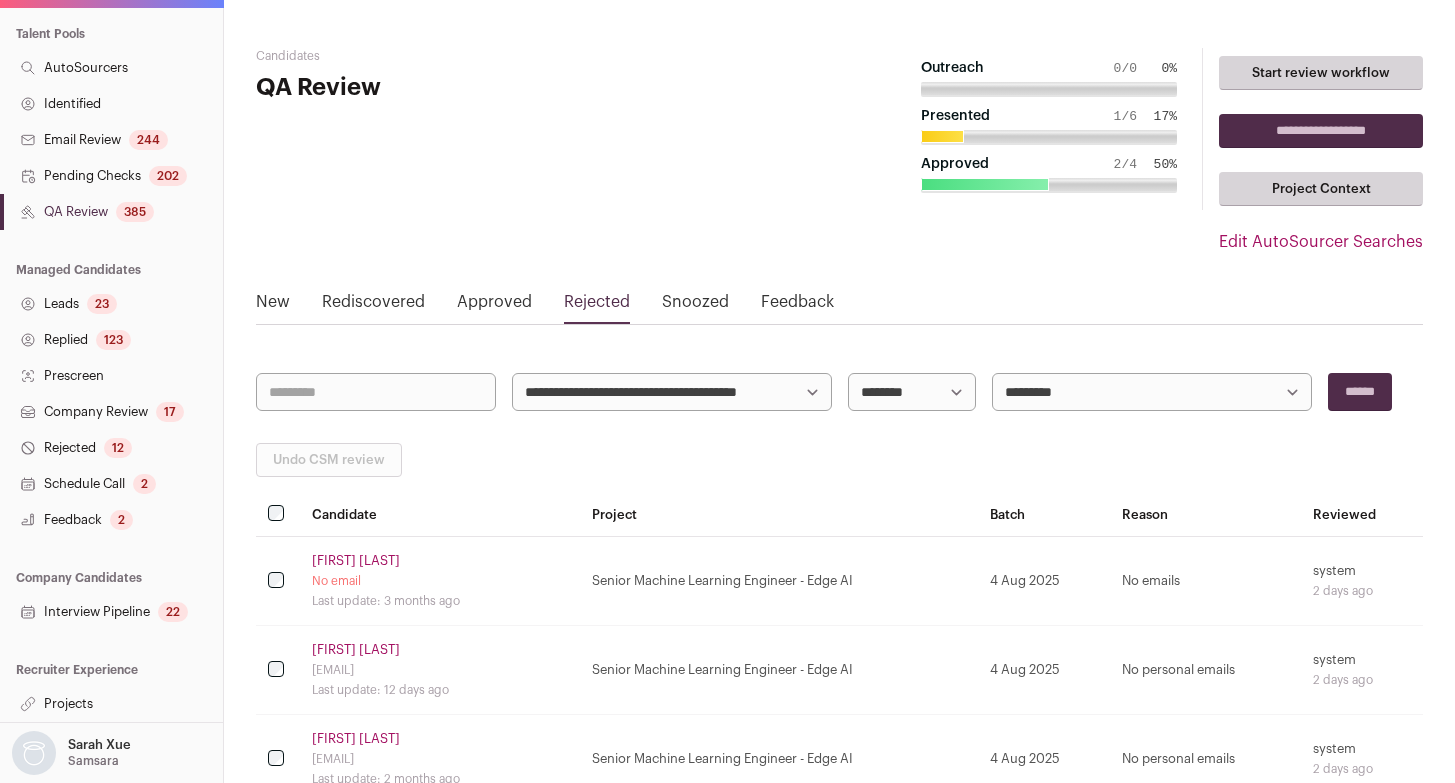 click on "Interview Pipeline
22" at bounding box center (111, 612) 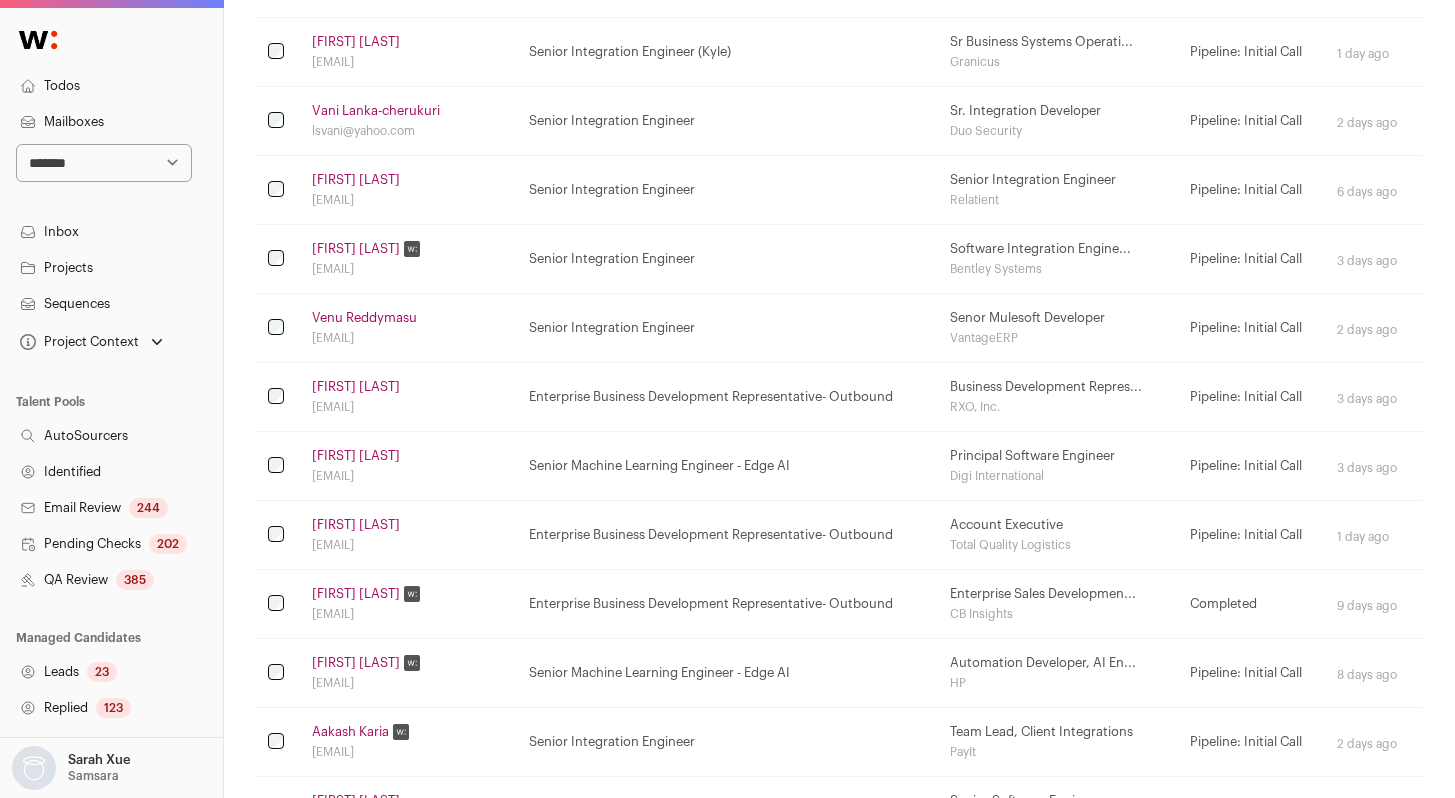 scroll, scrollTop: 0, scrollLeft: 0, axis: both 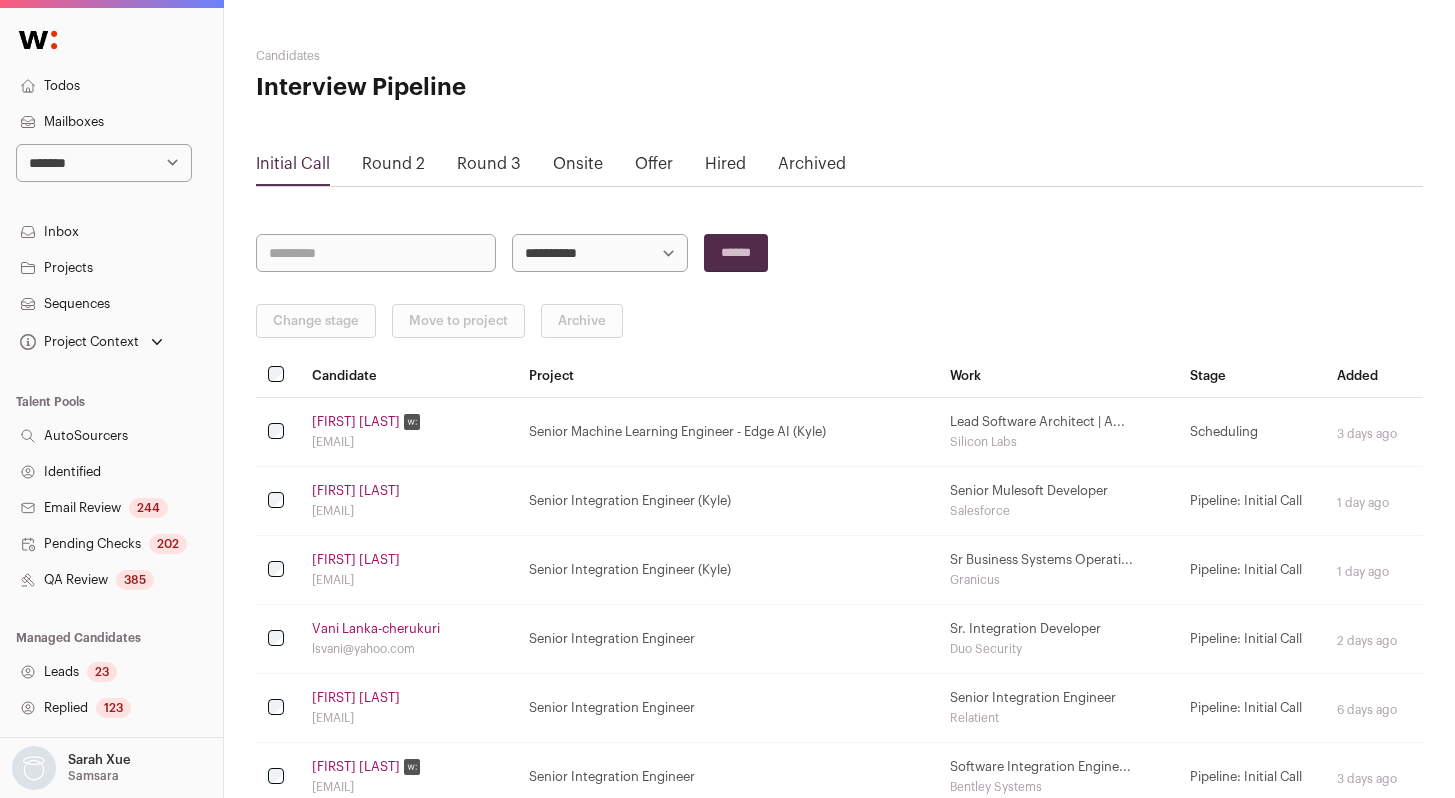click on "**********" at bounding box center (600, 253) 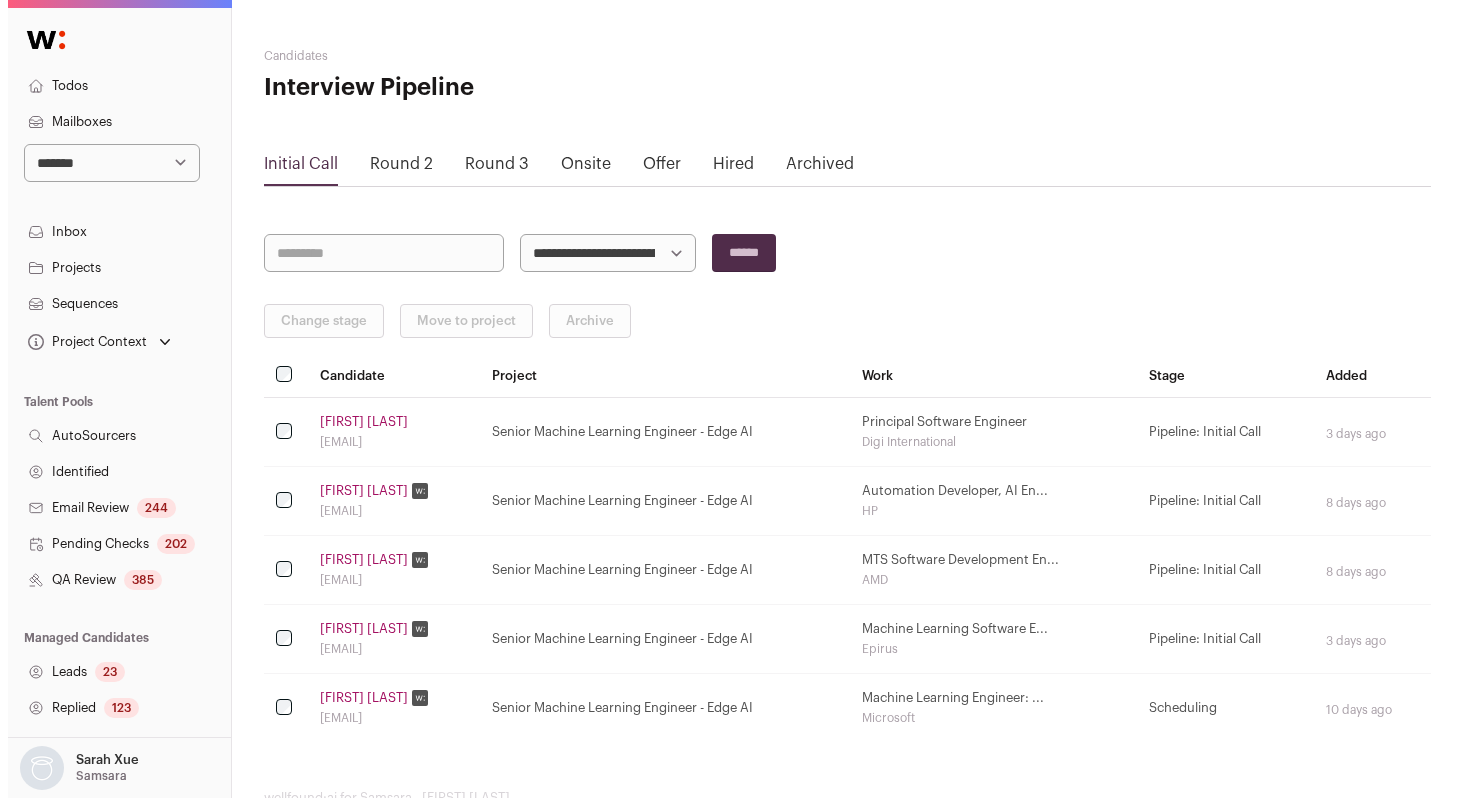 scroll, scrollTop: 56, scrollLeft: 0, axis: vertical 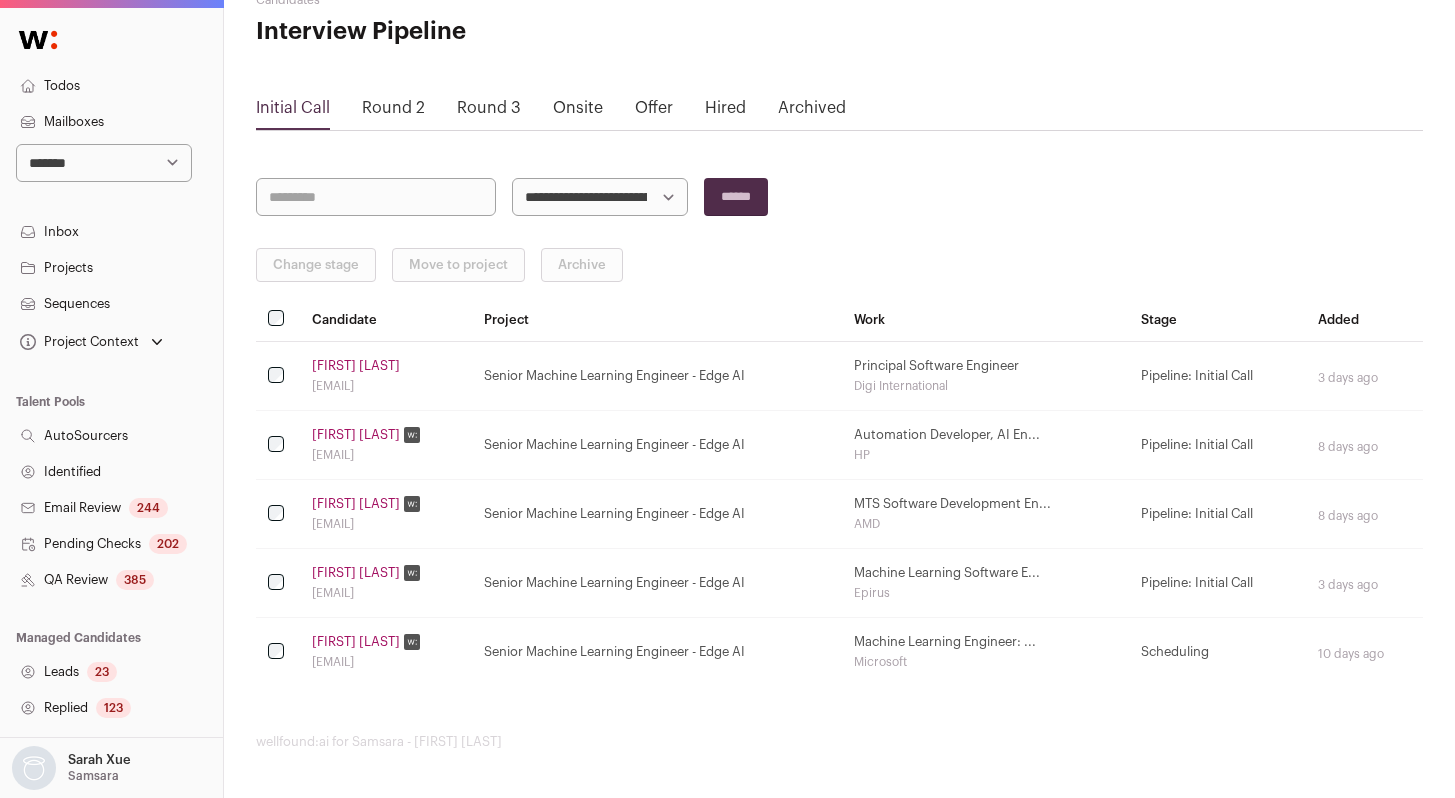click on "[FIRST] [LAST]" at bounding box center [356, 366] 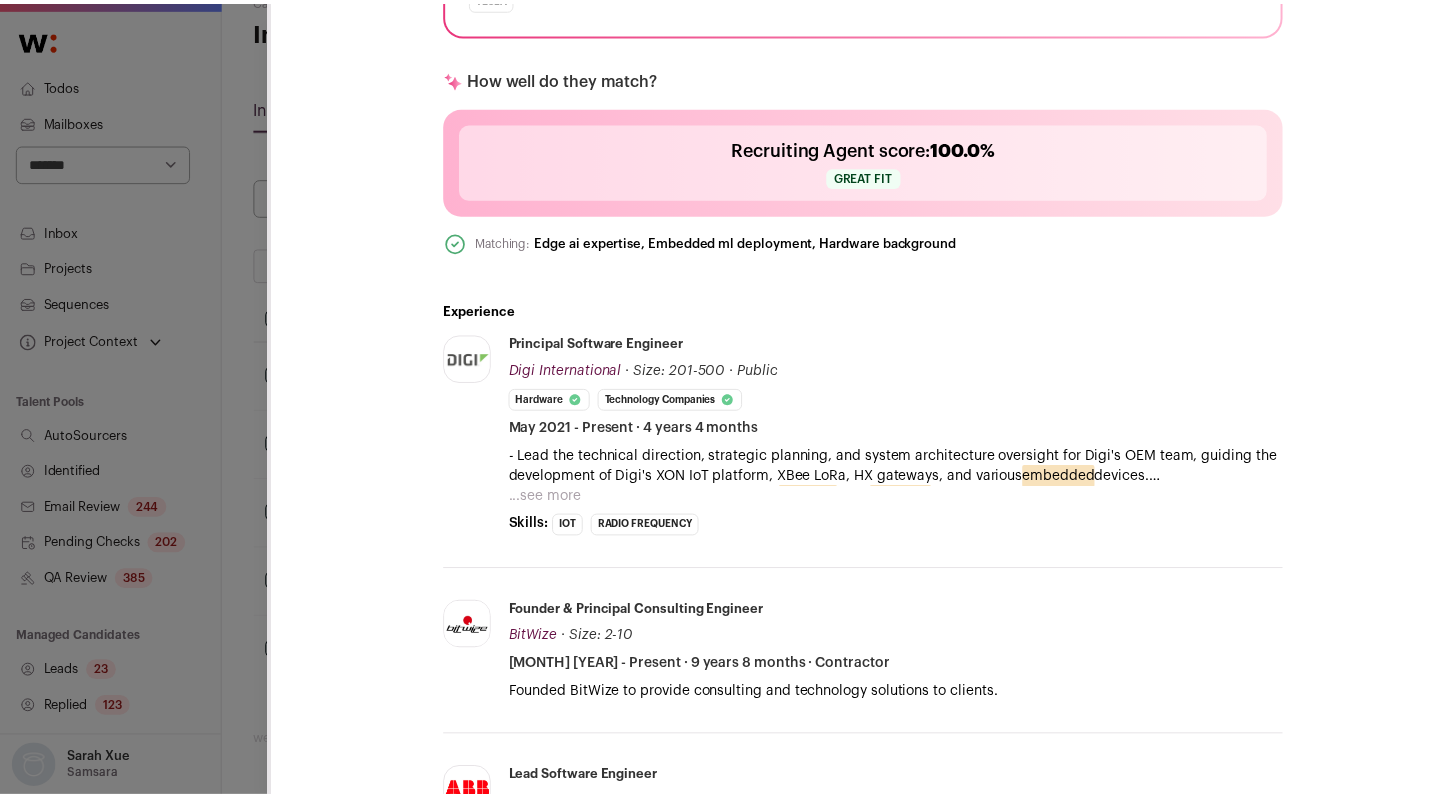 scroll, scrollTop: 737, scrollLeft: 0, axis: vertical 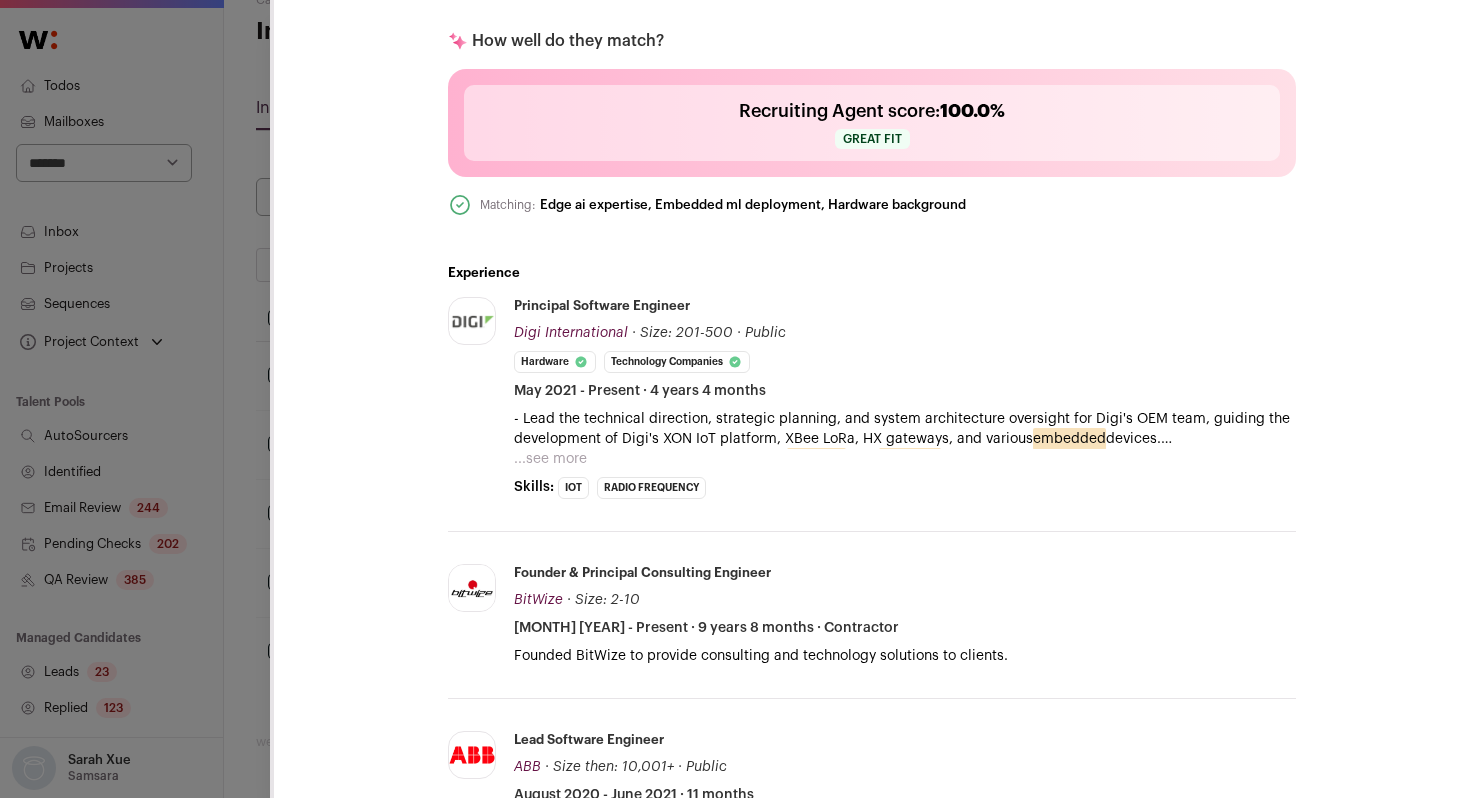 click on "...see more" at bounding box center [550, 459] 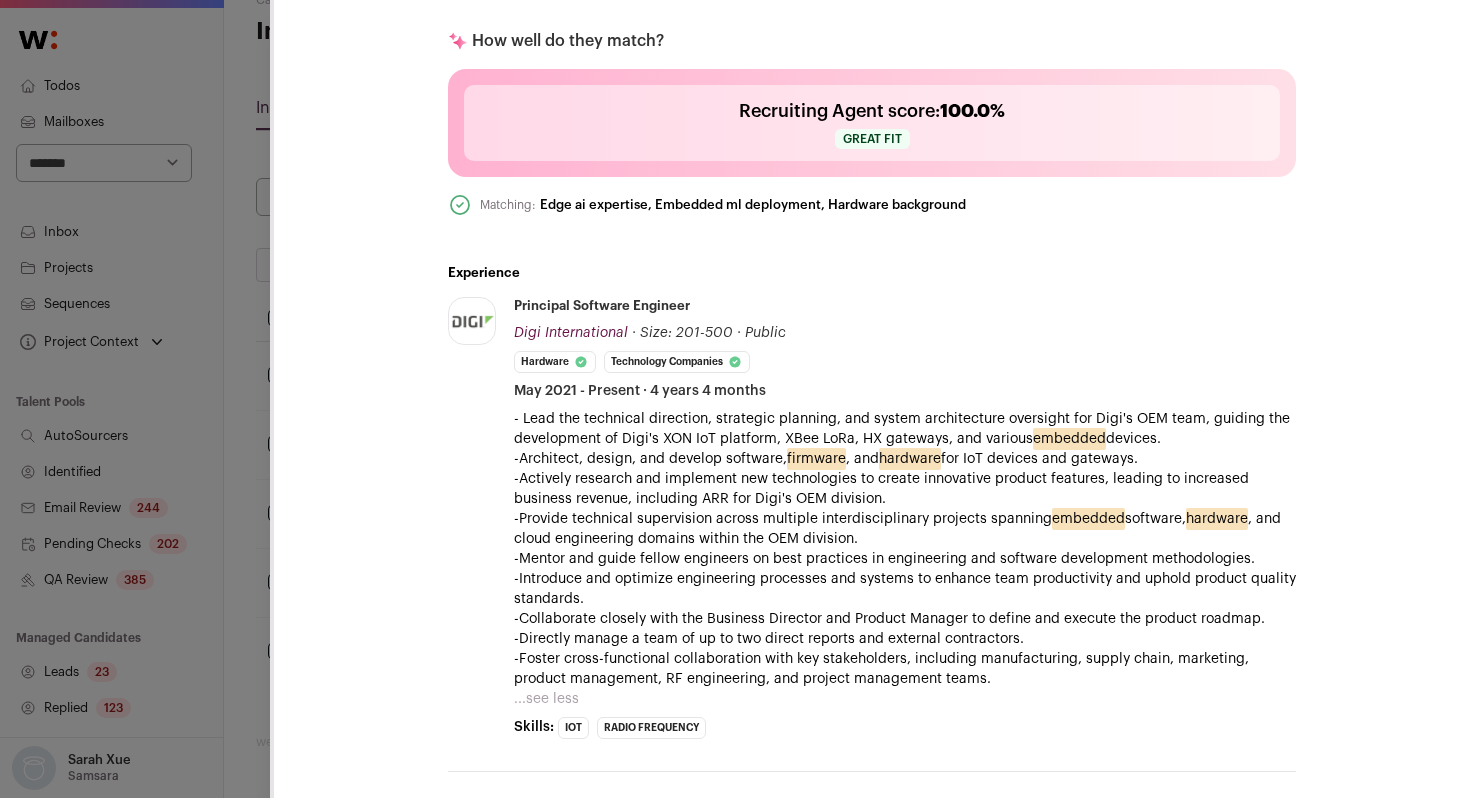 click on "[FIRST] [LAST]
Last update:  28 days ago
View most recent conversation in Front
[CITY], [STATE], [COUNTRY]
🔂 Reuse in same project
🏡 Add to different organization" at bounding box center [735, 399] 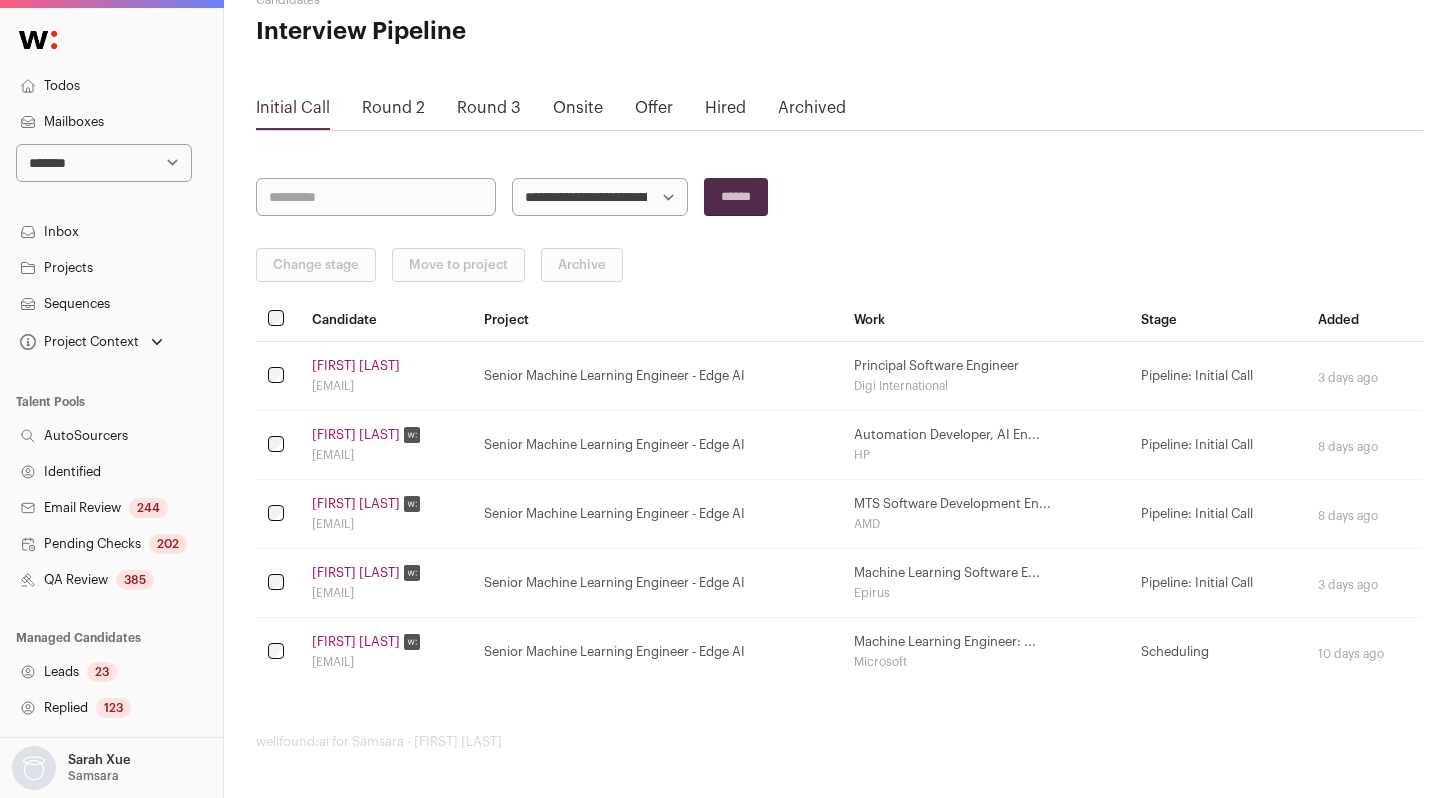 click on "Projects" at bounding box center (111, 268) 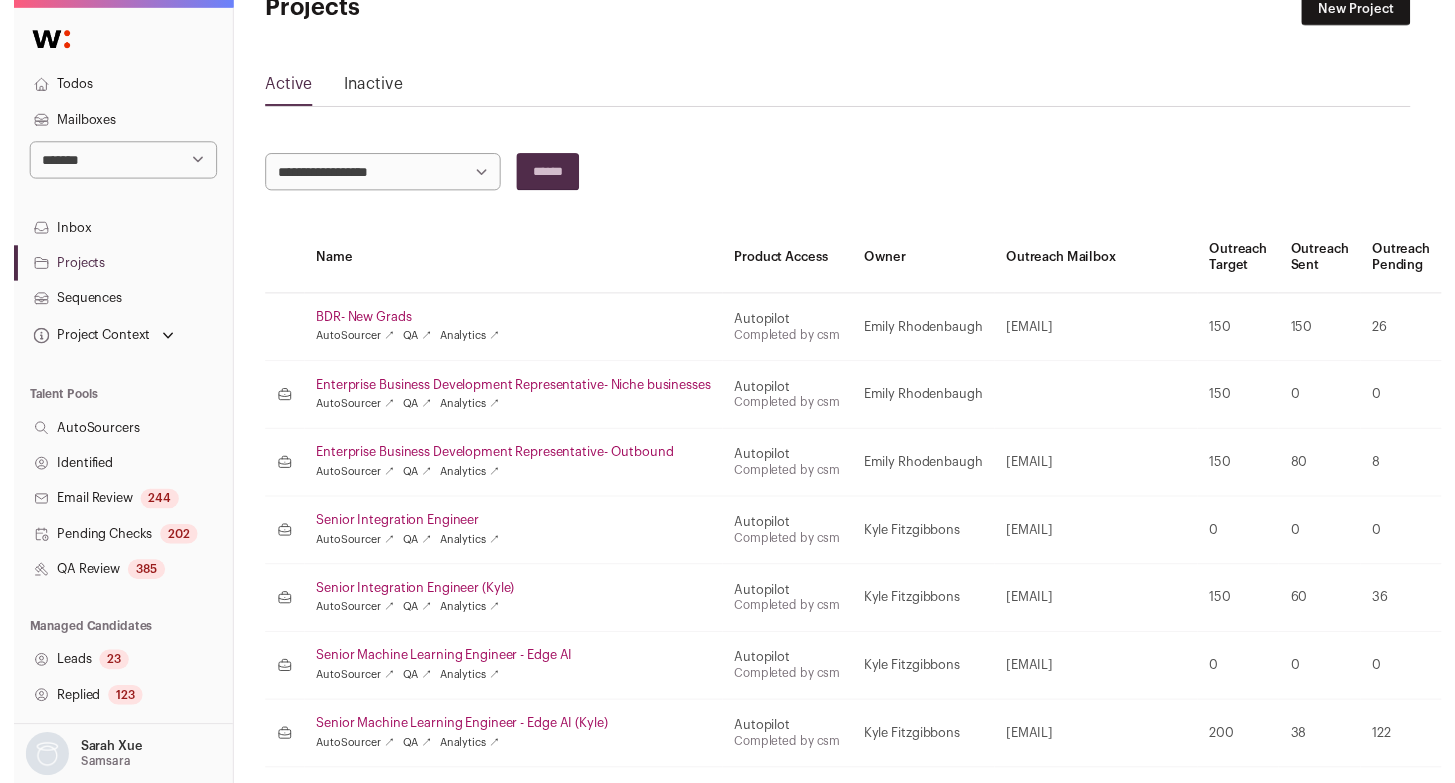 scroll, scrollTop: 0, scrollLeft: 0, axis: both 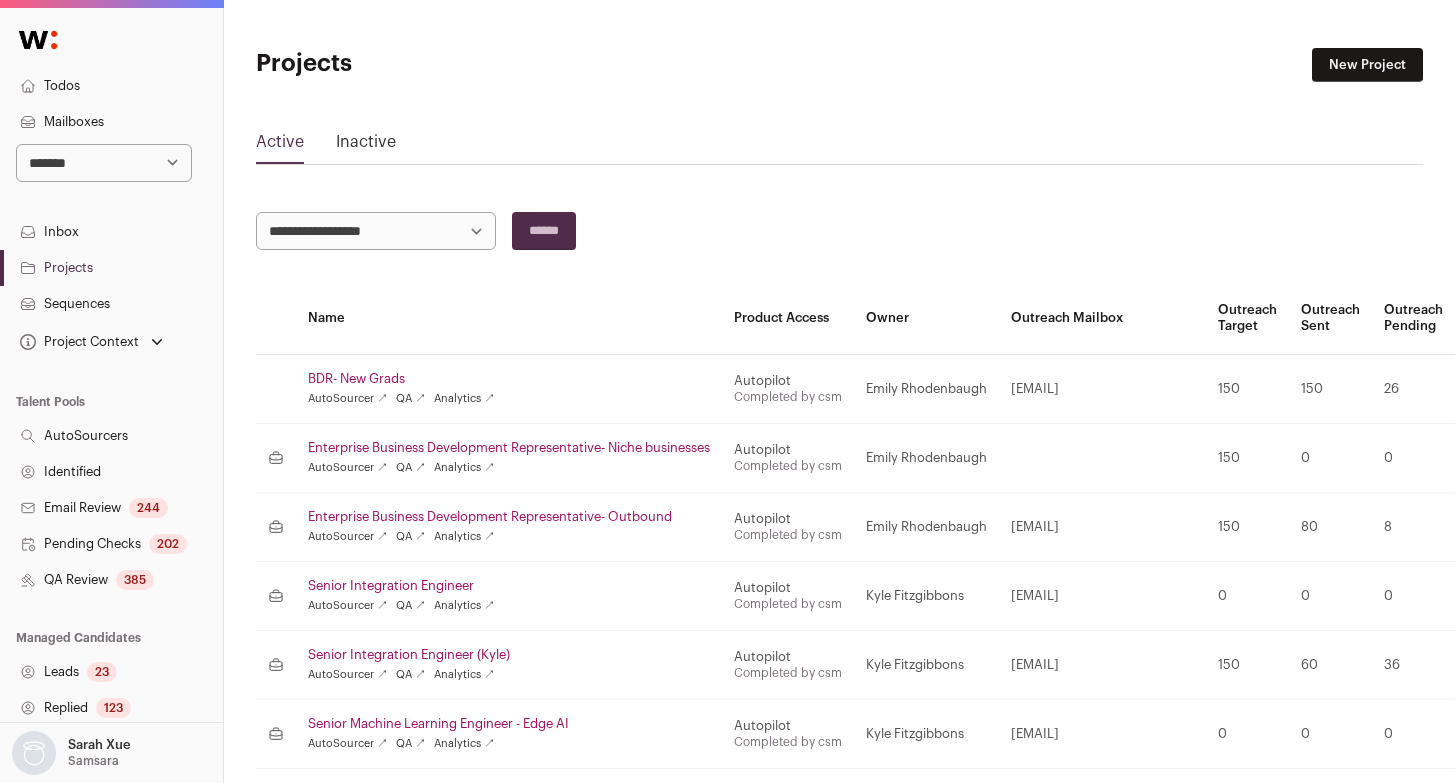click on "Projects" at bounding box center [111, 268] 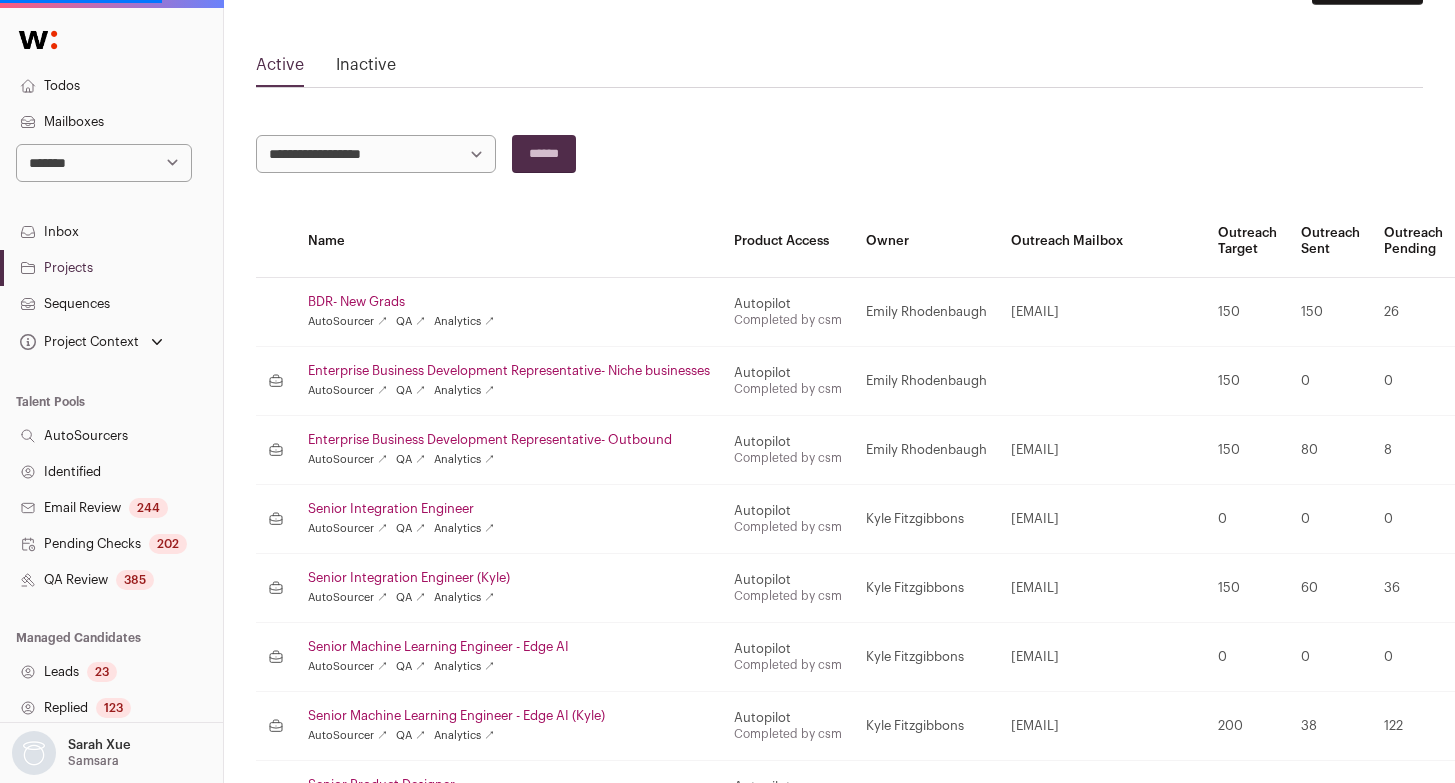 scroll, scrollTop: 84, scrollLeft: 0, axis: vertical 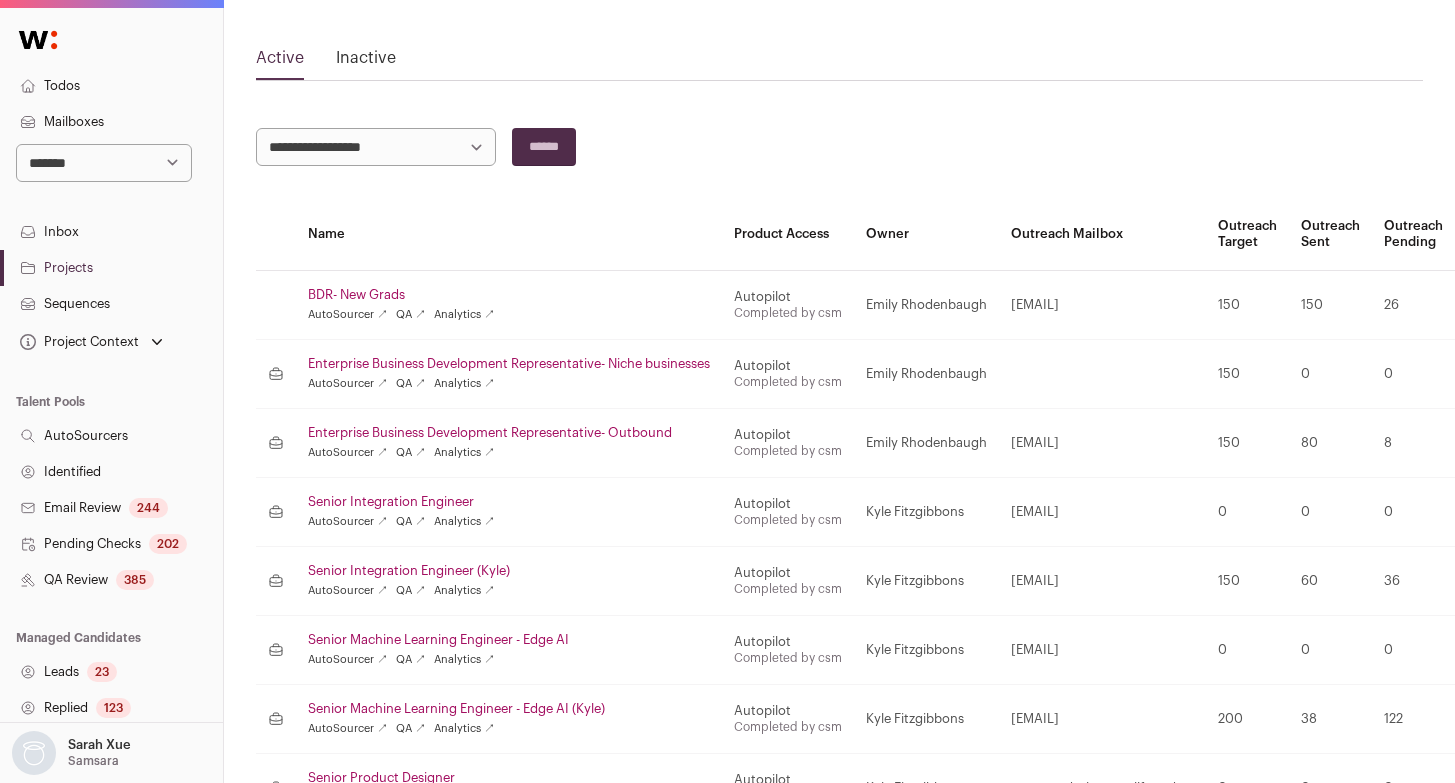 click on "Senior Machine Learning Engineer - Edge AI" at bounding box center (509, 640) 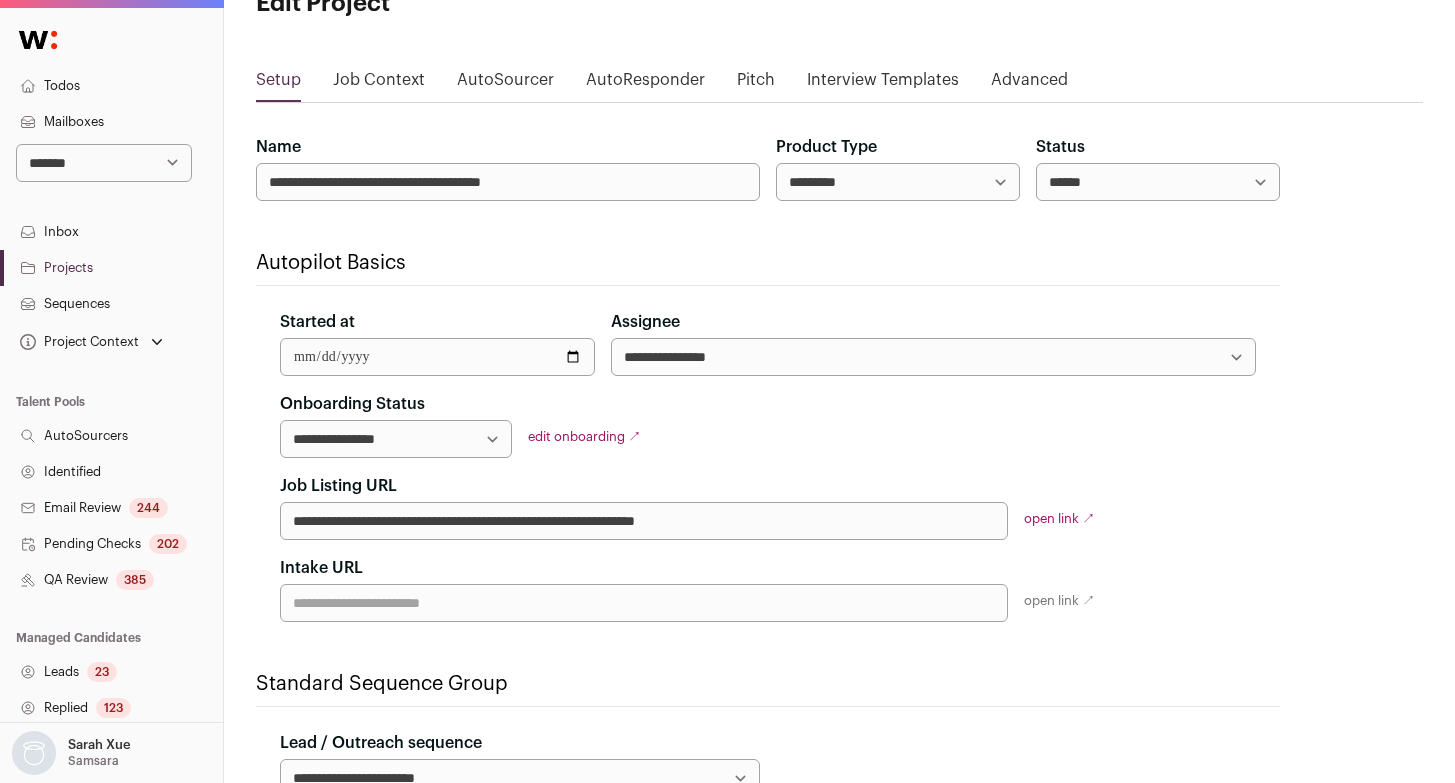 scroll, scrollTop: 0, scrollLeft: 0, axis: both 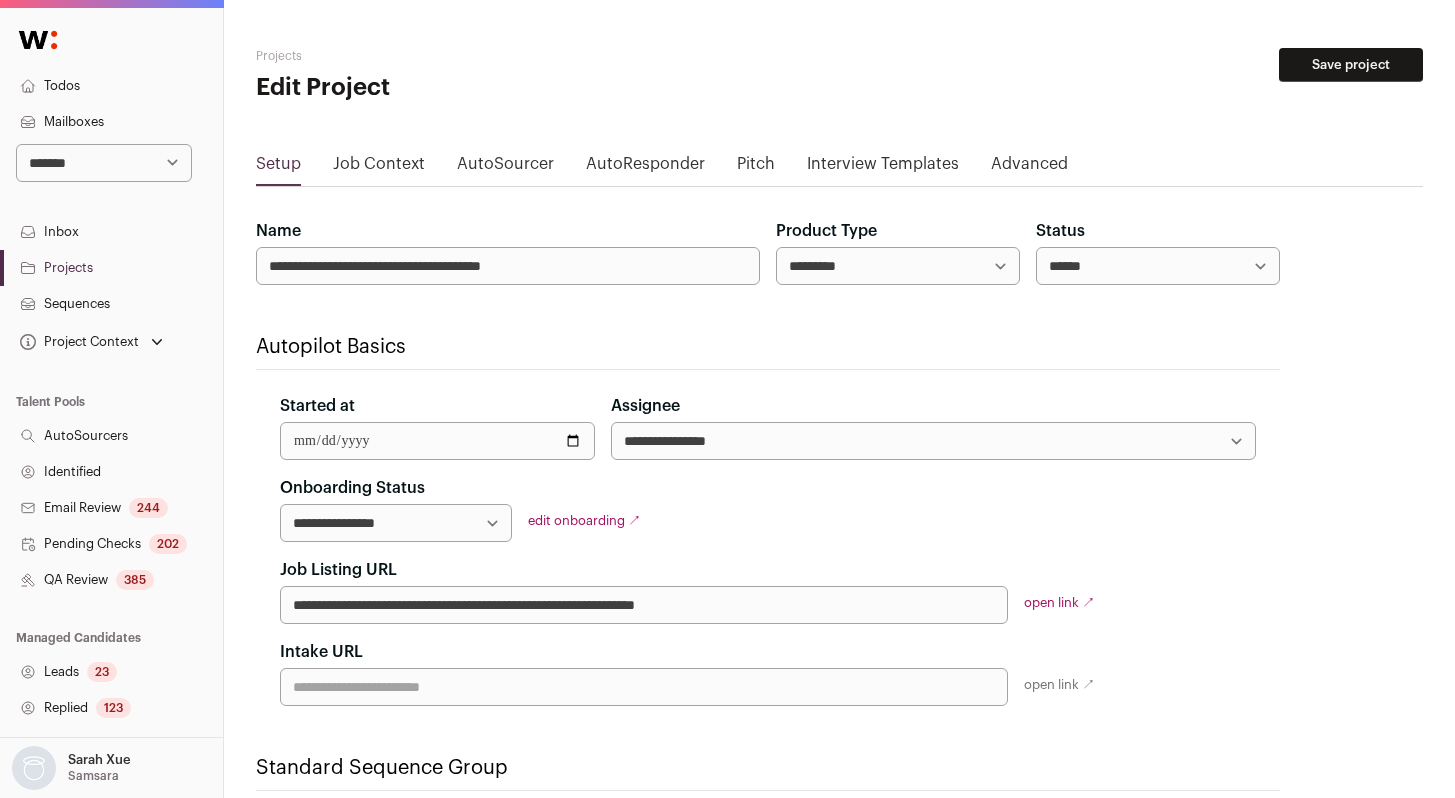 click on "AutoResponder" at bounding box center [645, 168] 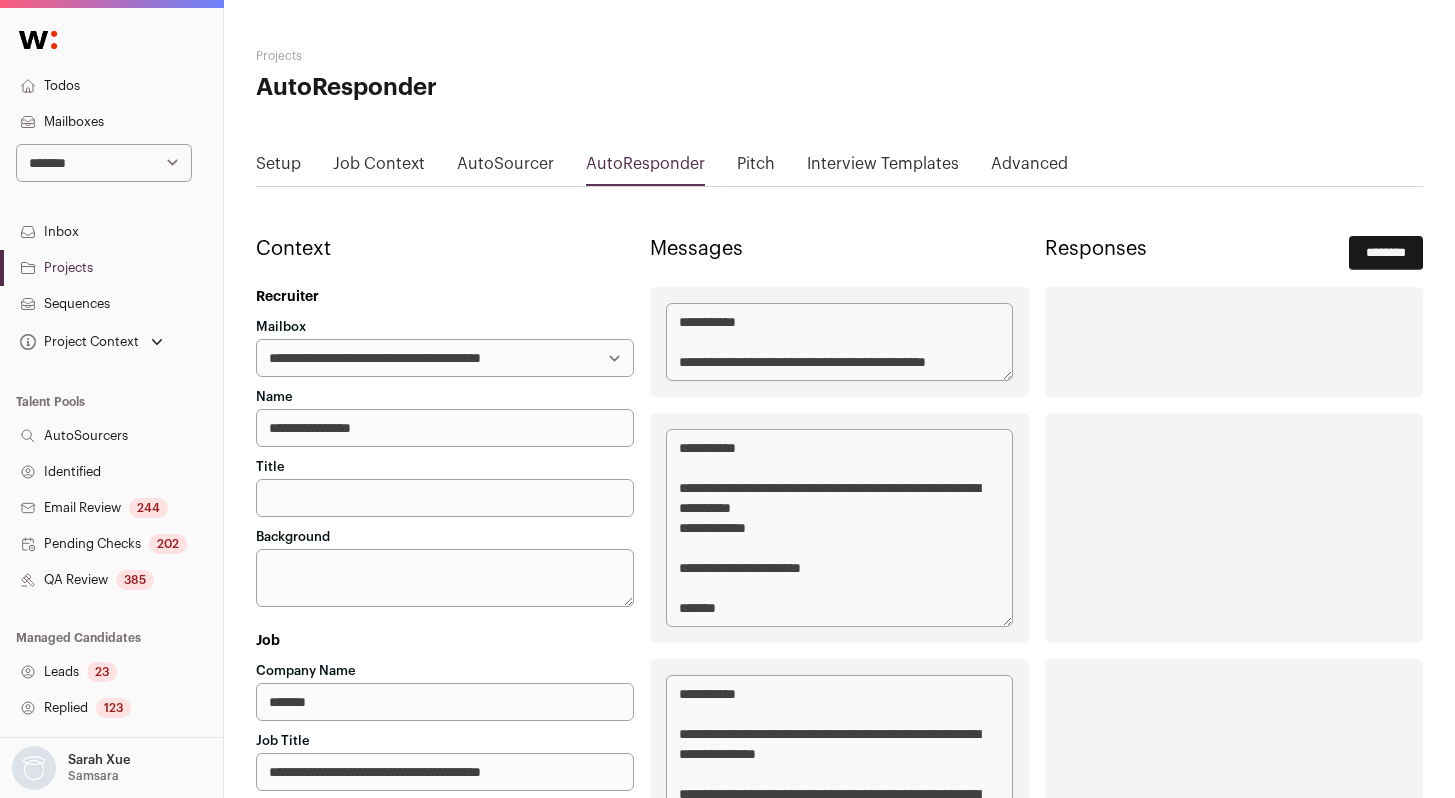click on "AutoSourcer" at bounding box center [505, 168] 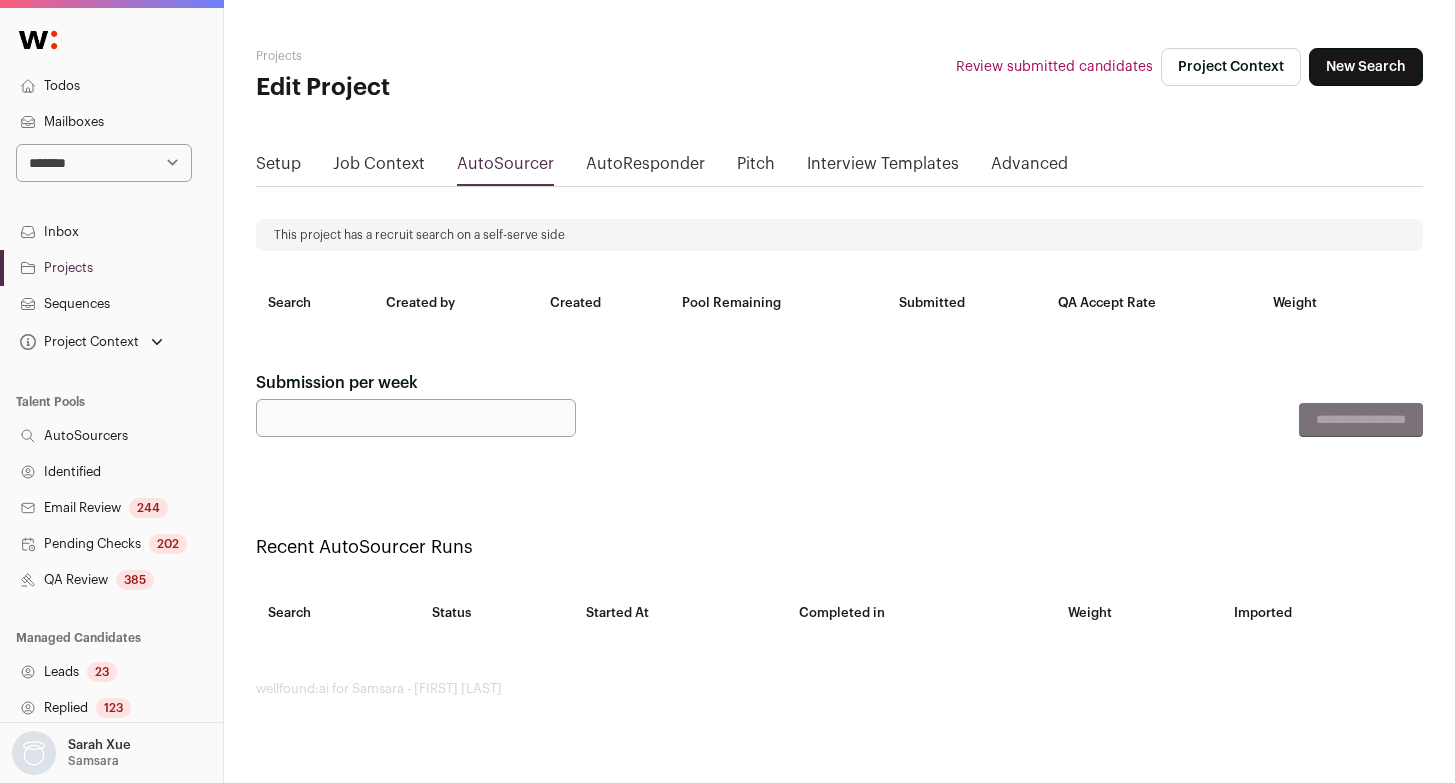 scroll, scrollTop: 15, scrollLeft: 0, axis: vertical 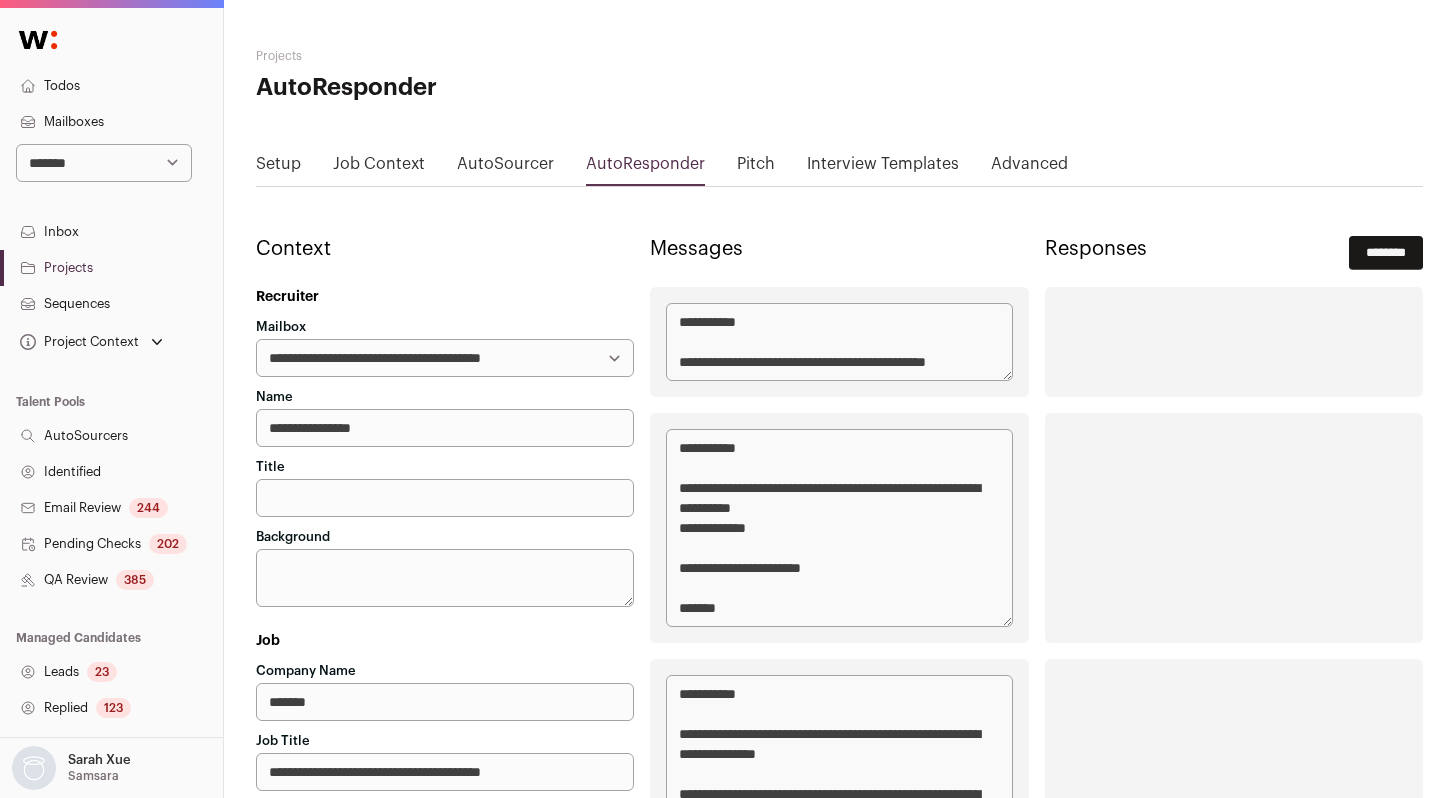 click on "Pitch" at bounding box center (756, 168) 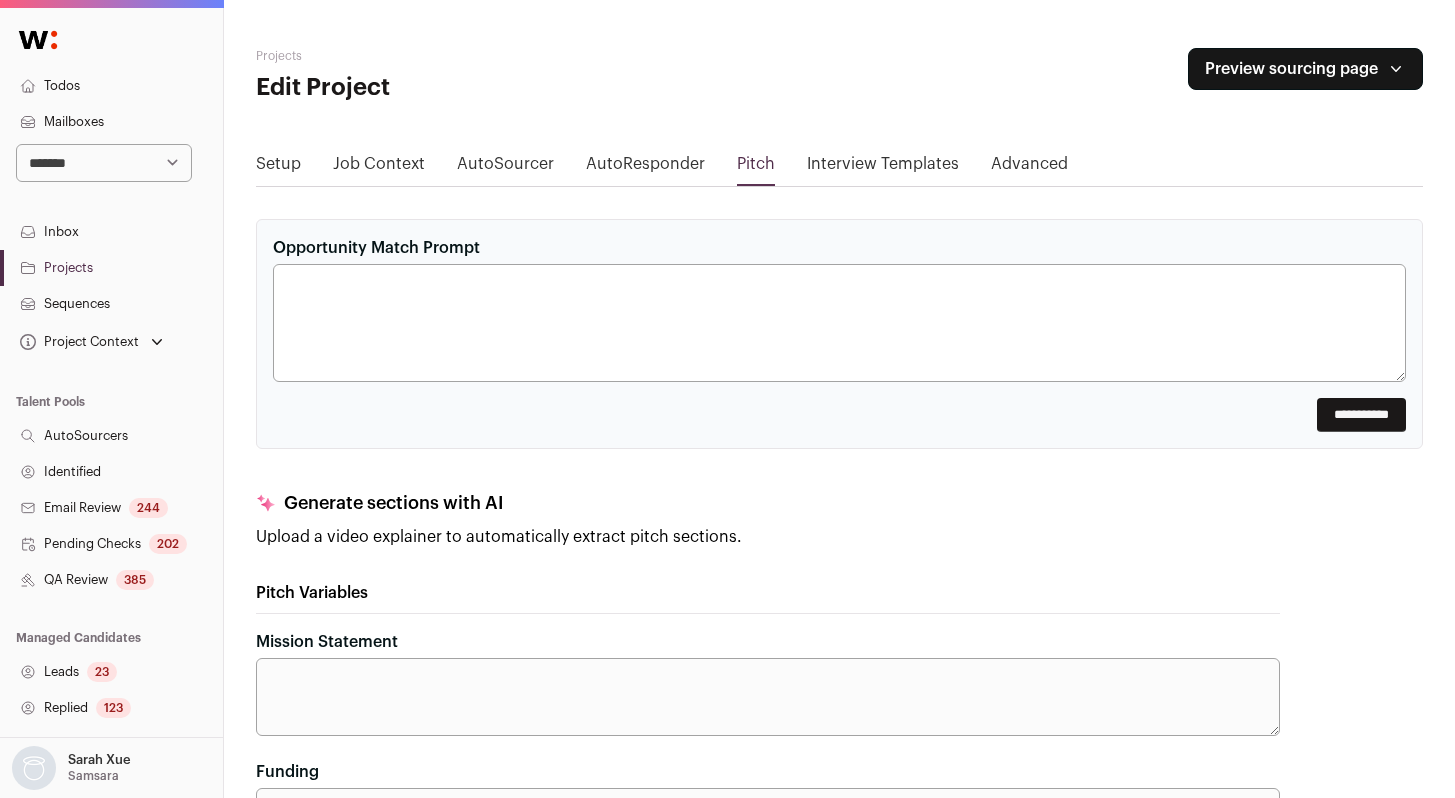 click on "Pitch" at bounding box center (756, 168) 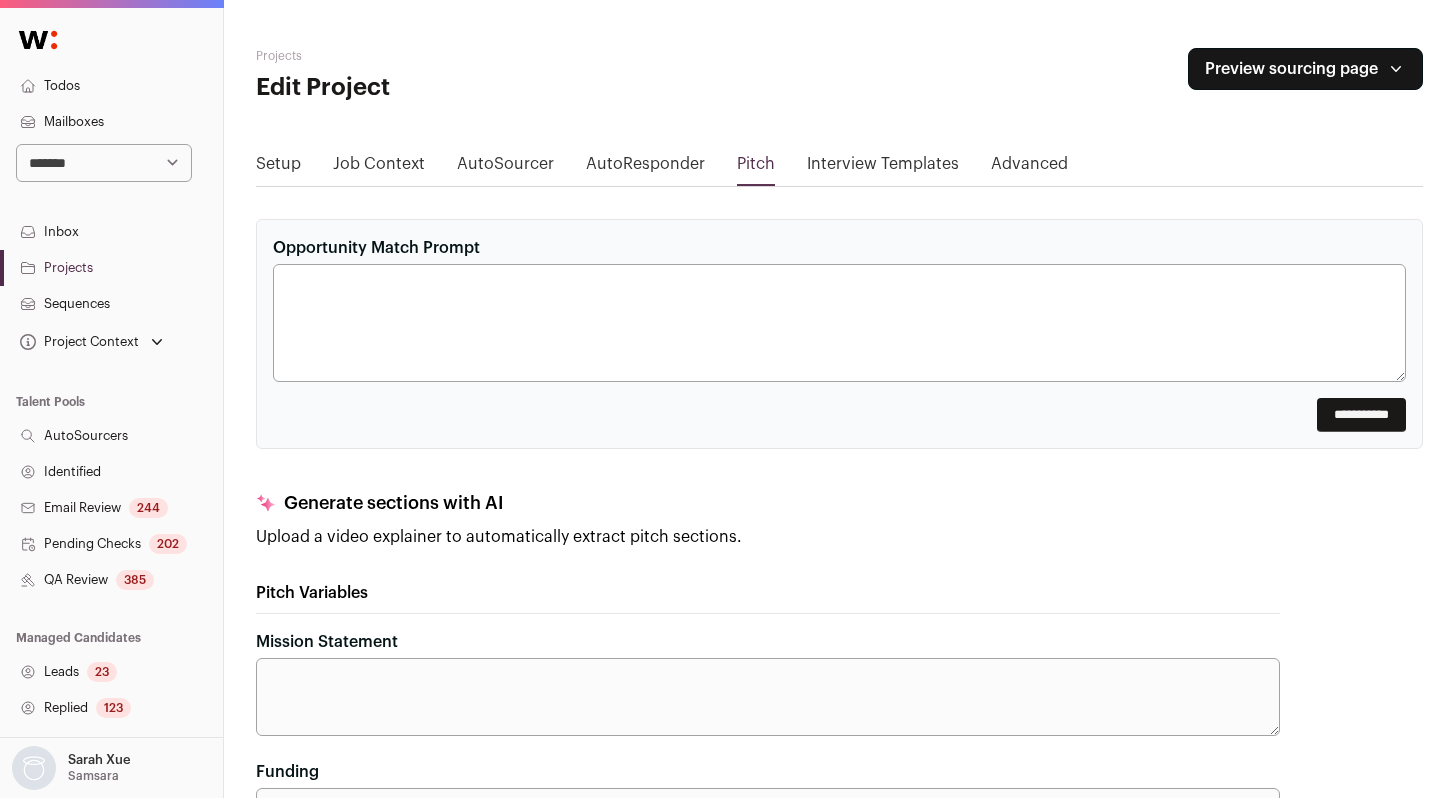 click on "Setup" at bounding box center [278, 168] 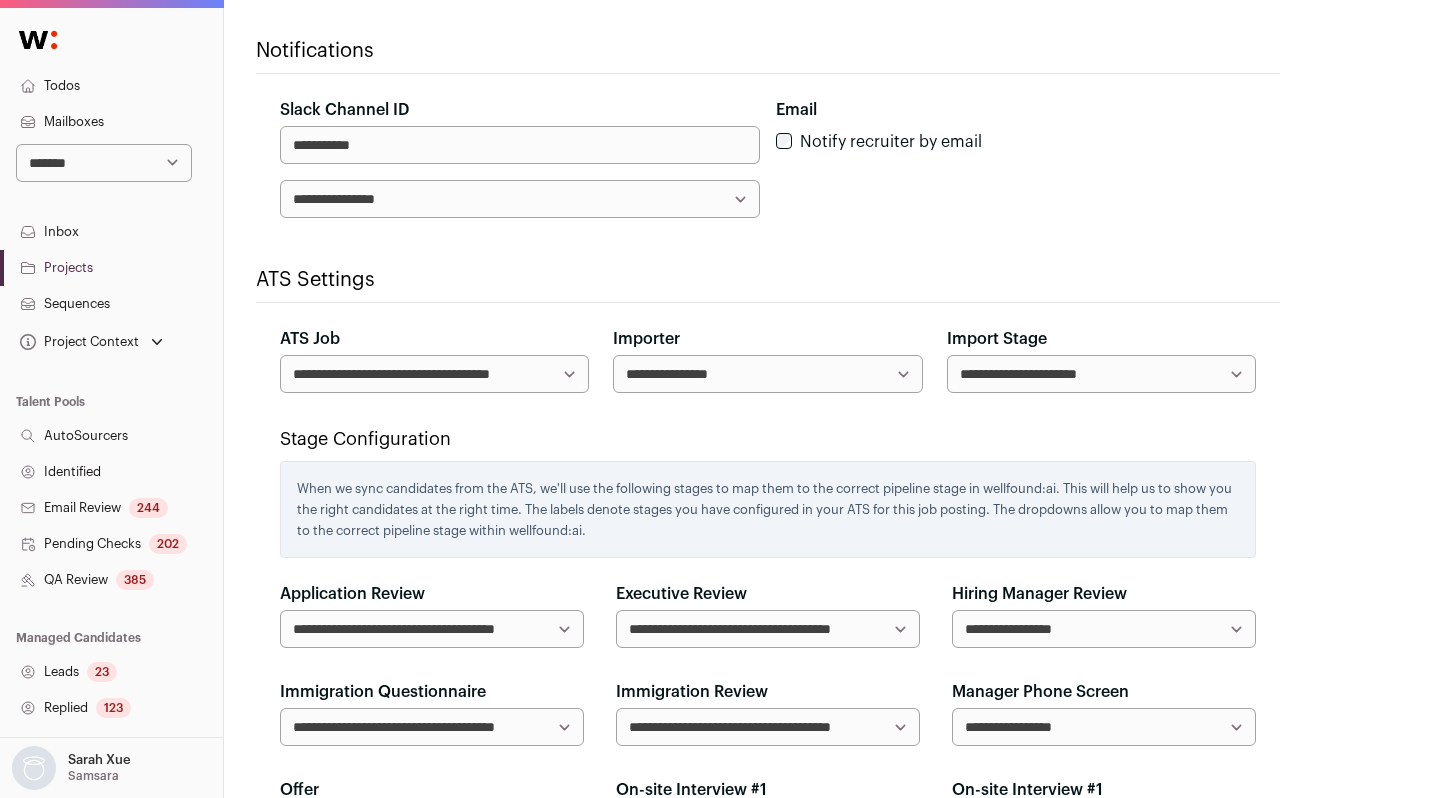 scroll, scrollTop: 0, scrollLeft: 0, axis: both 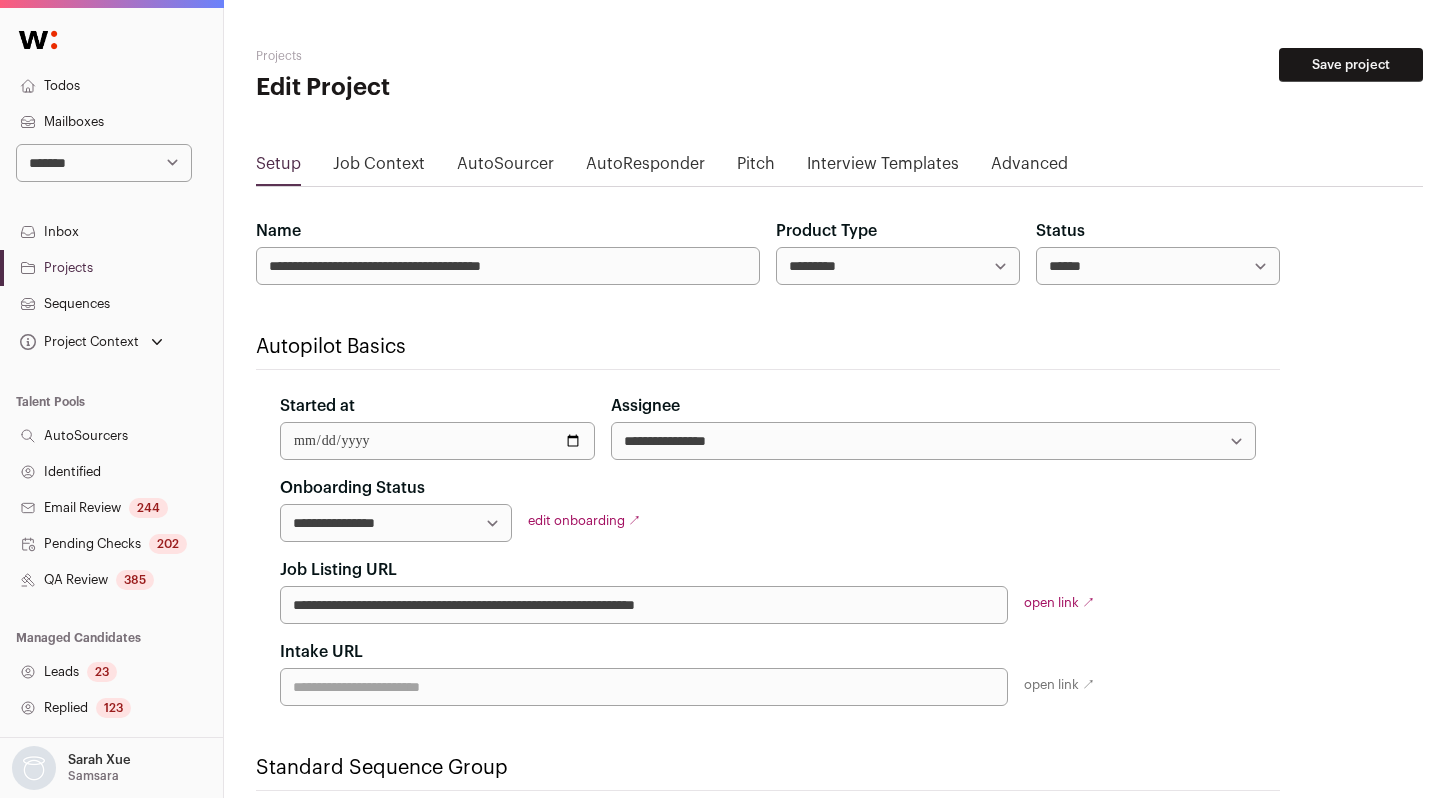 click on "Job Context" at bounding box center (379, 168) 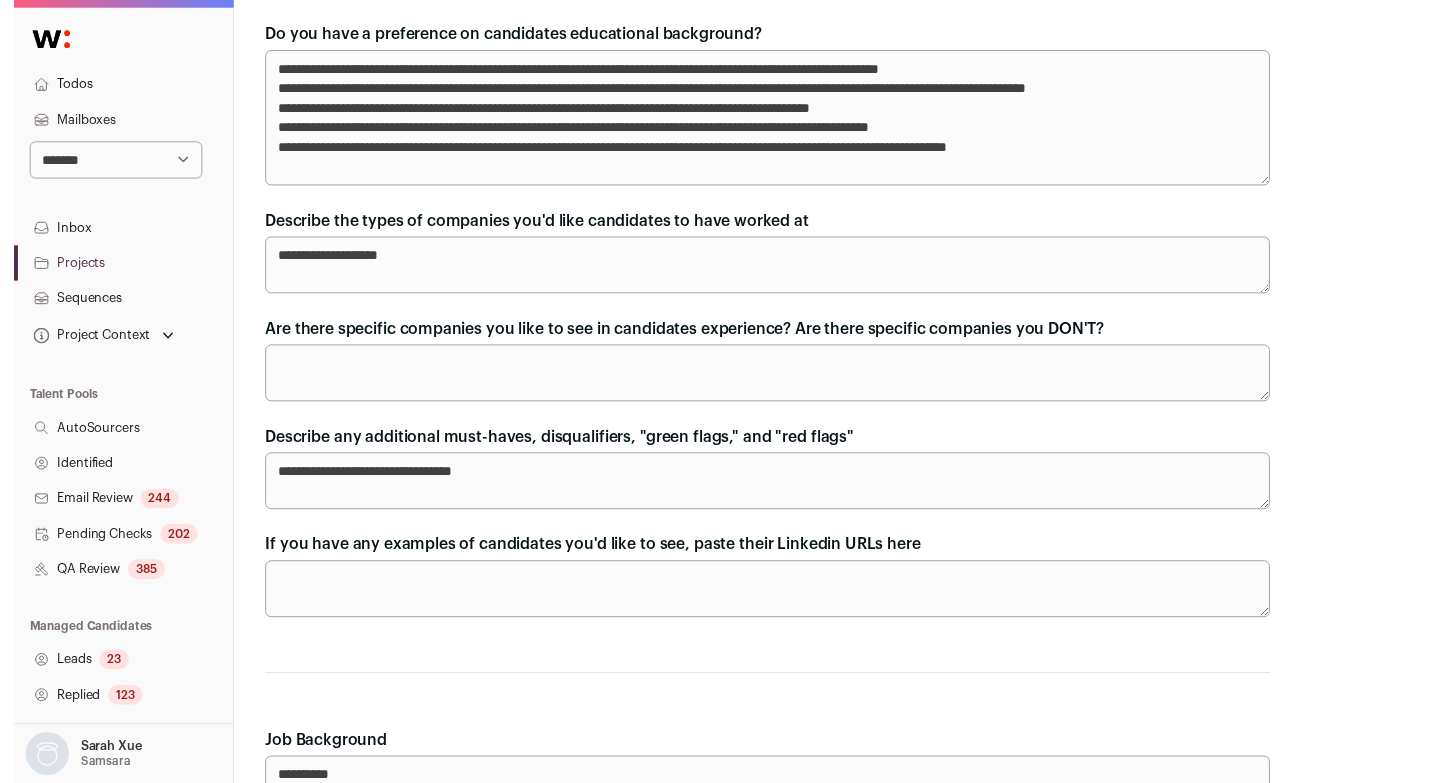 scroll, scrollTop: 0, scrollLeft: 0, axis: both 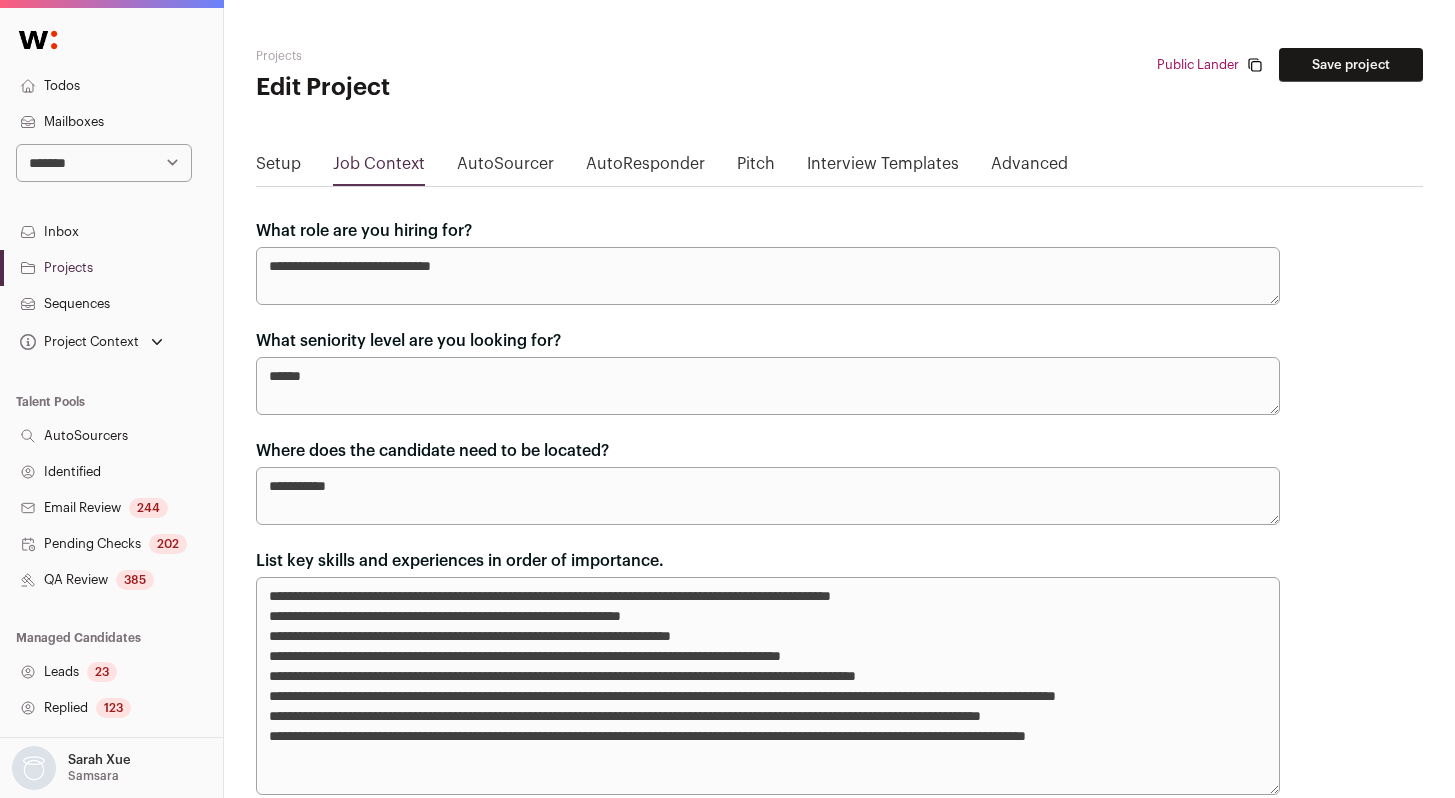 click on "AutoSourcer" at bounding box center [505, 168] 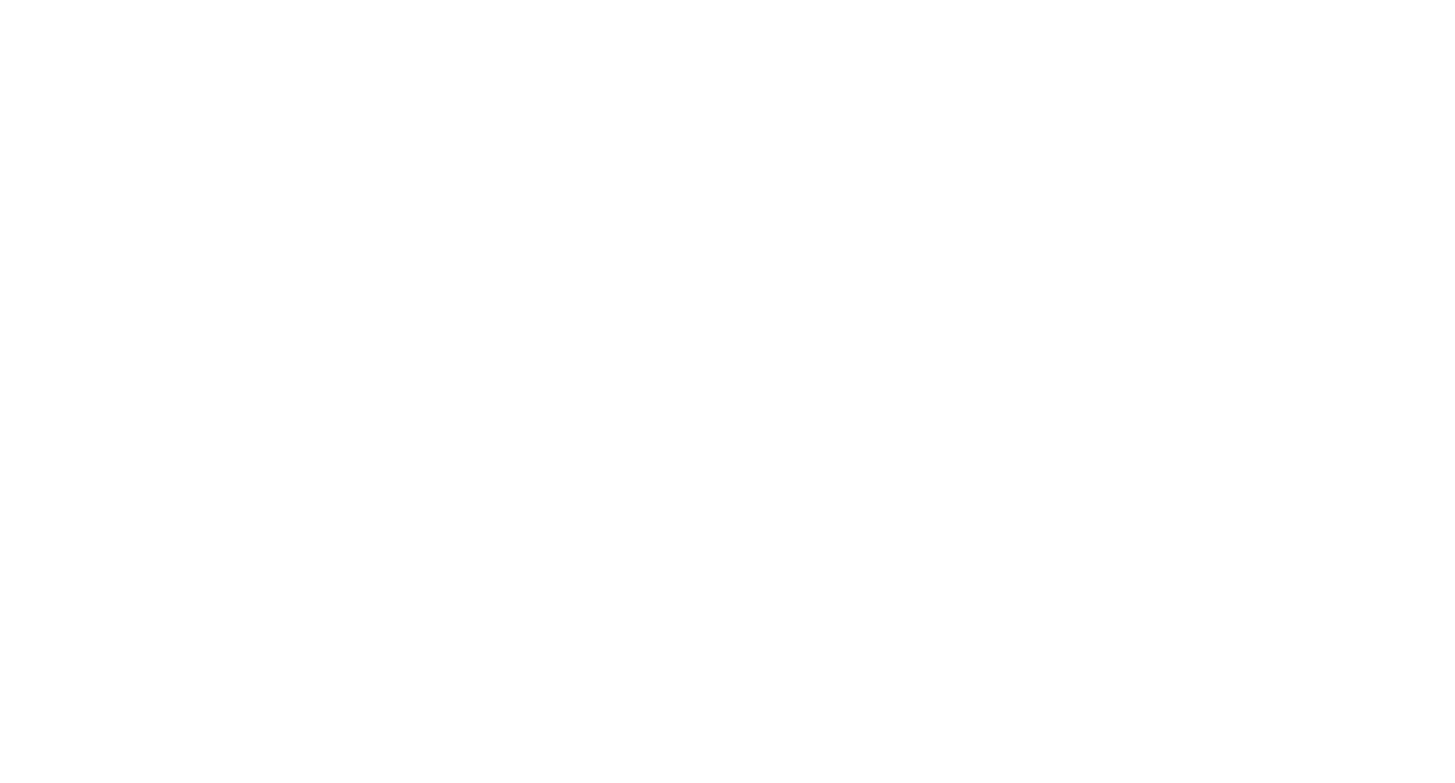 scroll, scrollTop: 0, scrollLeft: 0, axis: both 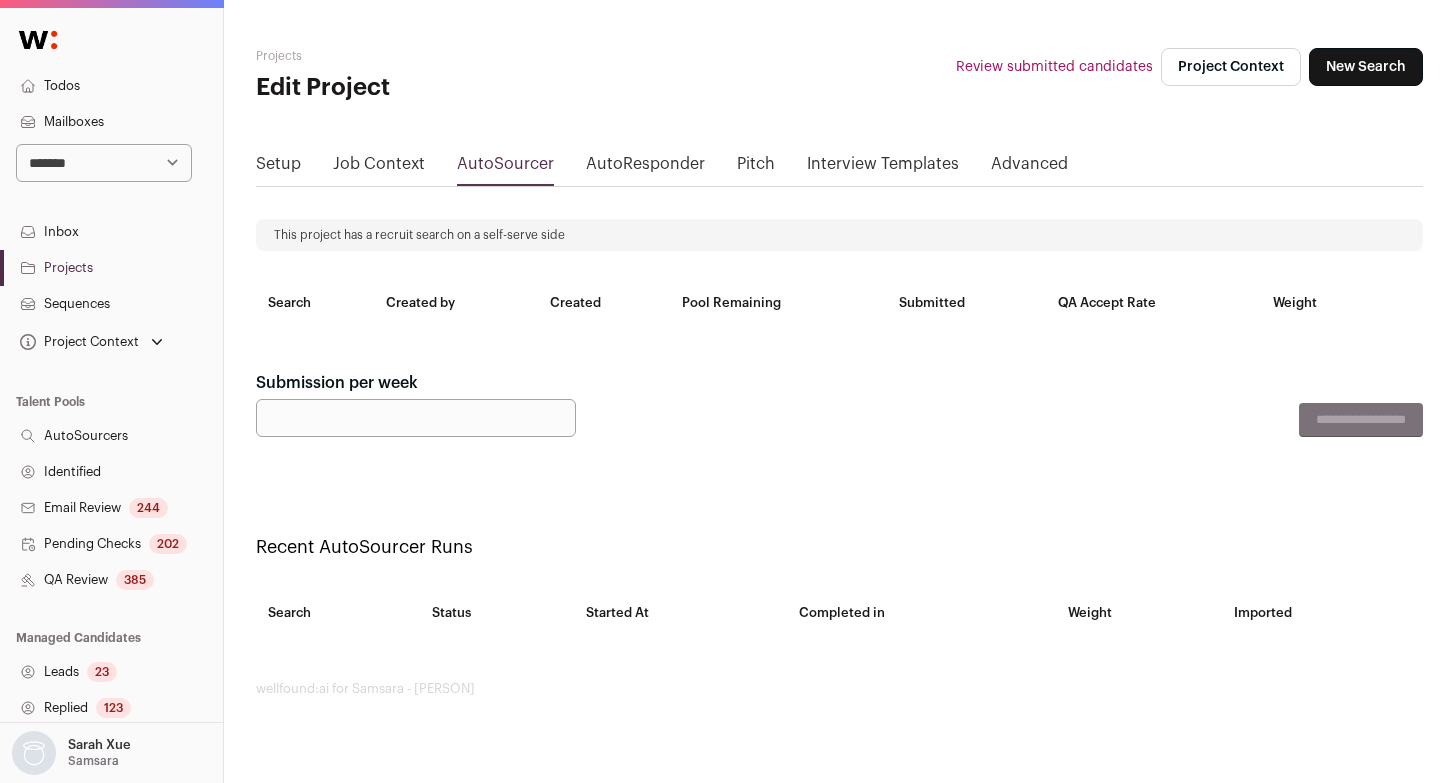 click on "AutoResponder" at bounding box center [645, 168] 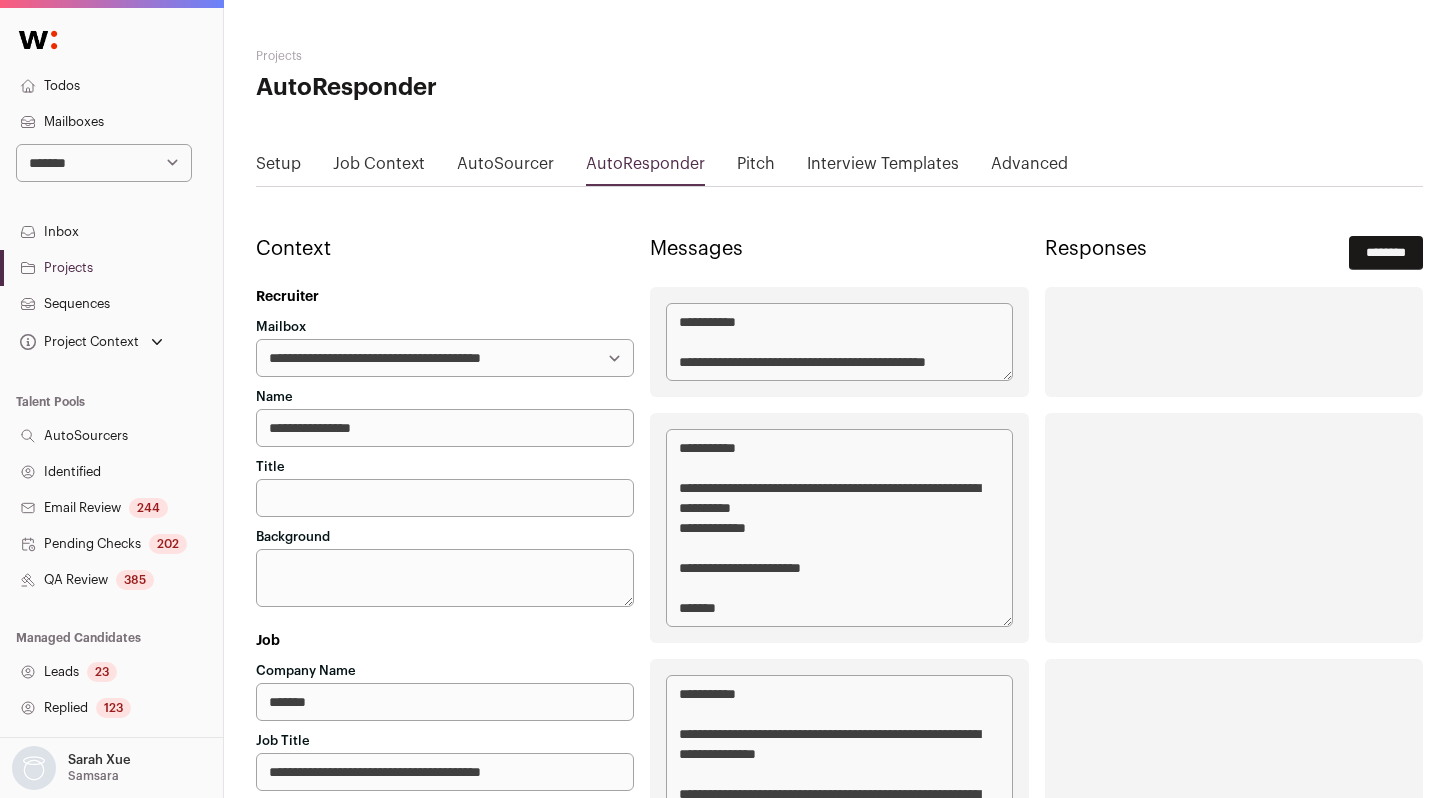 click on "AutoSourcer" at bounding box center [505, 168] 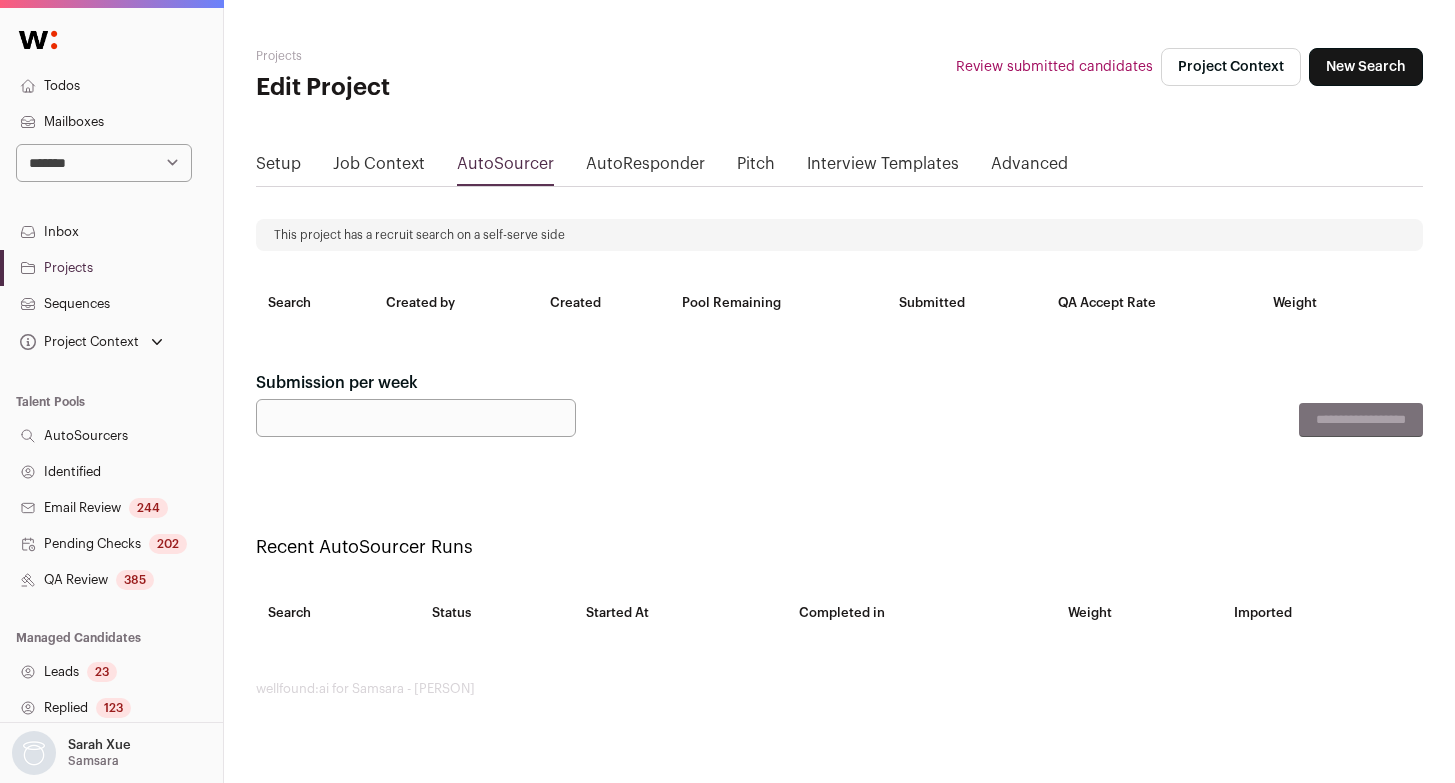 scroll, scrollTop: 15, scrollLeft: 0, axis: vertical 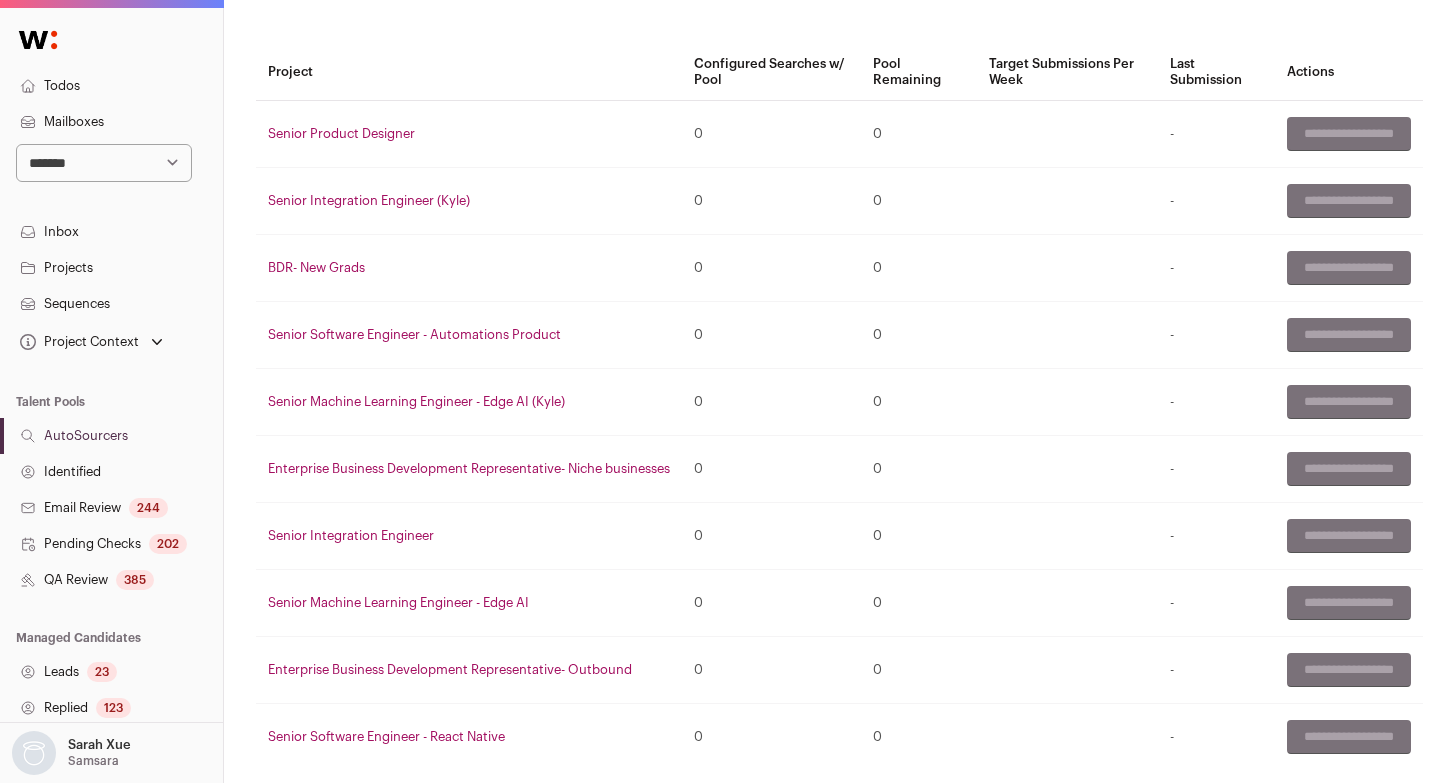 click on "Senior Machine Learning Engineer - Edge AI" at bounding box center [398, 602] 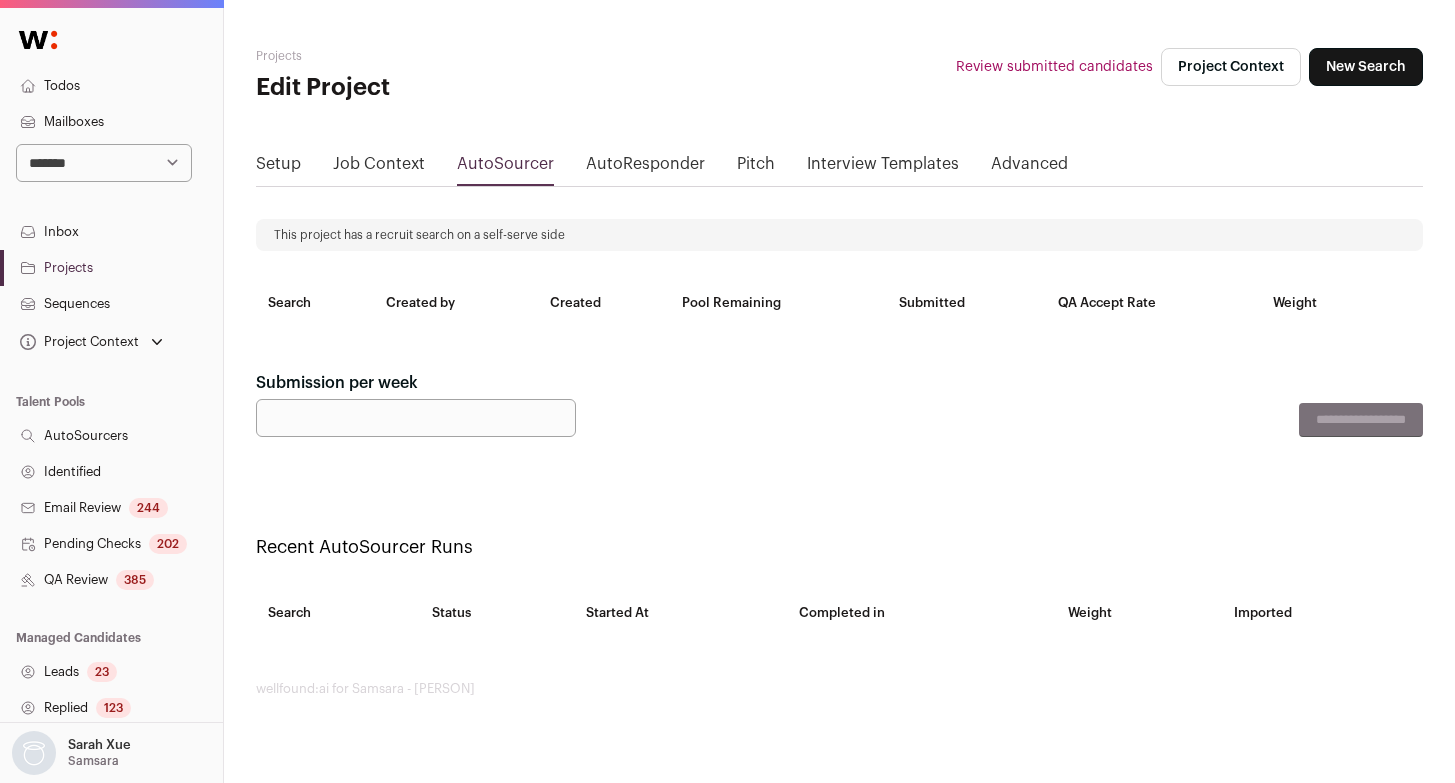 scroll, scrollTop: 15, scrollLeft: 0, axis: vertical 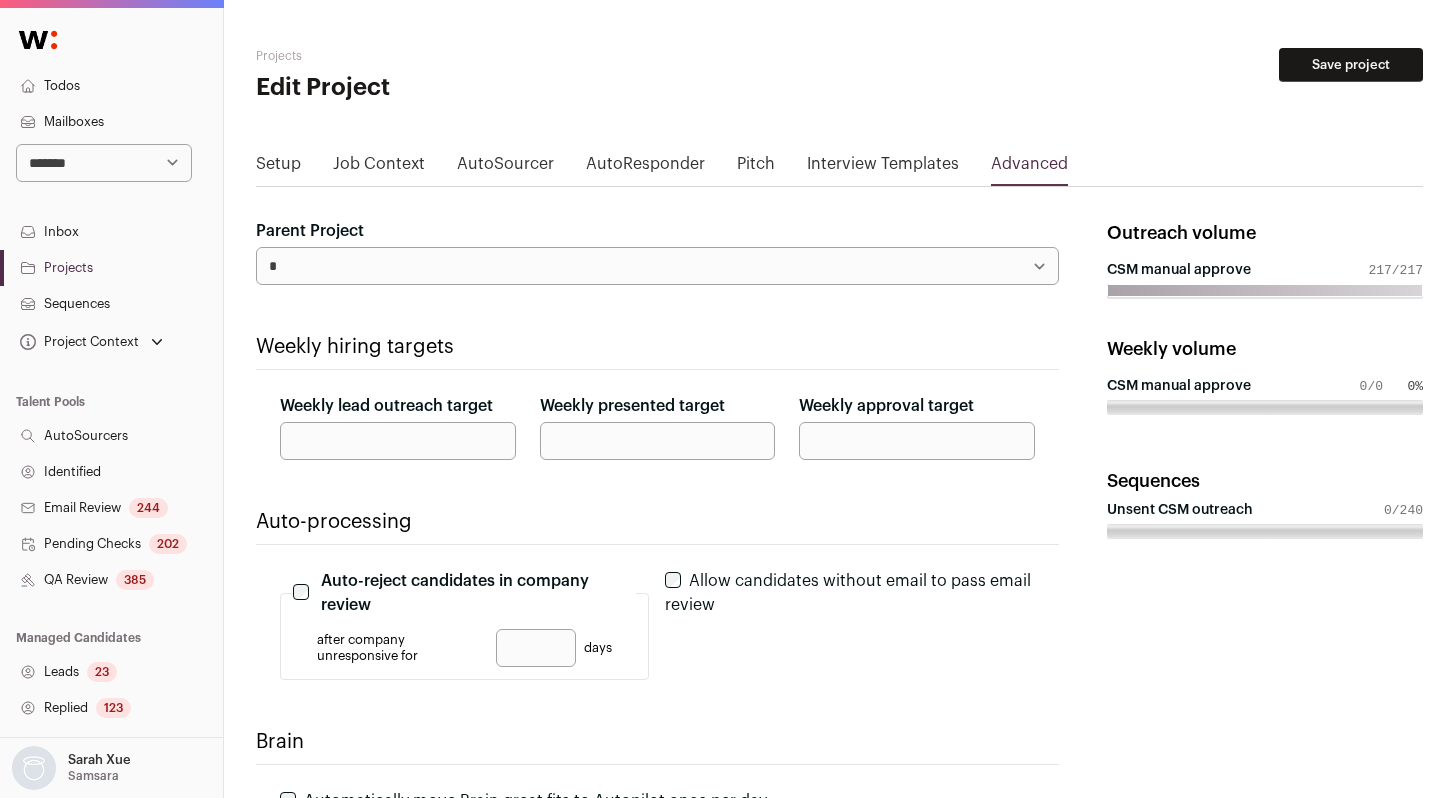click on "AutoSourcer" at bounding box center (505, 168) 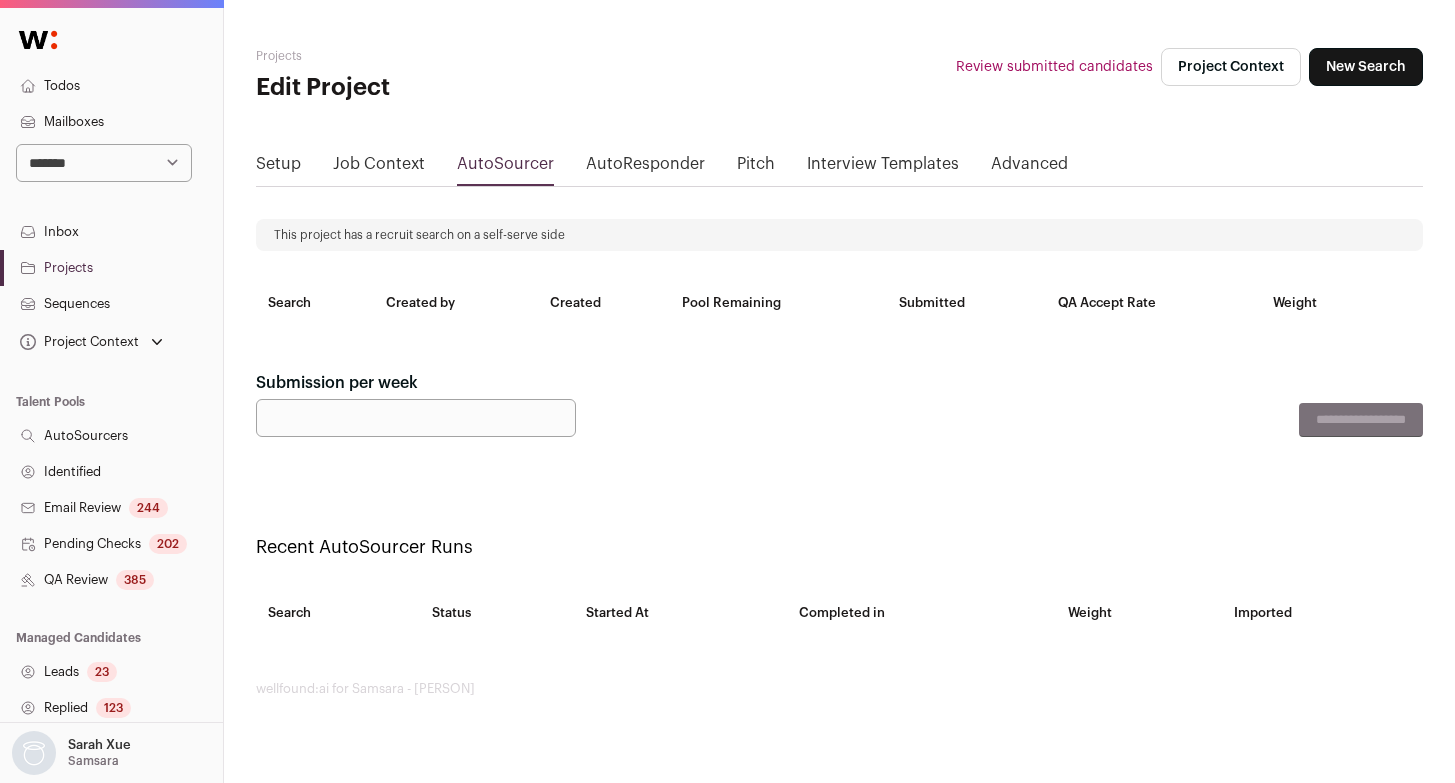 scroll, scrollTop: 15, scrollLeft: 0, axis: vertical 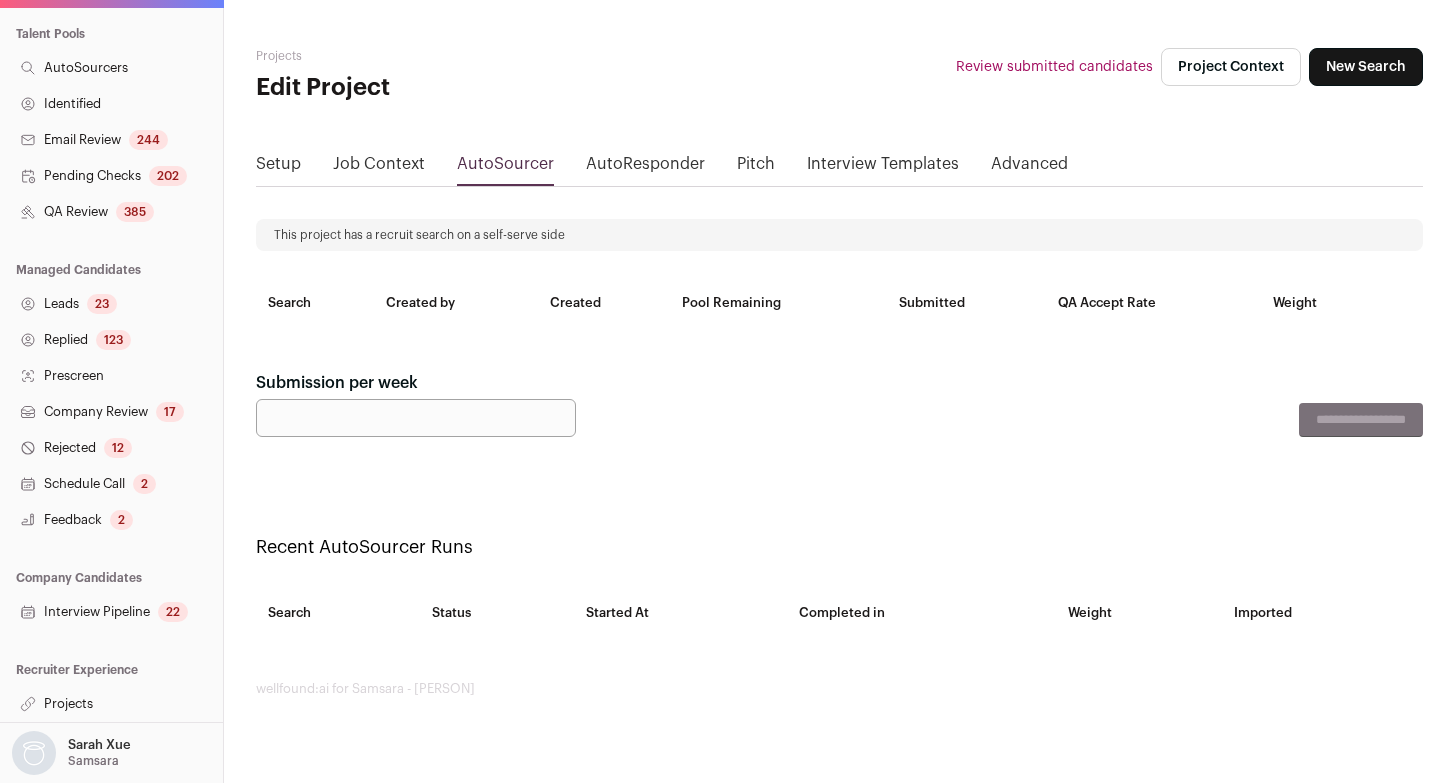 click on "Interview Pipeline
22" at bounding box center [111, 612] 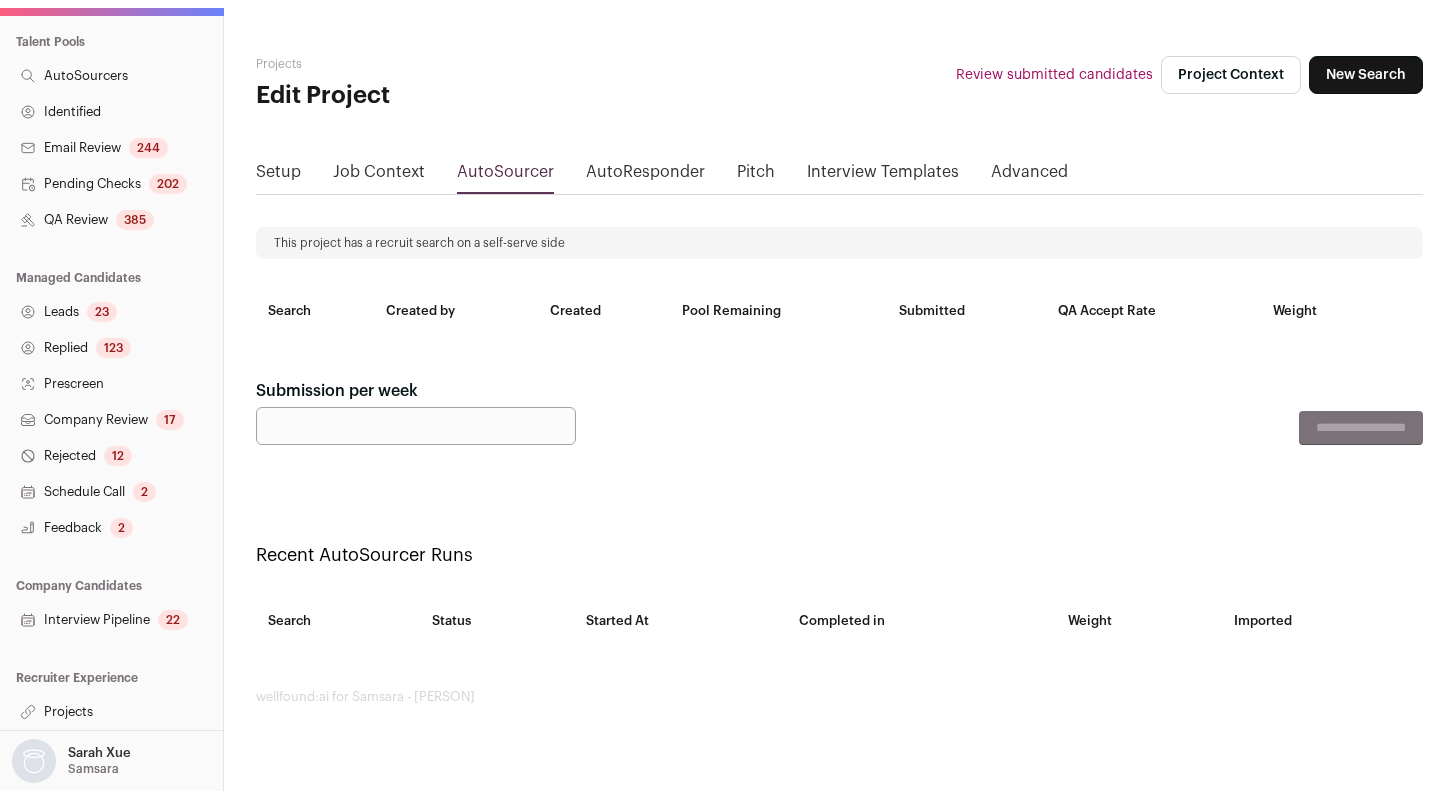 scroll, scrollTop: 0, scrollLeft: 0, axis: both 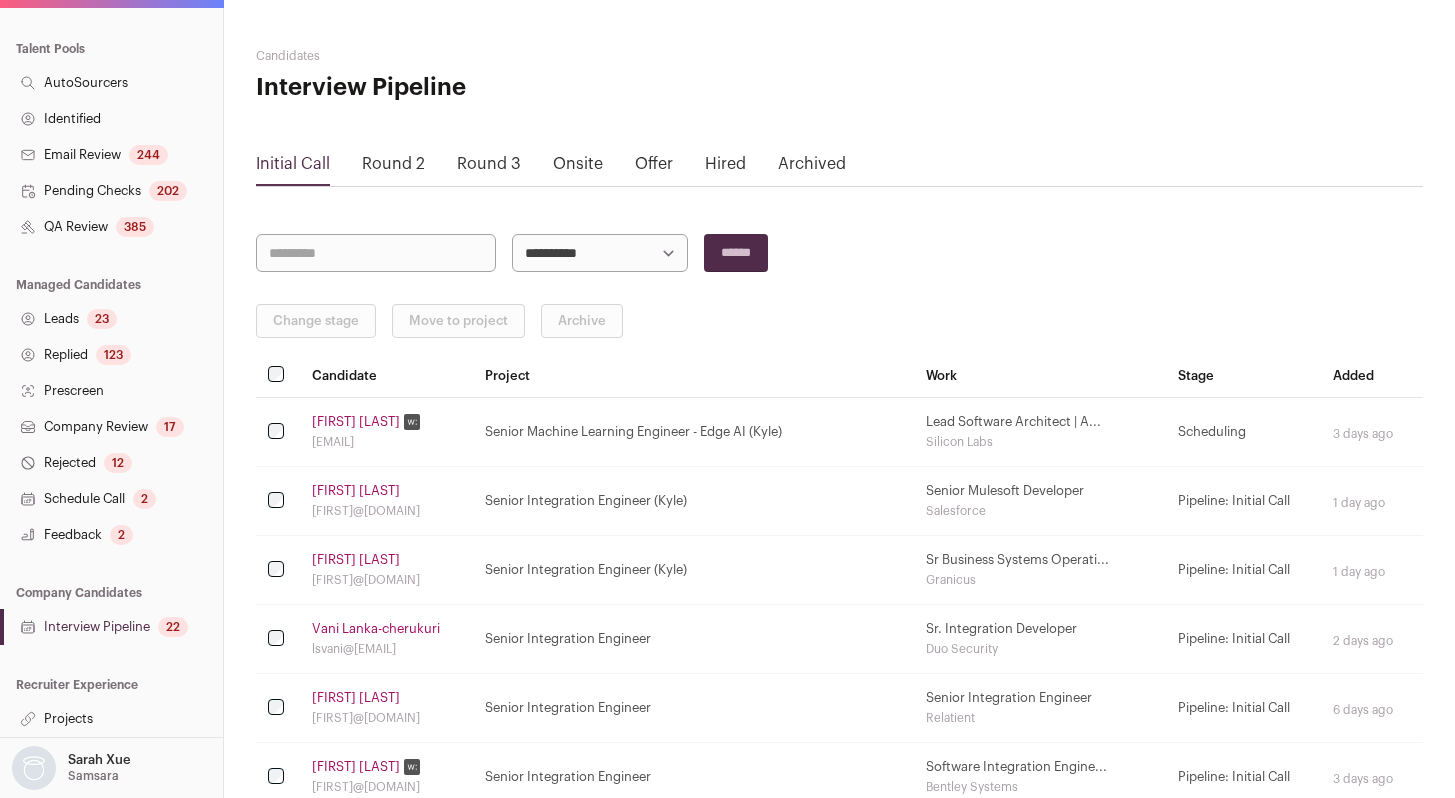 click on "QA Review
385" at bounding box center [111, 227] 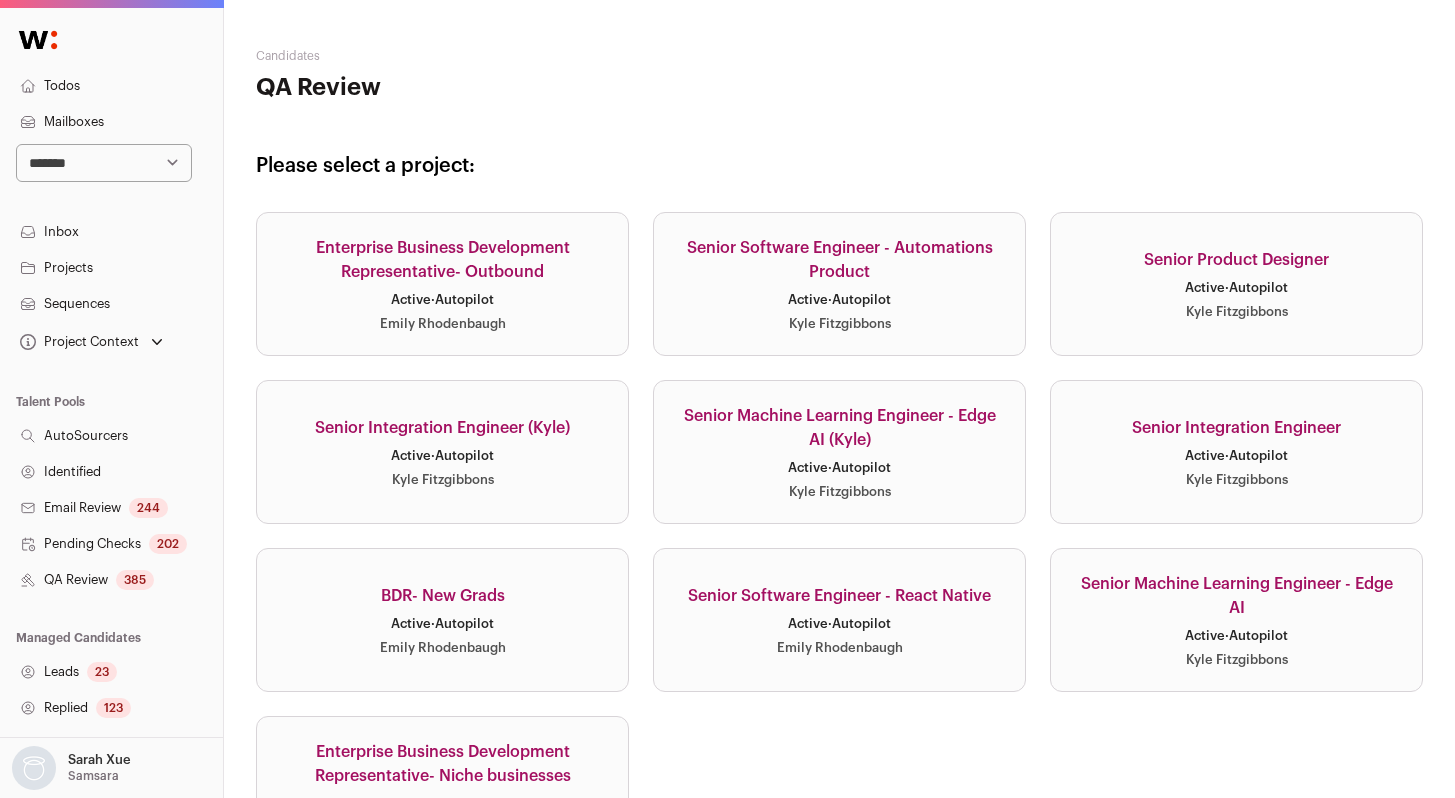 click on "Active
·
Autopilot" at bounding box center [839, 468] 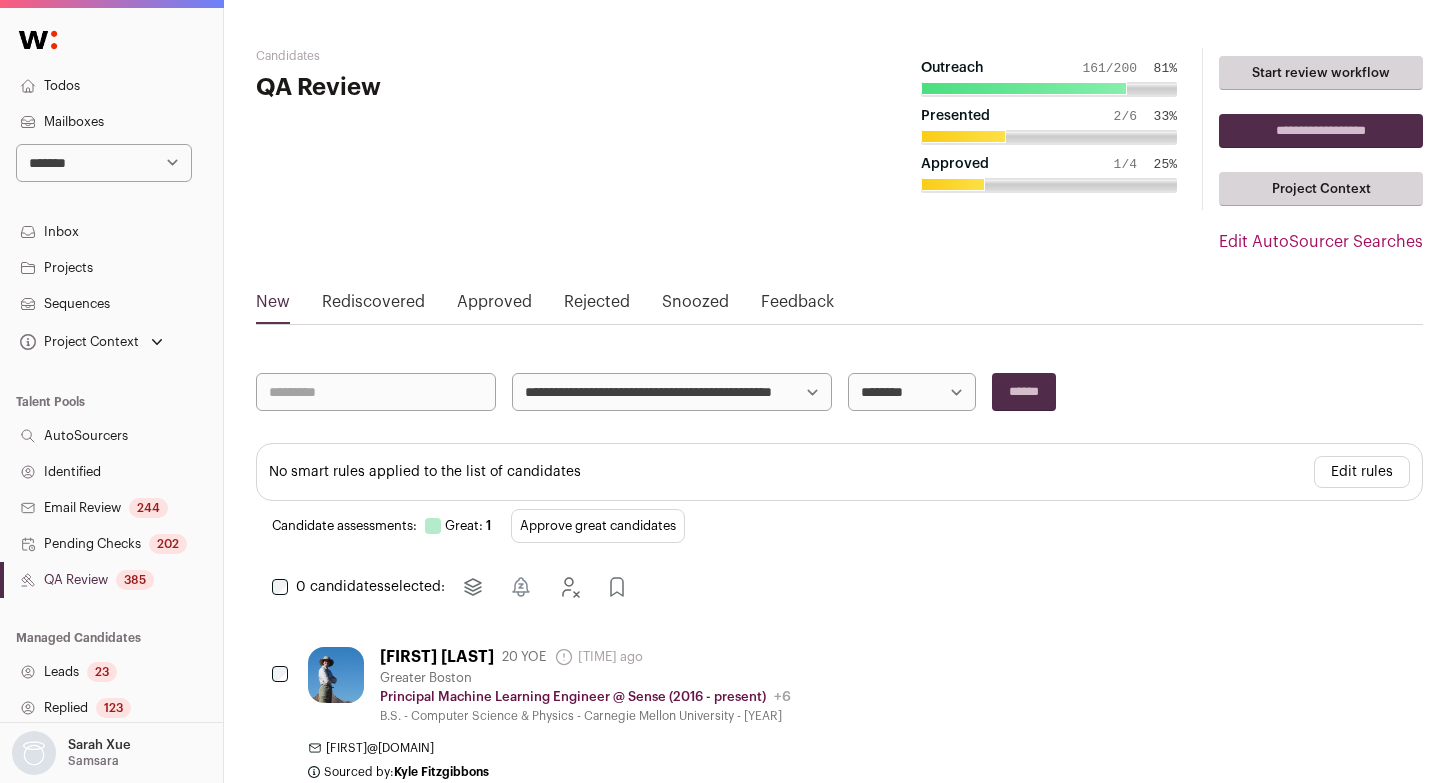 click on "Edit rules" at bounding box center [1362, 472] 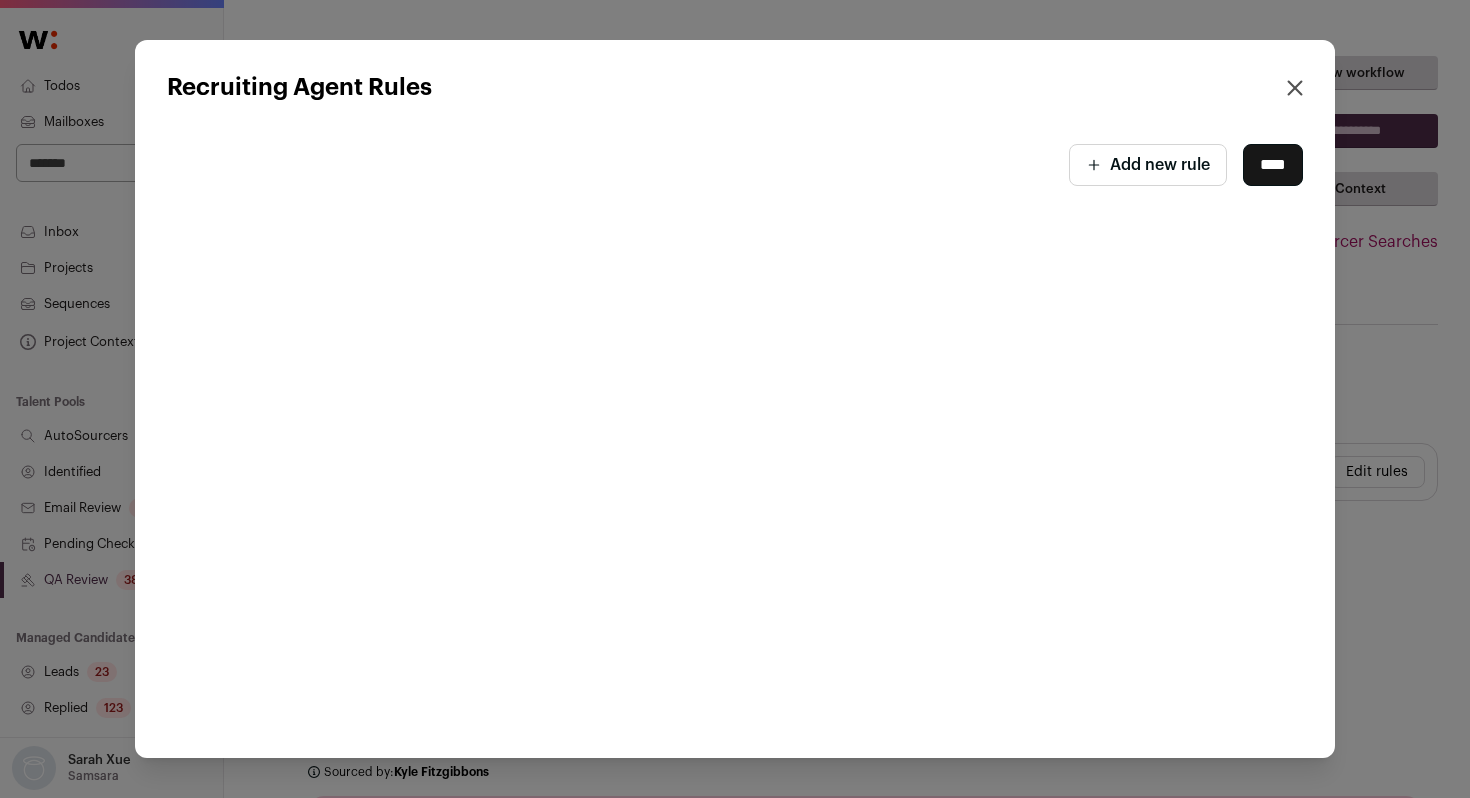 click on "Recruiting Agent Rules" at bounding box center [735, 88] 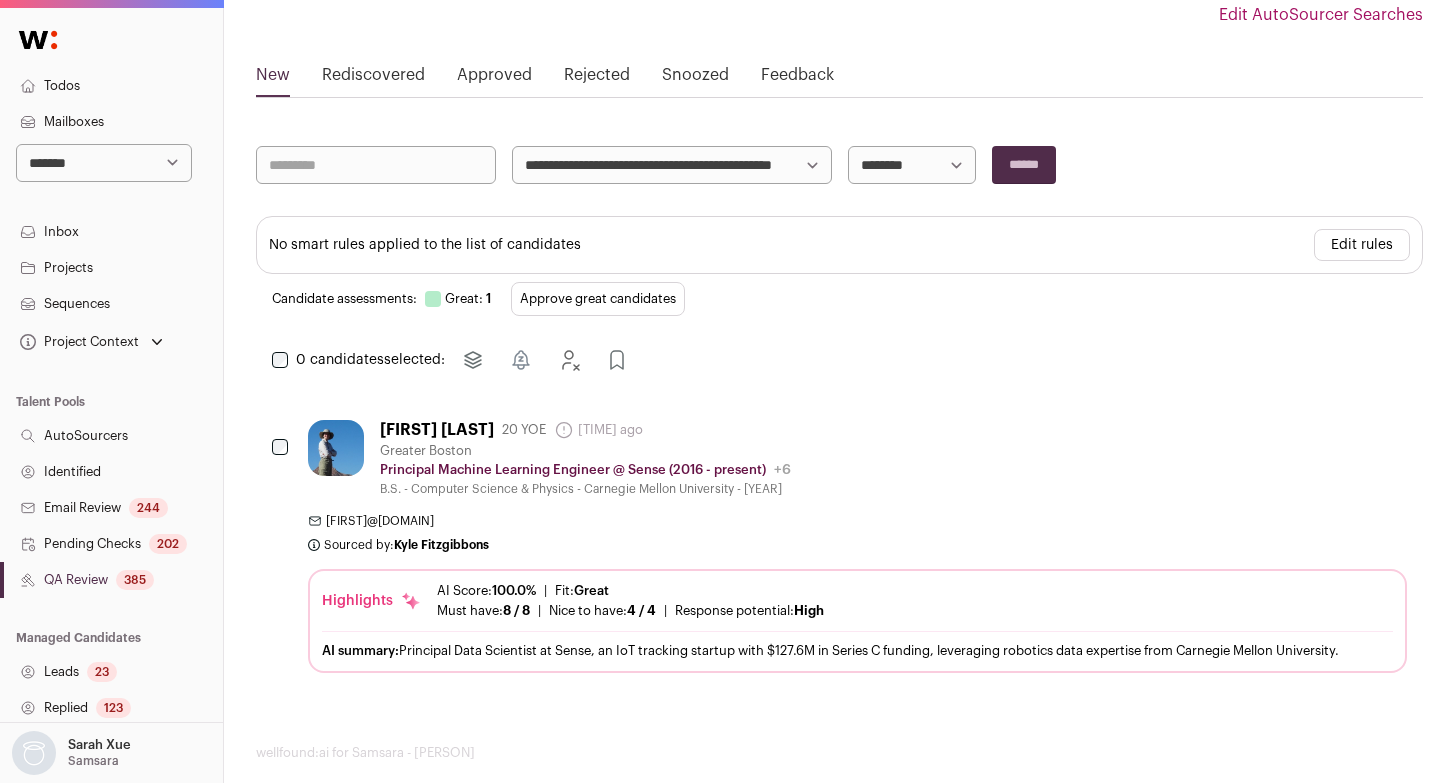 scroll, scrollTop: 253, scrollLeft: 0, axis: vertical 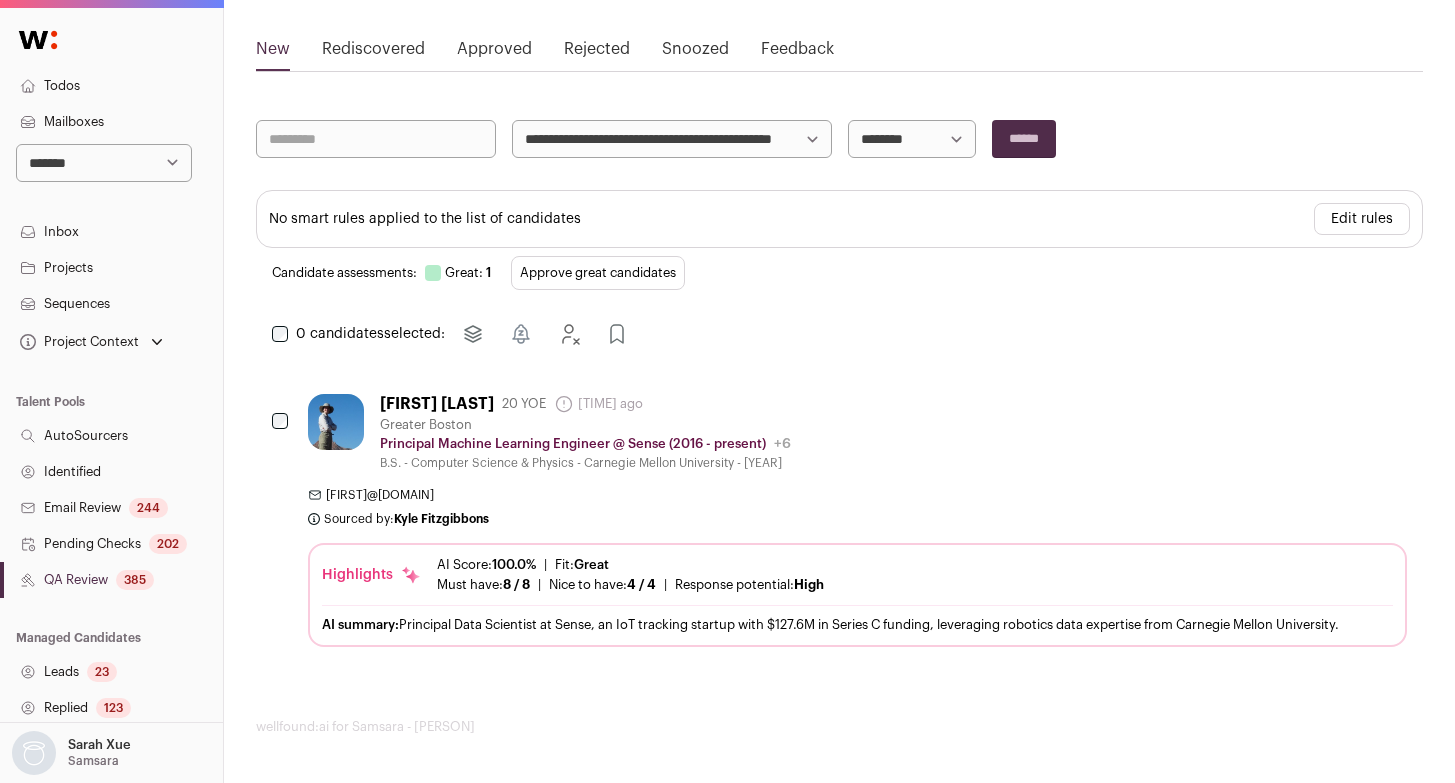 click on "emilie@j3.org" at bounding box center [857, 495] 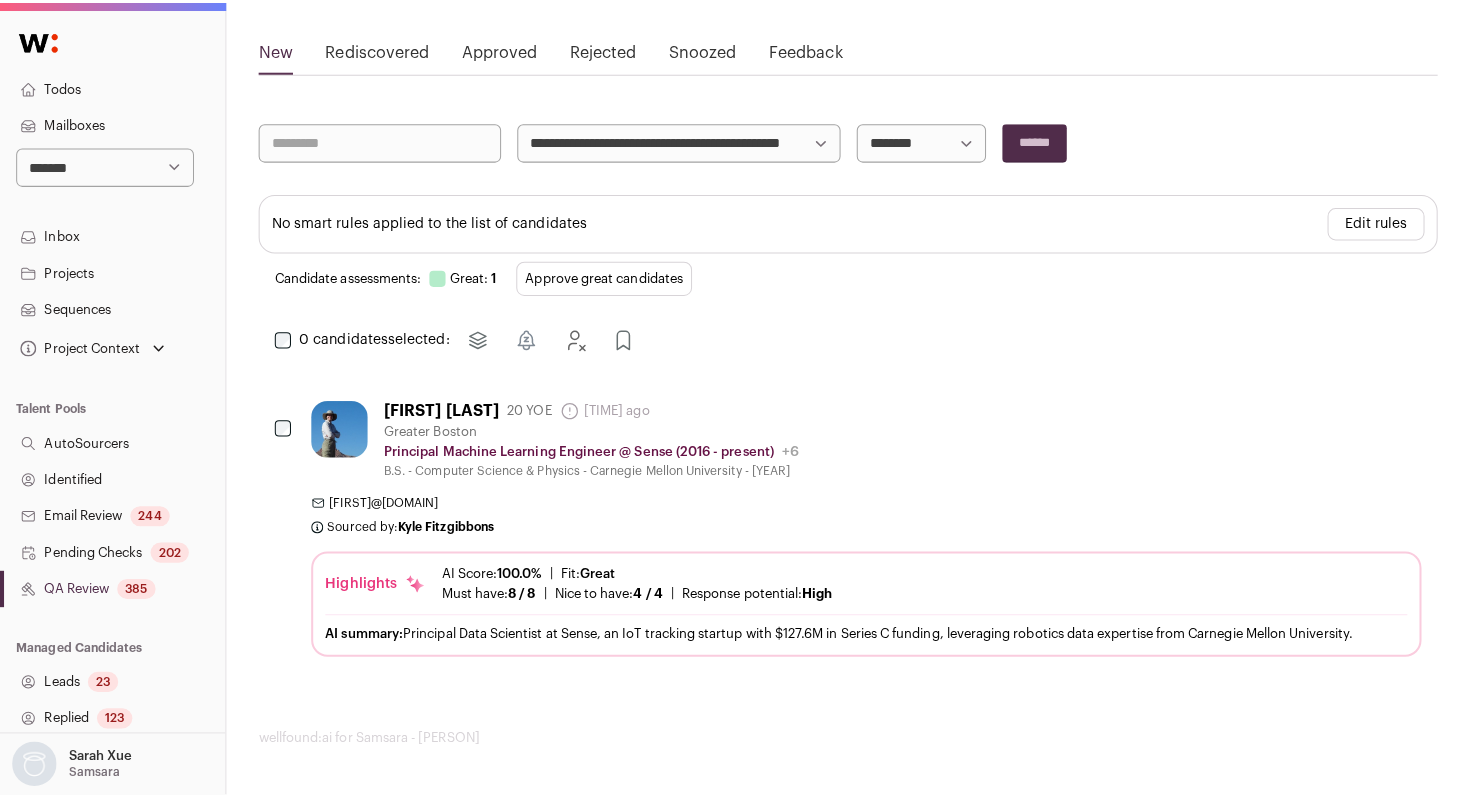 scroll, scrollTop: 238, scrollLeft: 0, axis: vertical 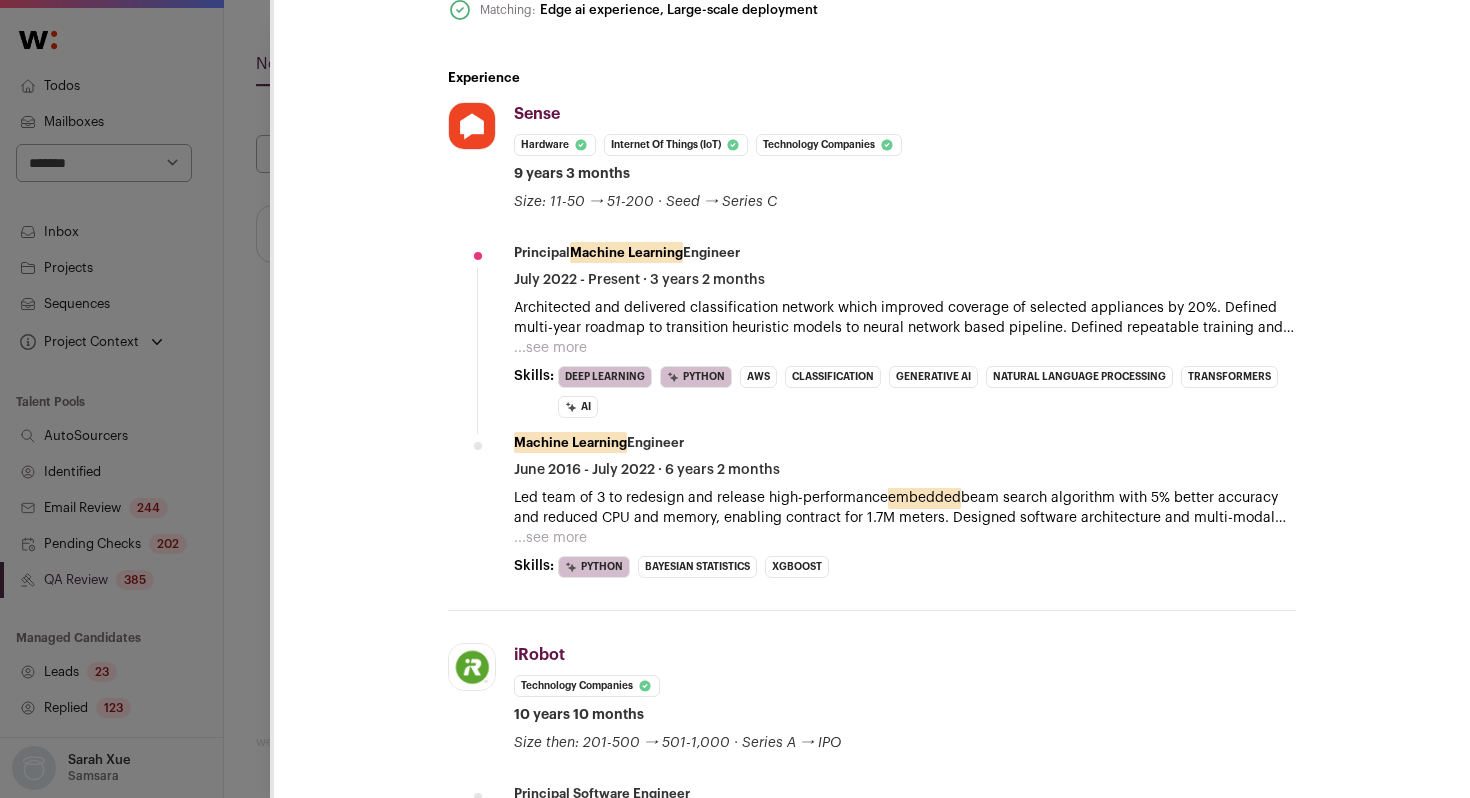 click on "**********" at bounding box center [735, 399] 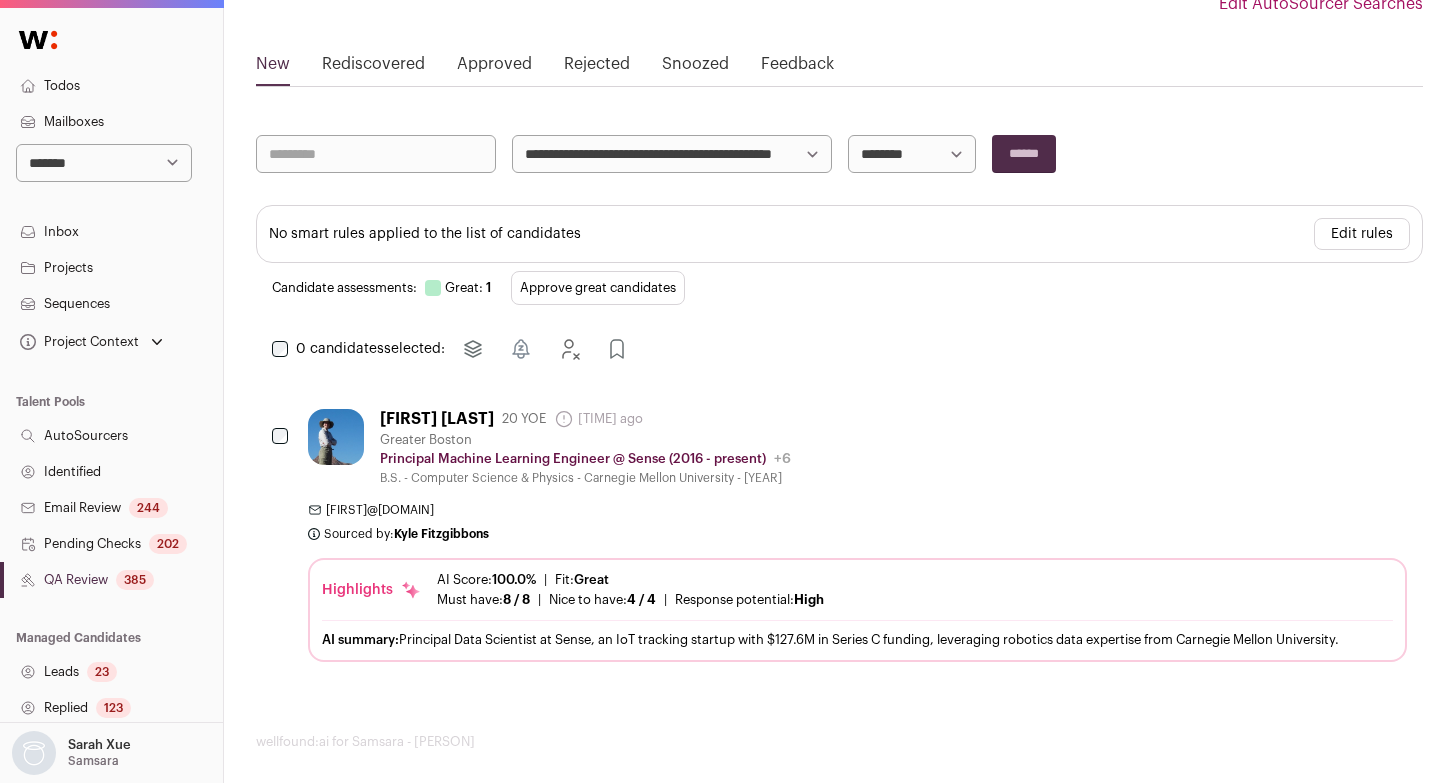 click on "QA Review
385" at bounding box center [111, 580] 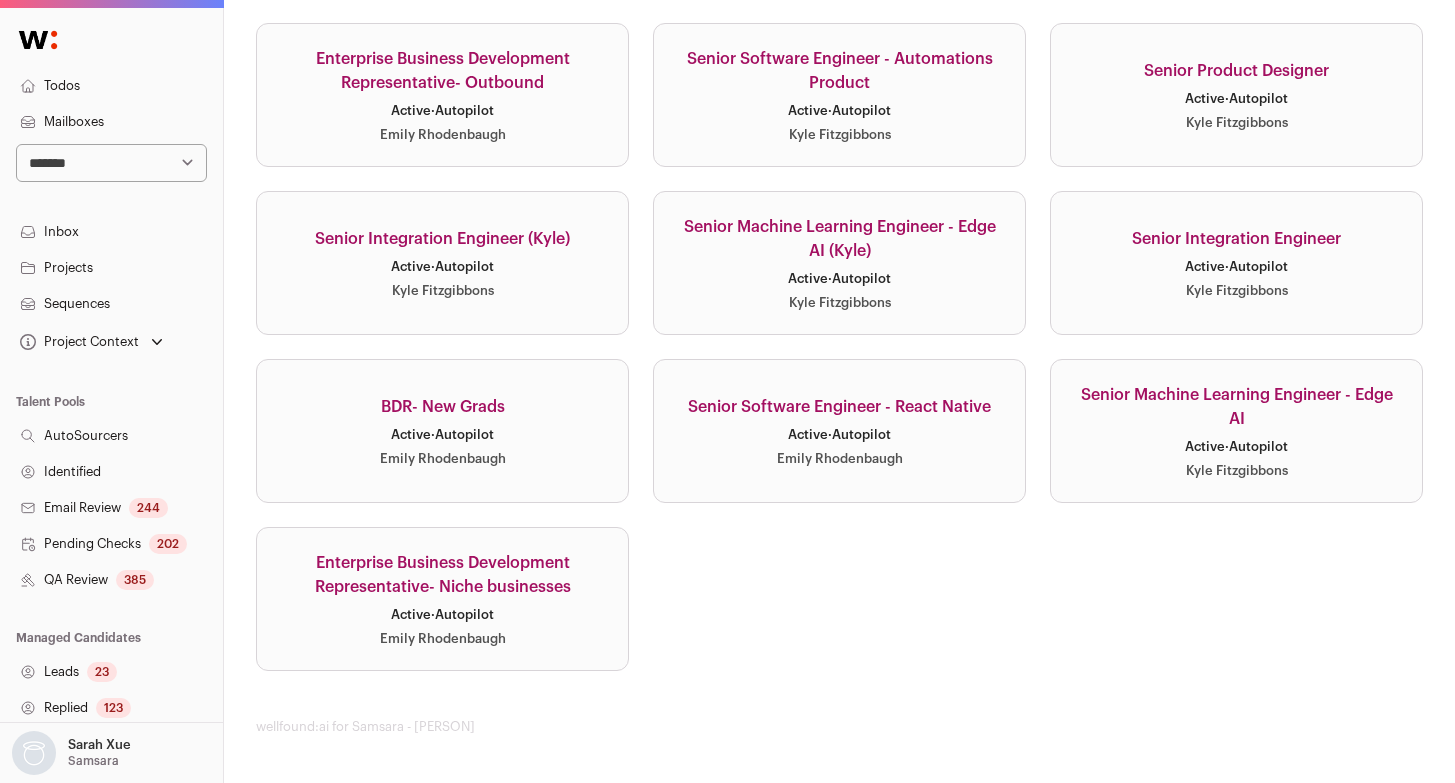 scroll, scrollTop: 0, scrollLeft: 0, axis: both 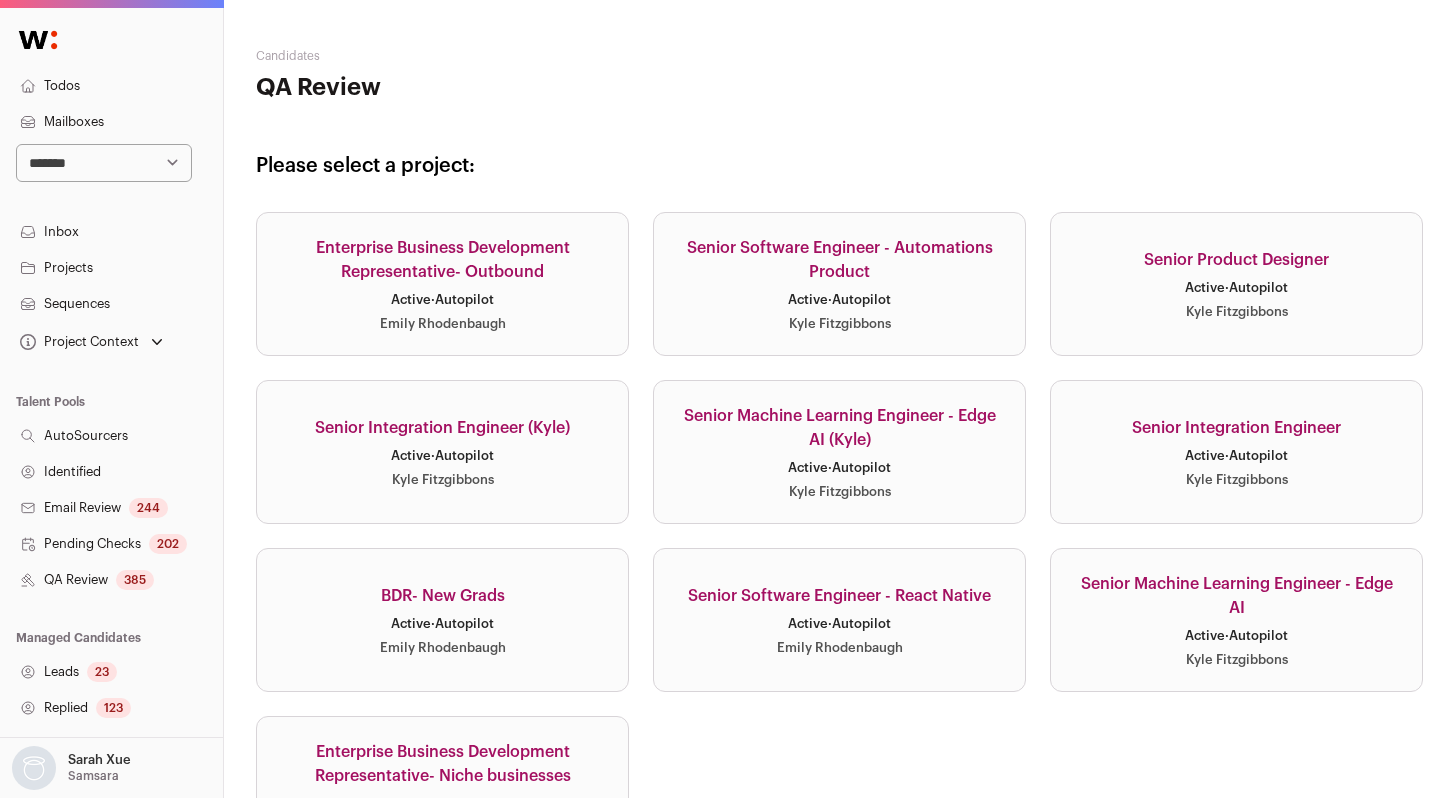 click on "Senior Machine Learning Engineer - Edge AI
Active
·
Autopilot
[FIRST] [LAST]" at bounding box center [1236, 620] 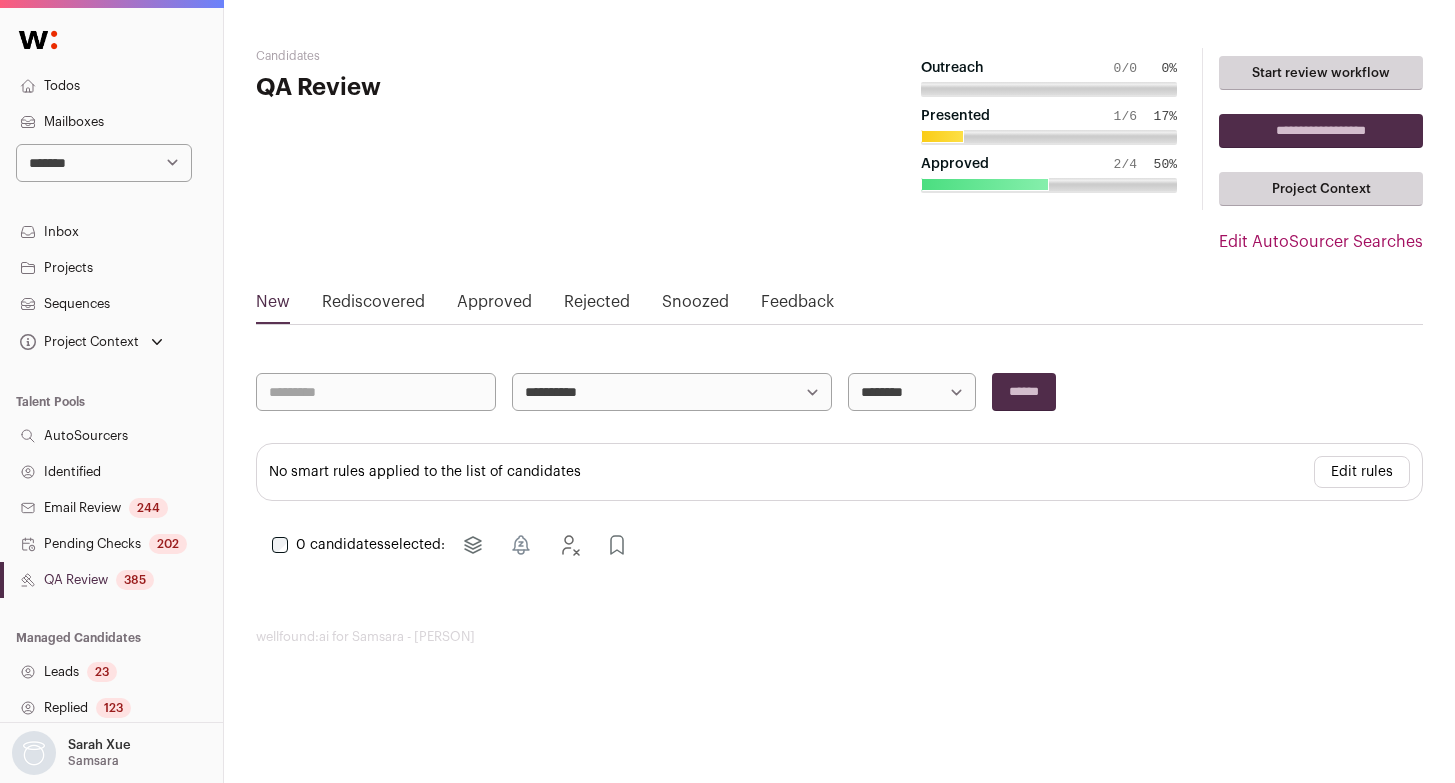 scroll, scrollTop: 15, scrollLeft: 0, axis: vertical 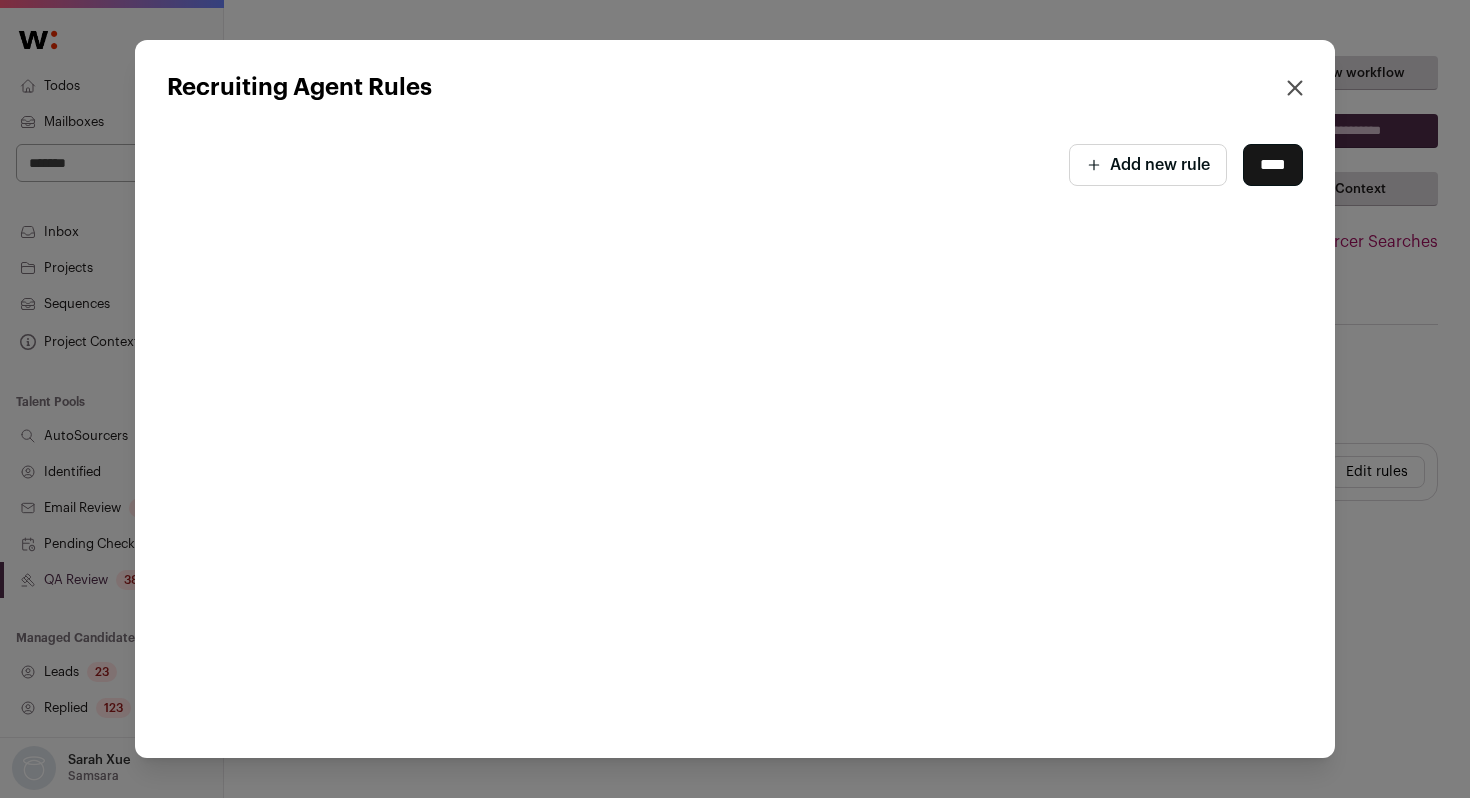 click on "Recruiting Agent Rules" at bounding box center [735, 88] 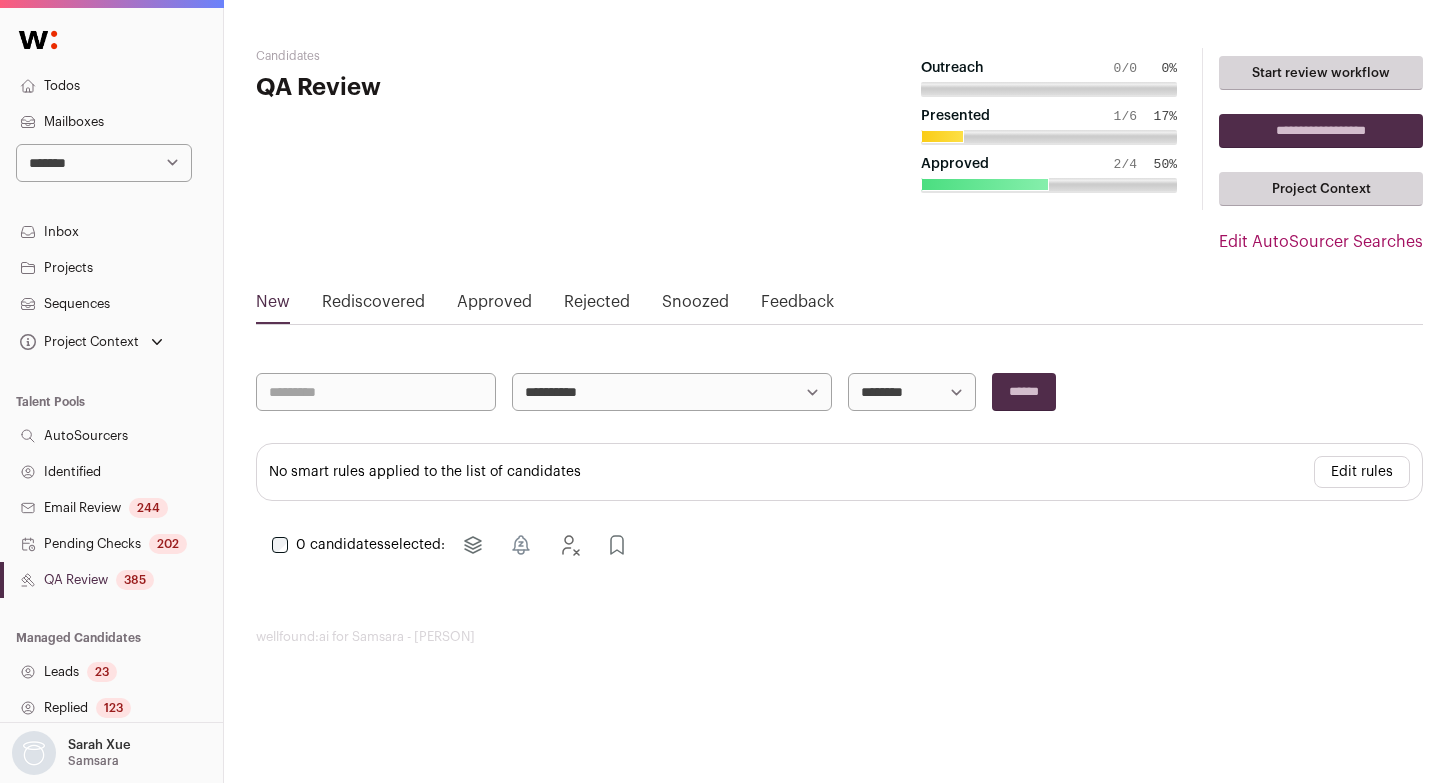 click on "QA Review
385" at bounding box center [111, 580] 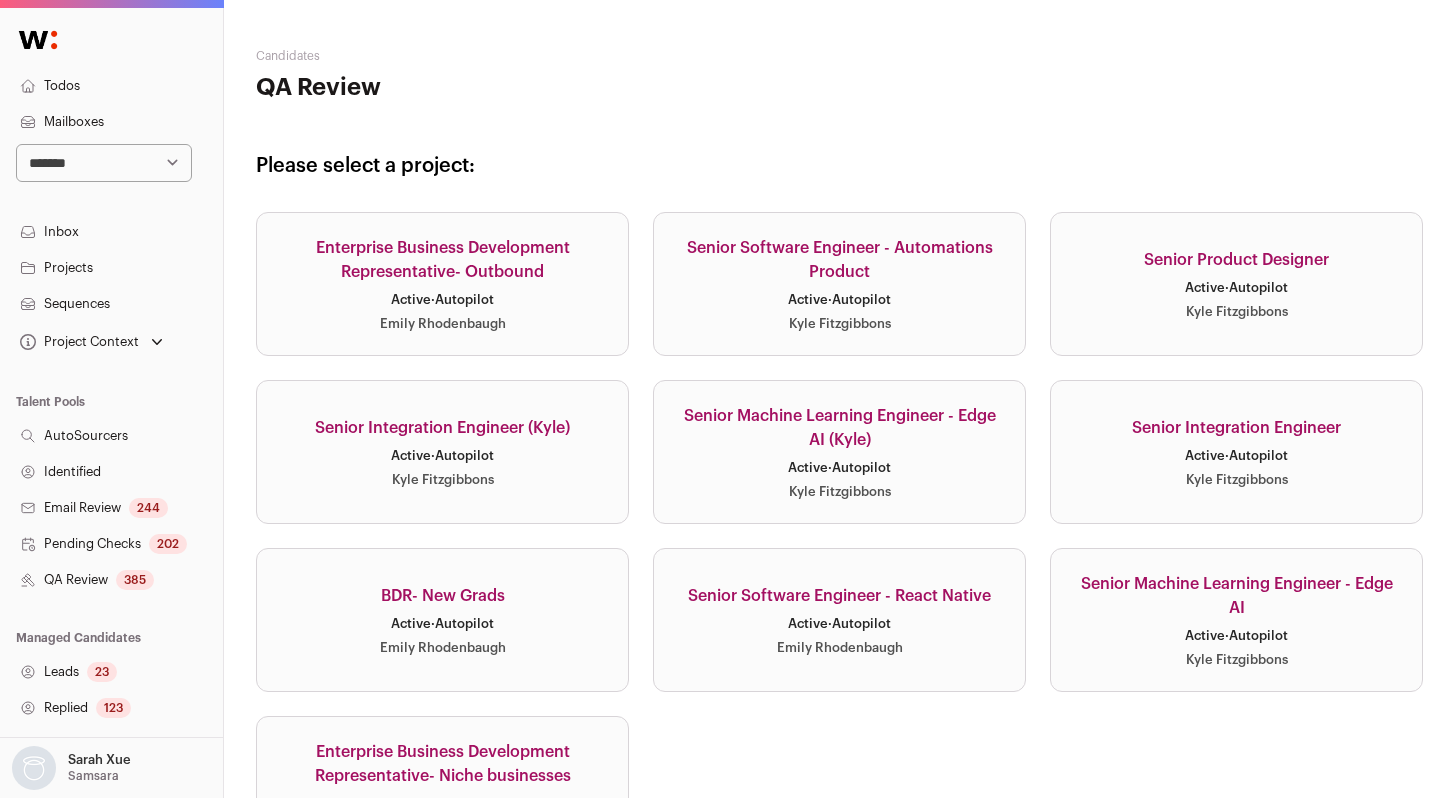 click on "Senior Machine Learning Engineer - Edge AI" at bounding box center (1236, 596) 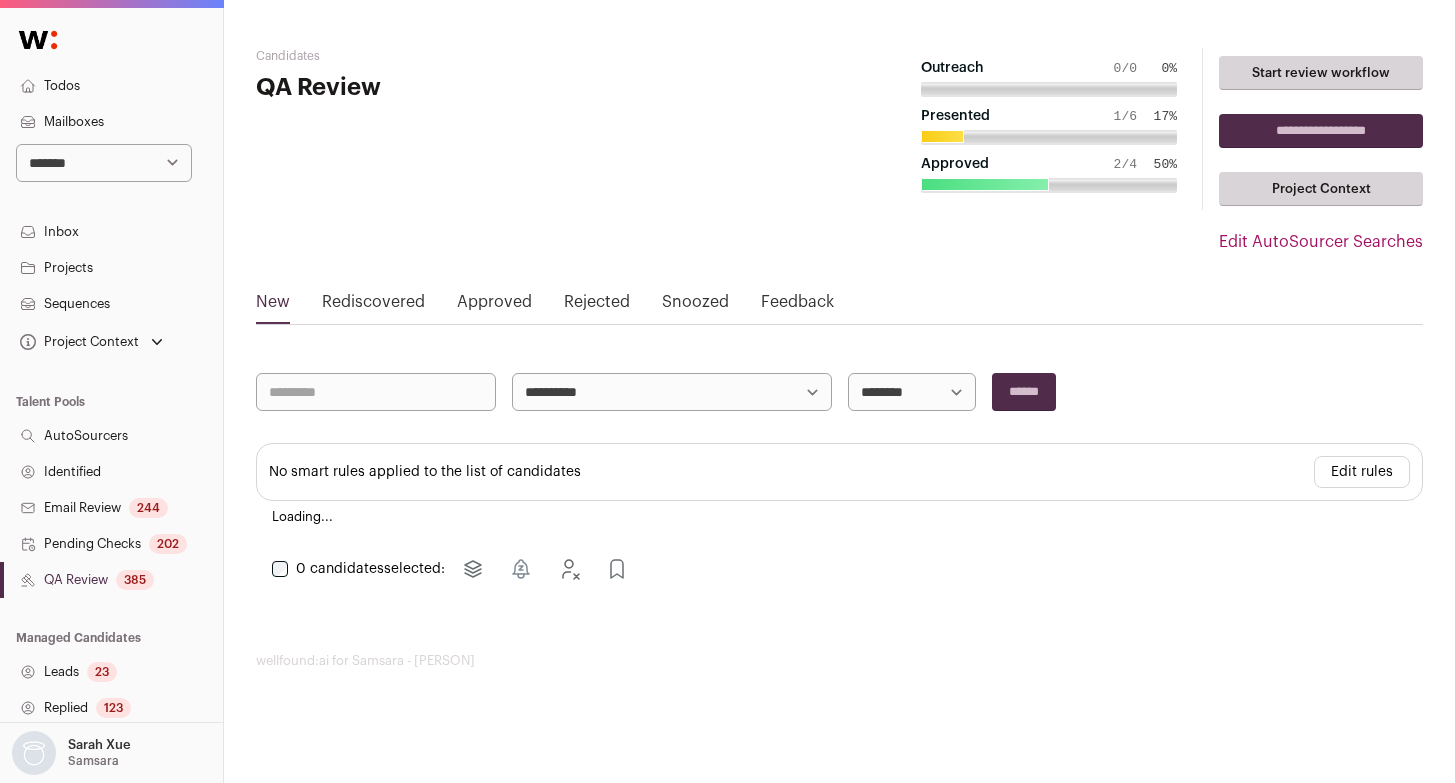 click on "Approved" at bounding box center (494, 306) 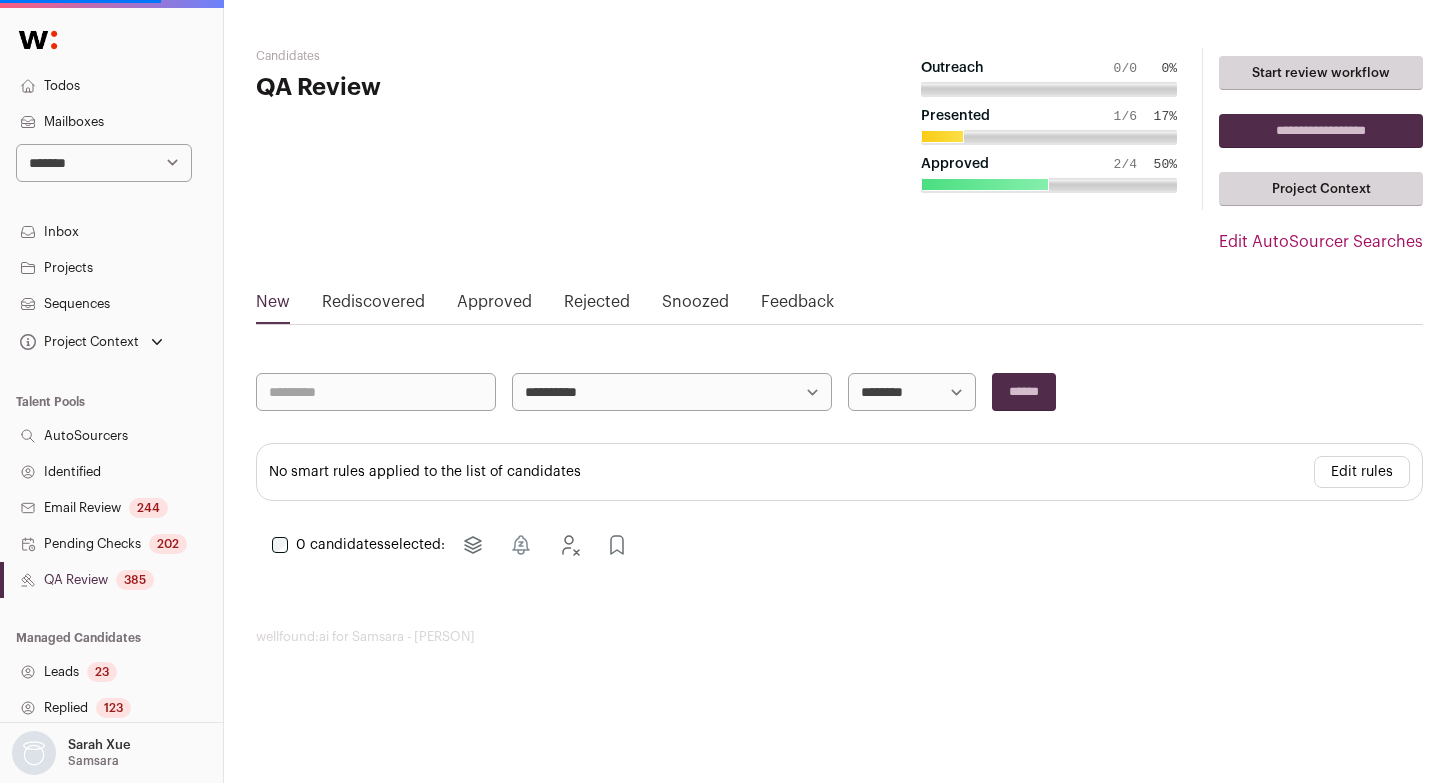 click on "Approved" at bounding box center (494, 306) 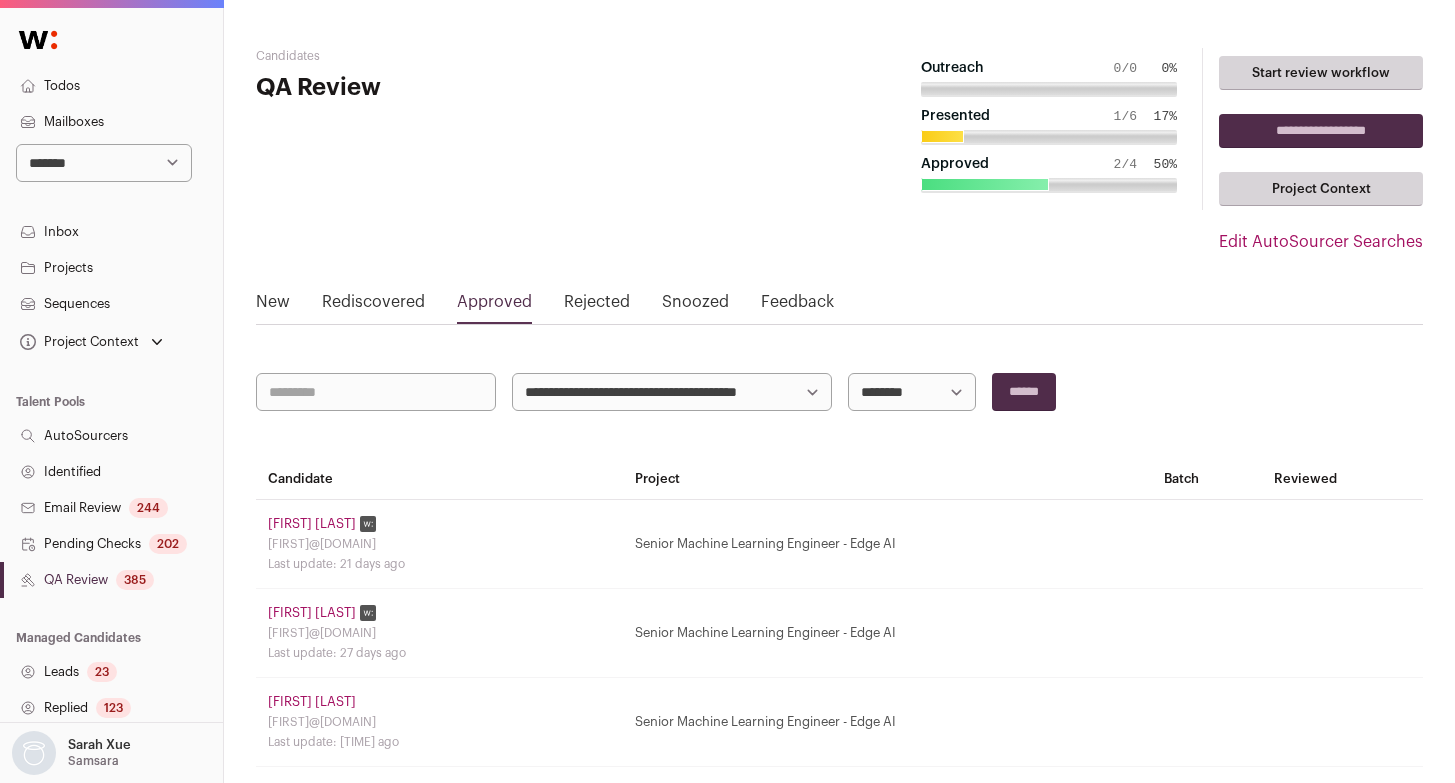 click on "[FIRST] [LAST]" at bounding box center (312, 524) 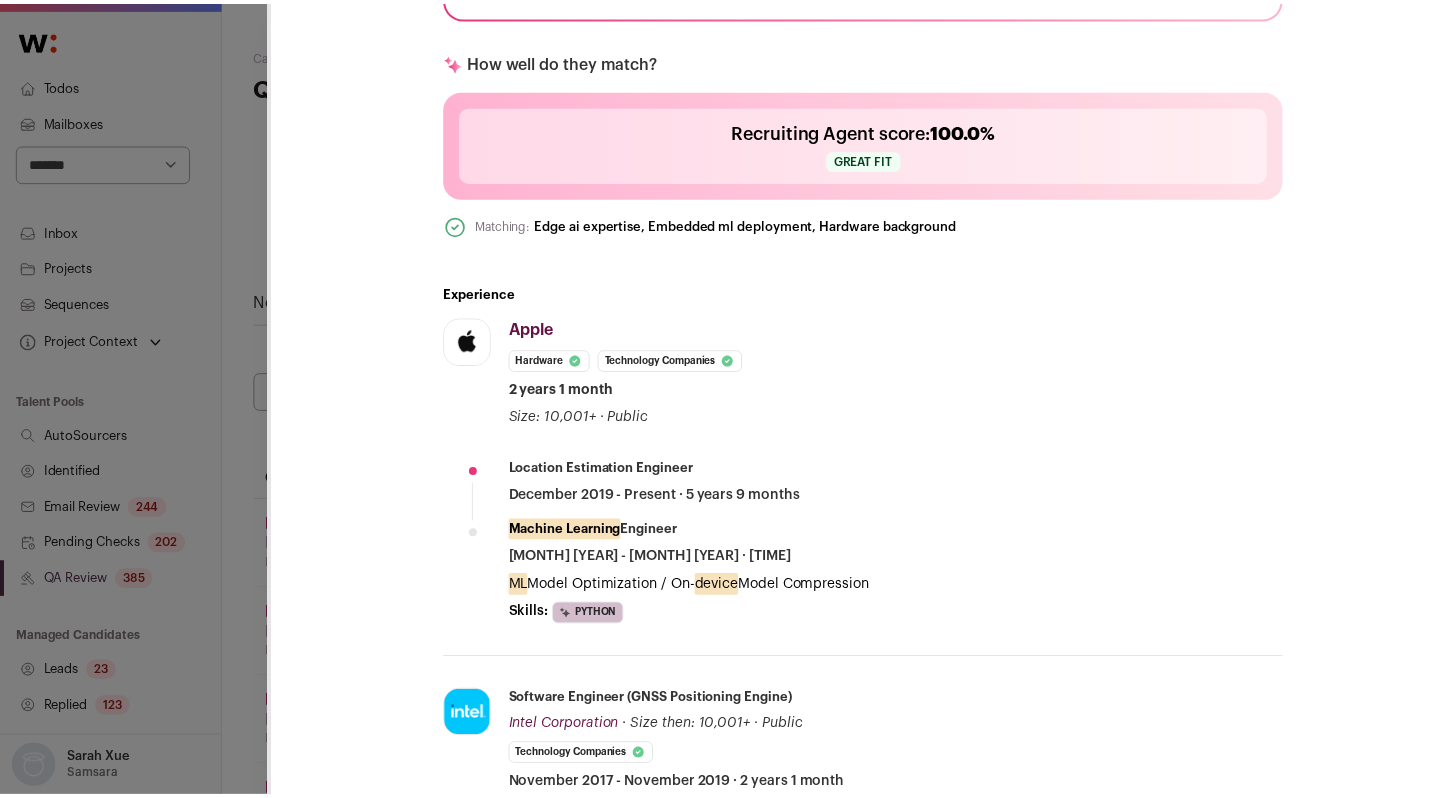 scroll, scrollTop: 652, scrollLeft: 0, axis: vertical 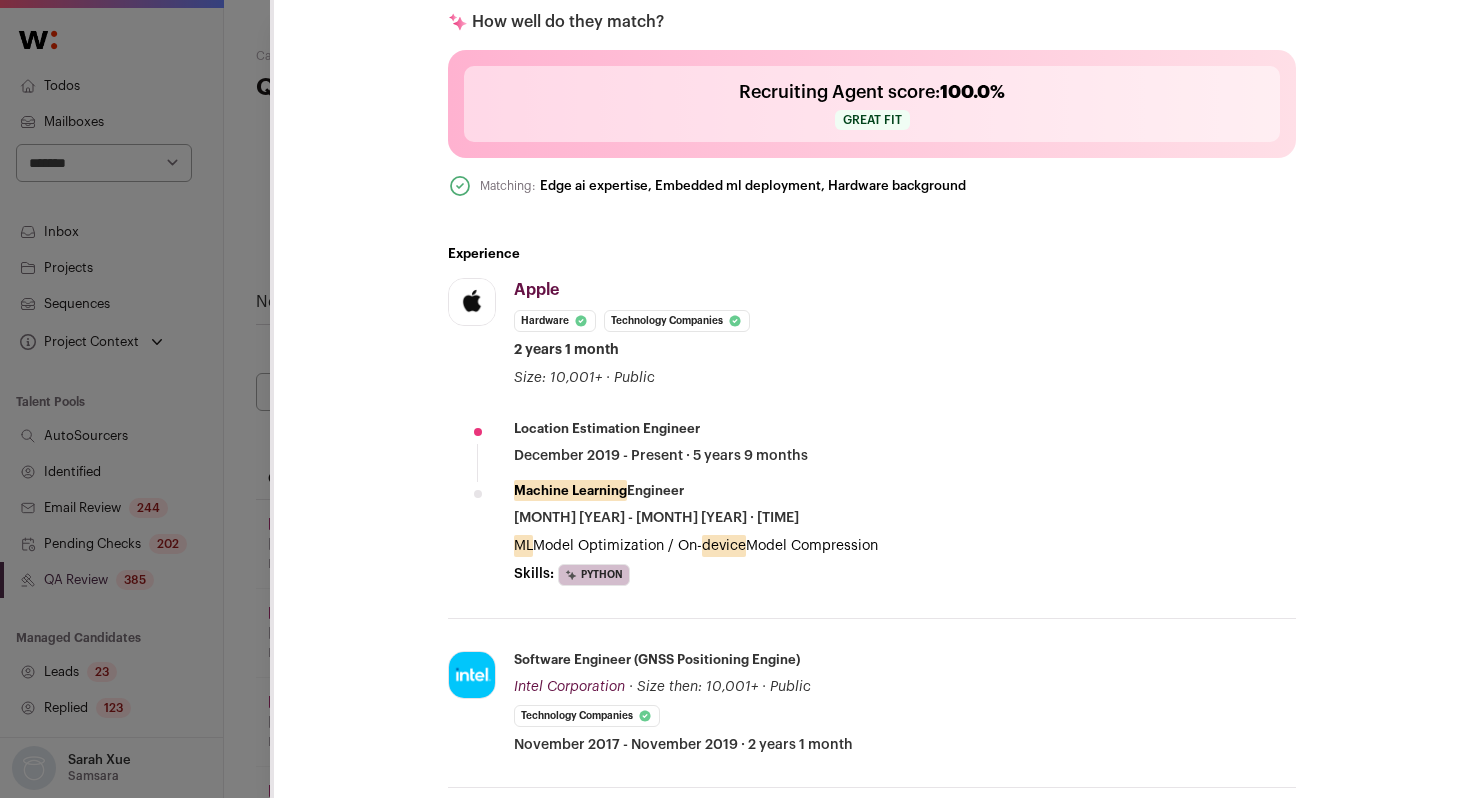 click on "San Francisco Bay Area" at bounding box center (735, 399) 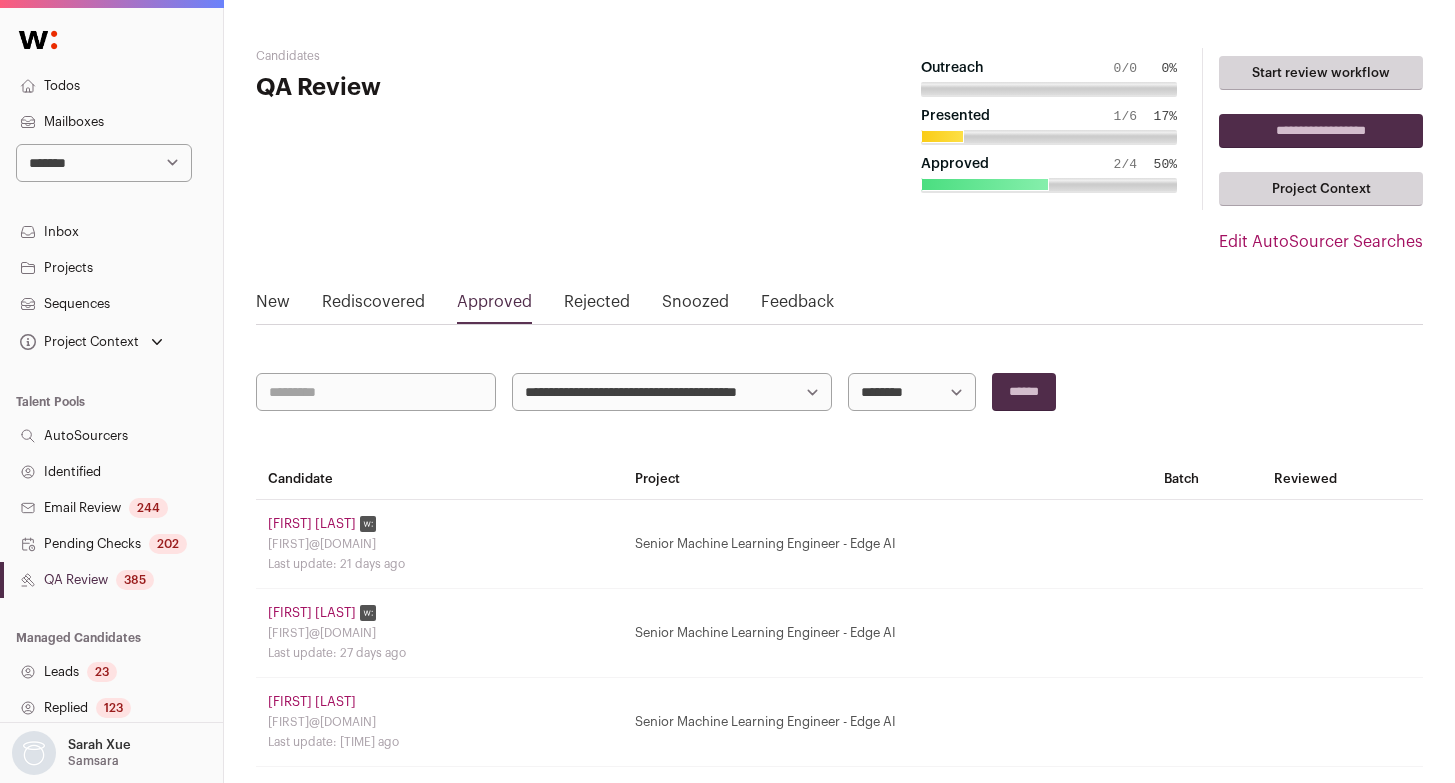 click on "Identified" at bounding box center (111, 472) 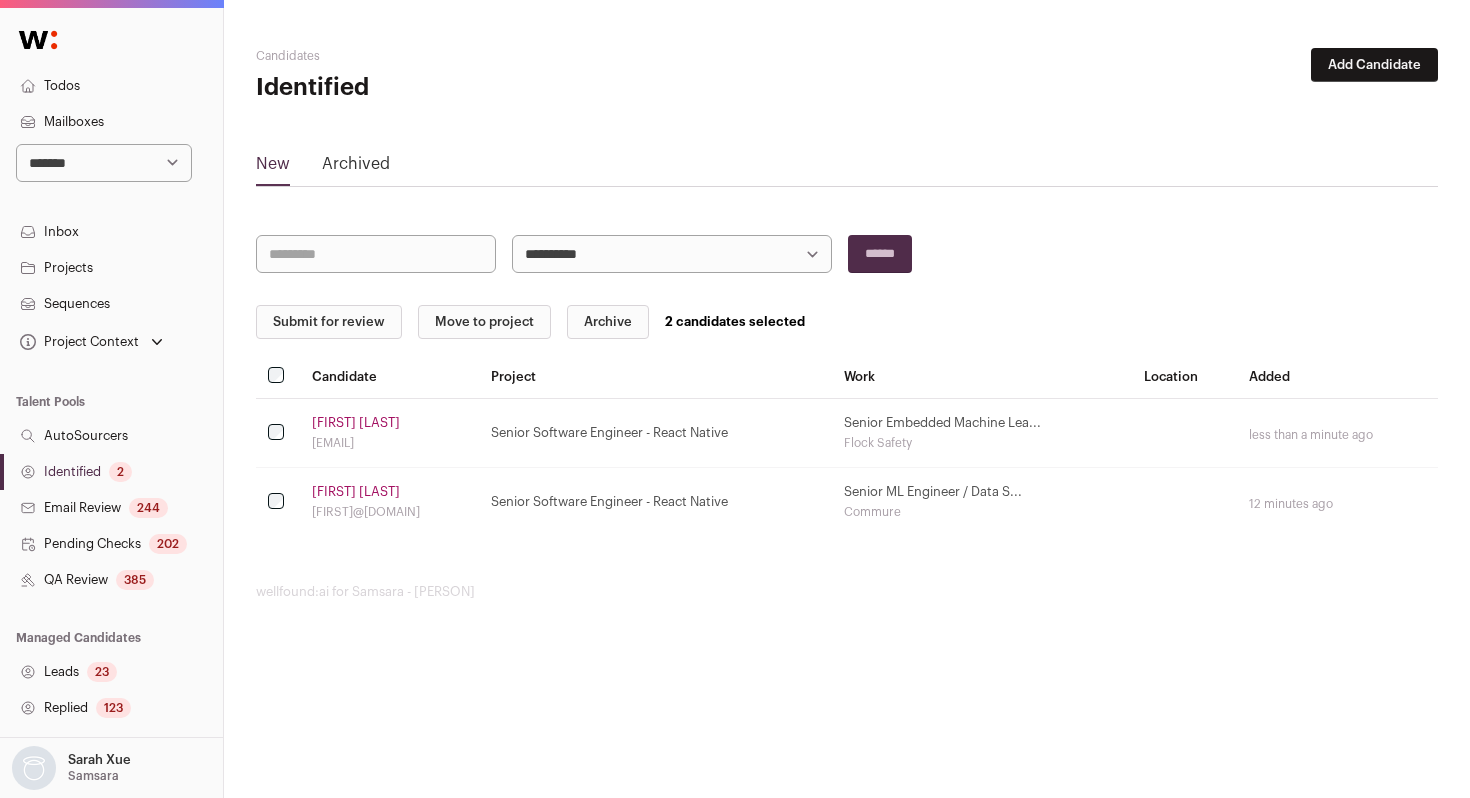 click on "Move to project" at bounding box center (484, 322) 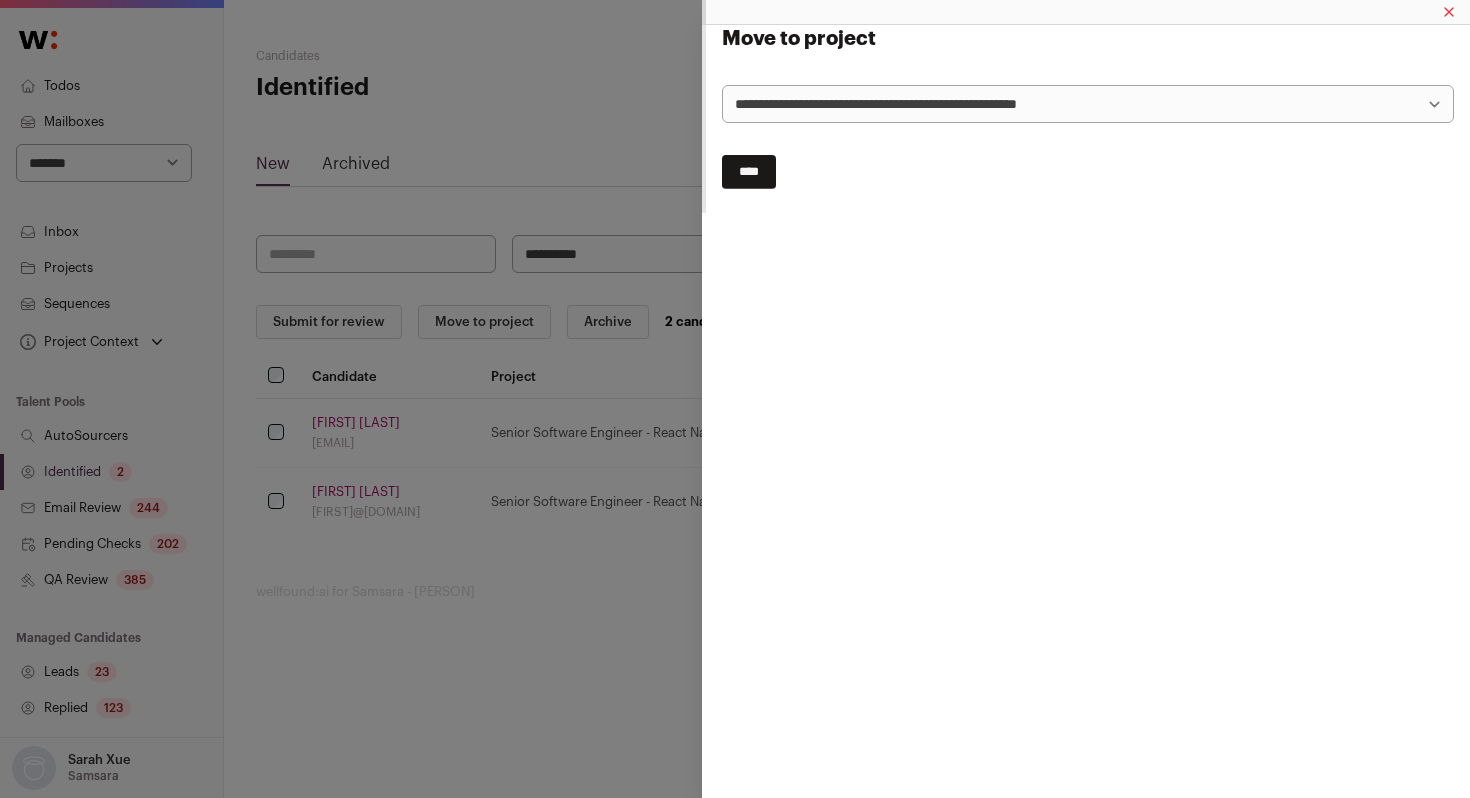 click on "**********" at bounding box center [1088, 104] 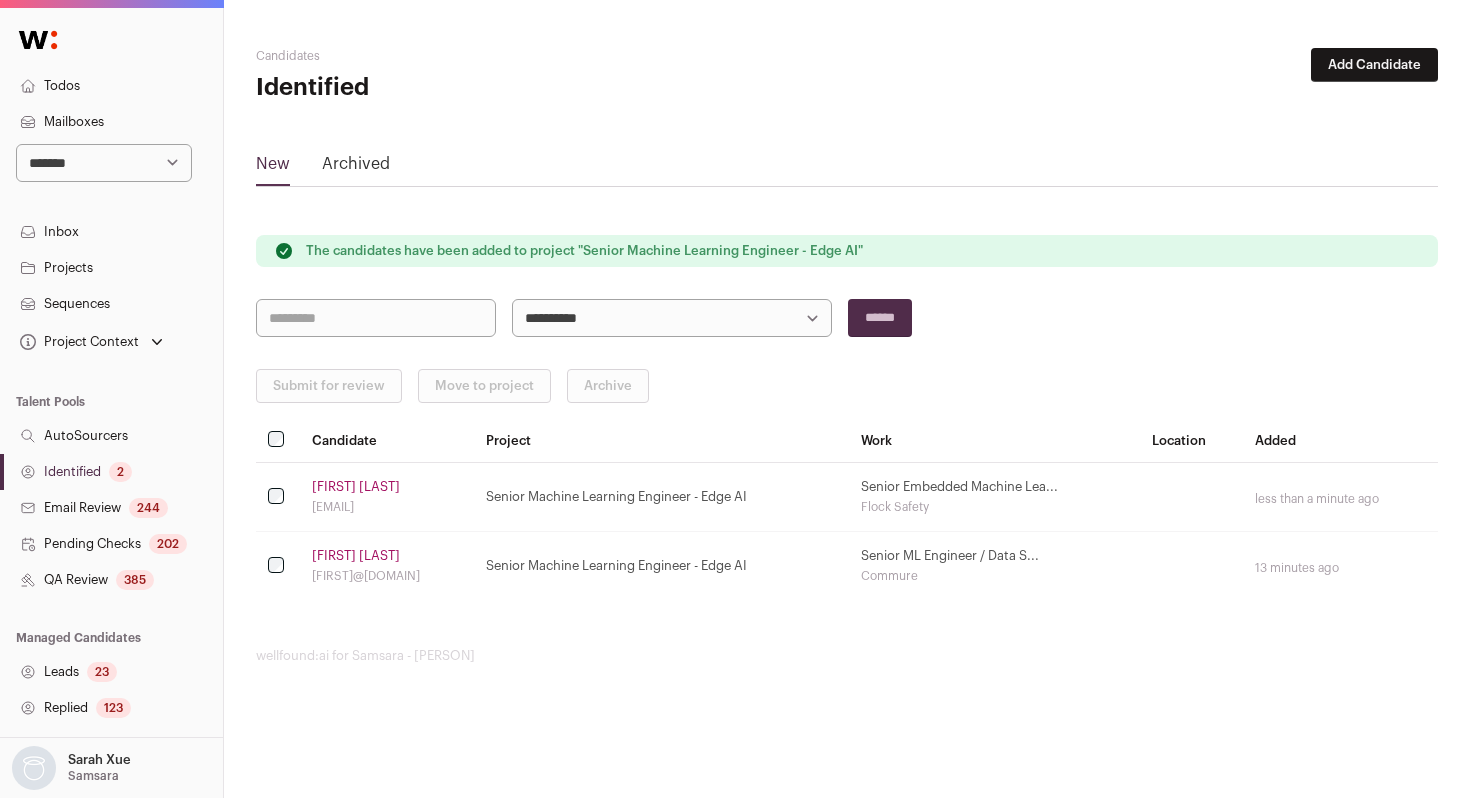 click on "Identified
2" at bounding box center [111, 472] 